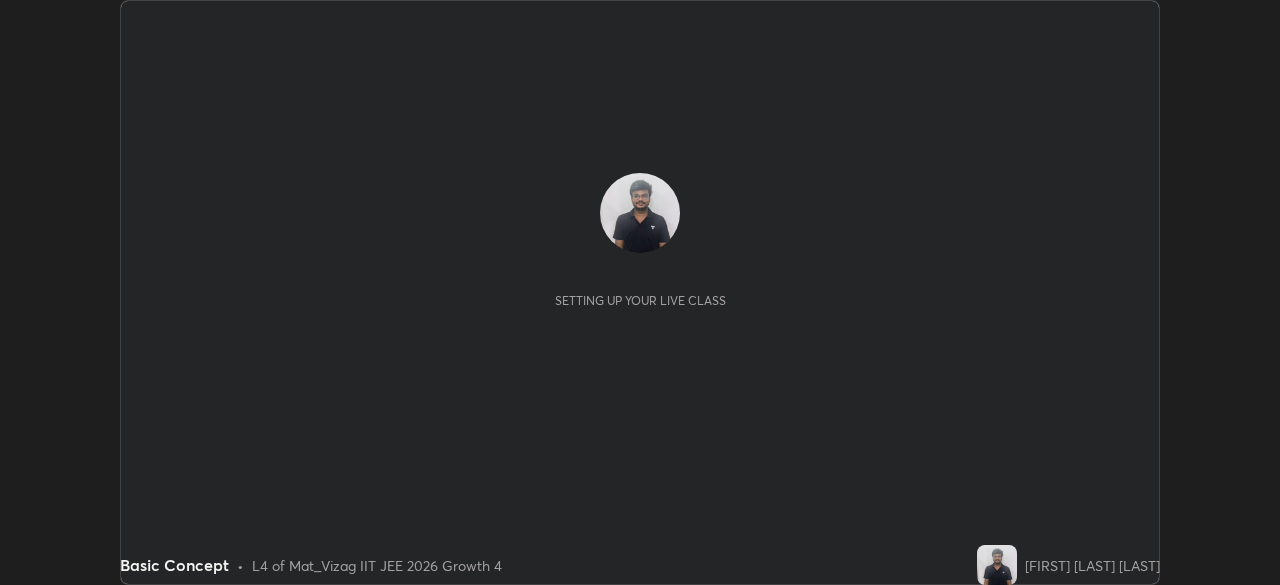 scroll, scrollTop: 0, scrollLeft: 0, axis: both 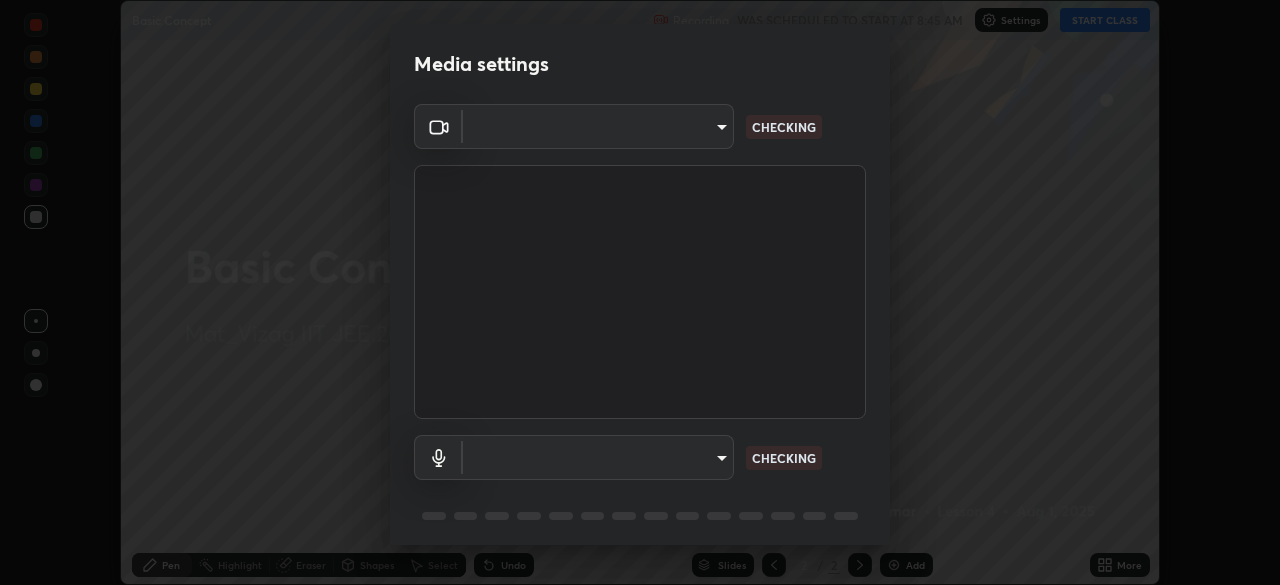 click on "Media settings ​ CHECKING ​ CHECKING 1 / 5 Next" at bounding box center [640, 292] 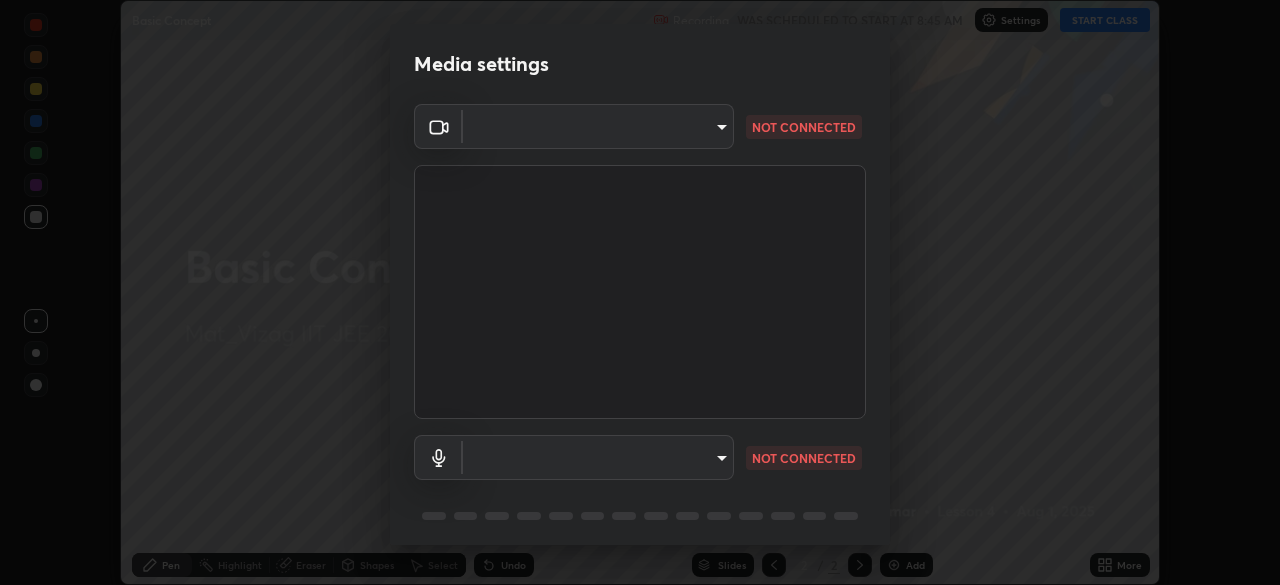 type on "8413a073afe9c43720b170e3c3edff1e7f9c492aae98e531531ceb715d1739b9" 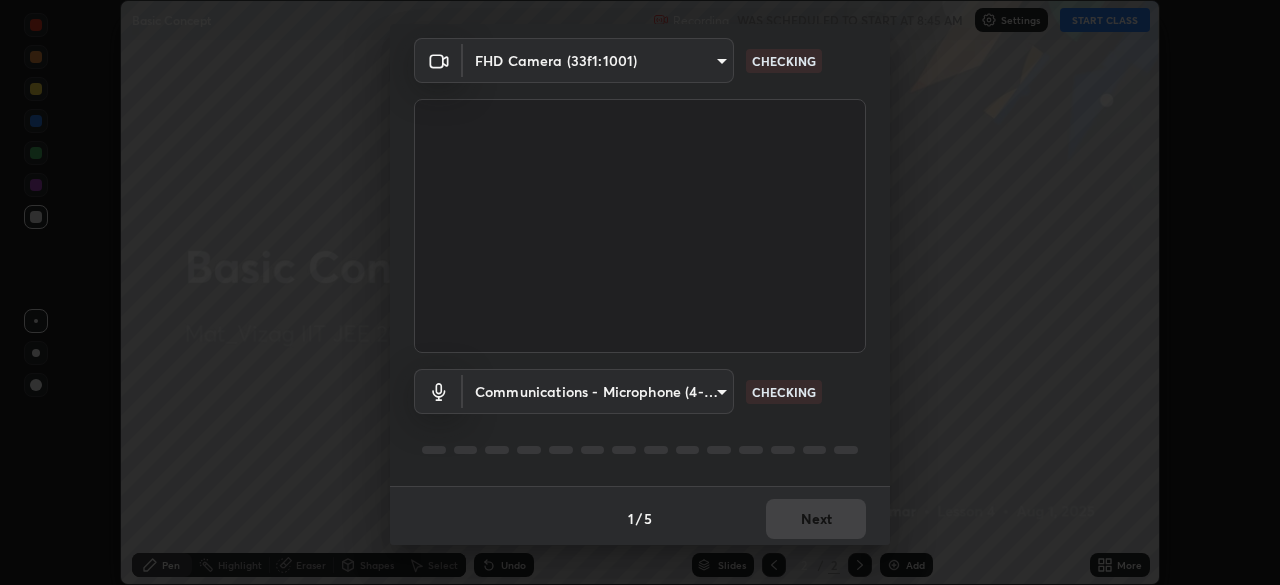 scroll, scrollTop: 71, scrollLeft: 0, axis: vertical 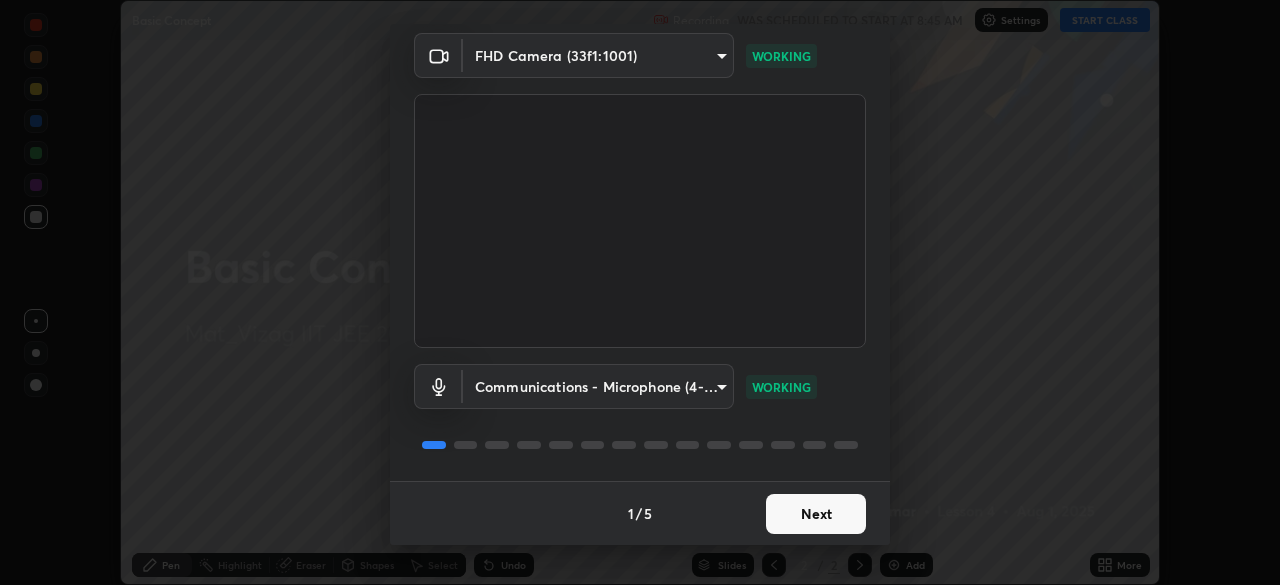 click on "Next" at bounding box center (816, 514) 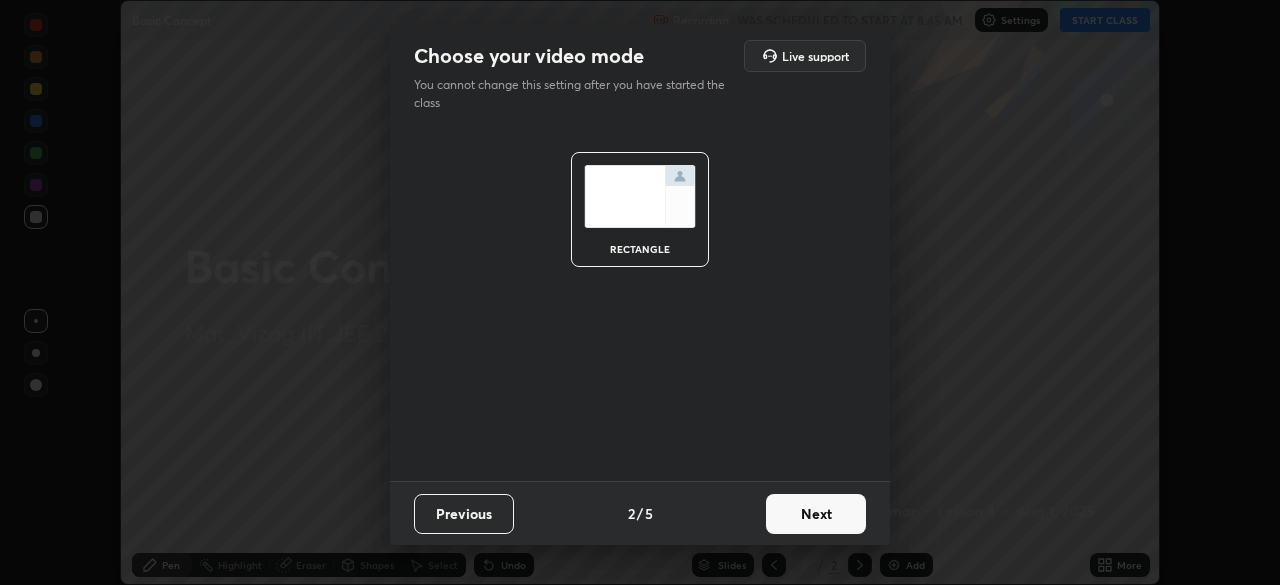 scroll, scrollTop: 0, scrollLeft: 0, axis: both 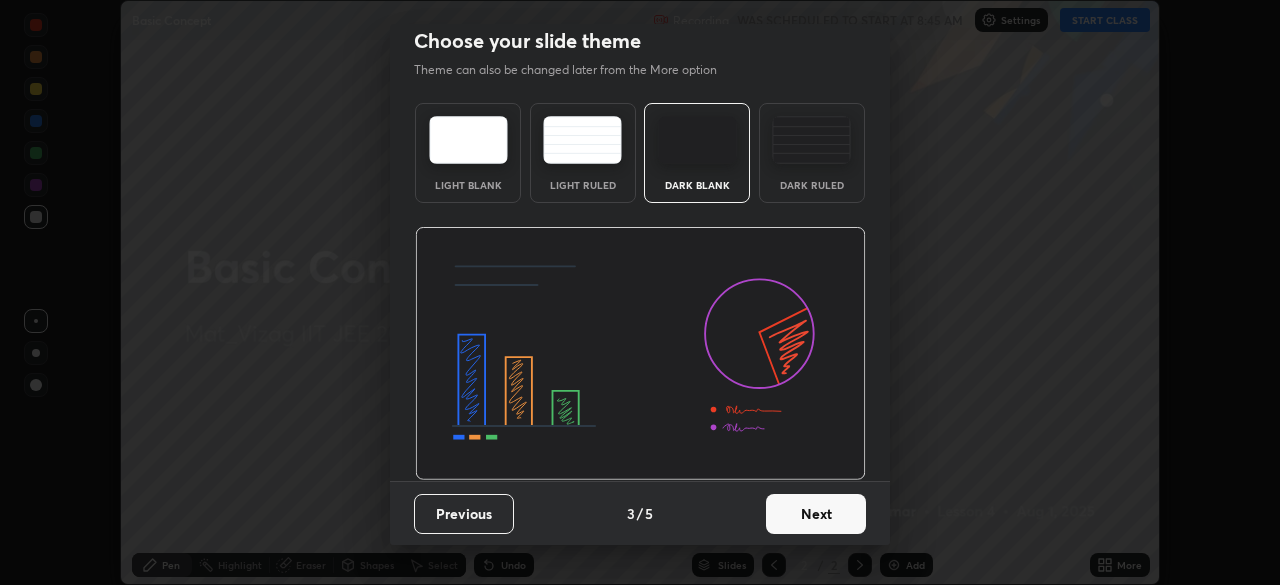 click on "Next" at bounding box center (816, 514) 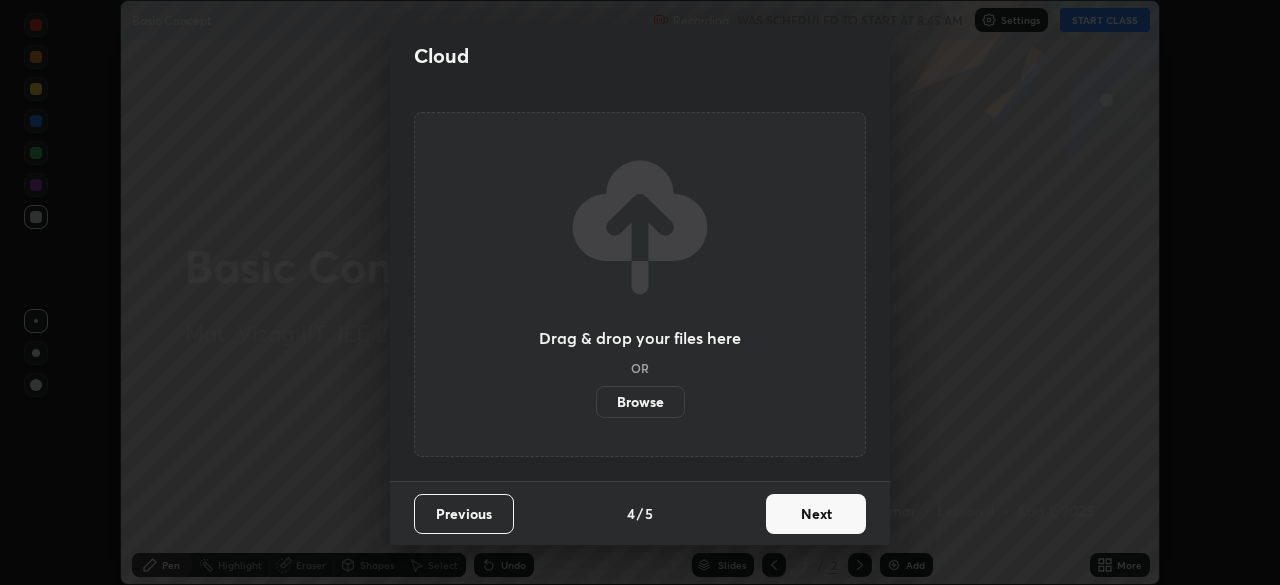 click on "Next" at bounding box center (816, 514) 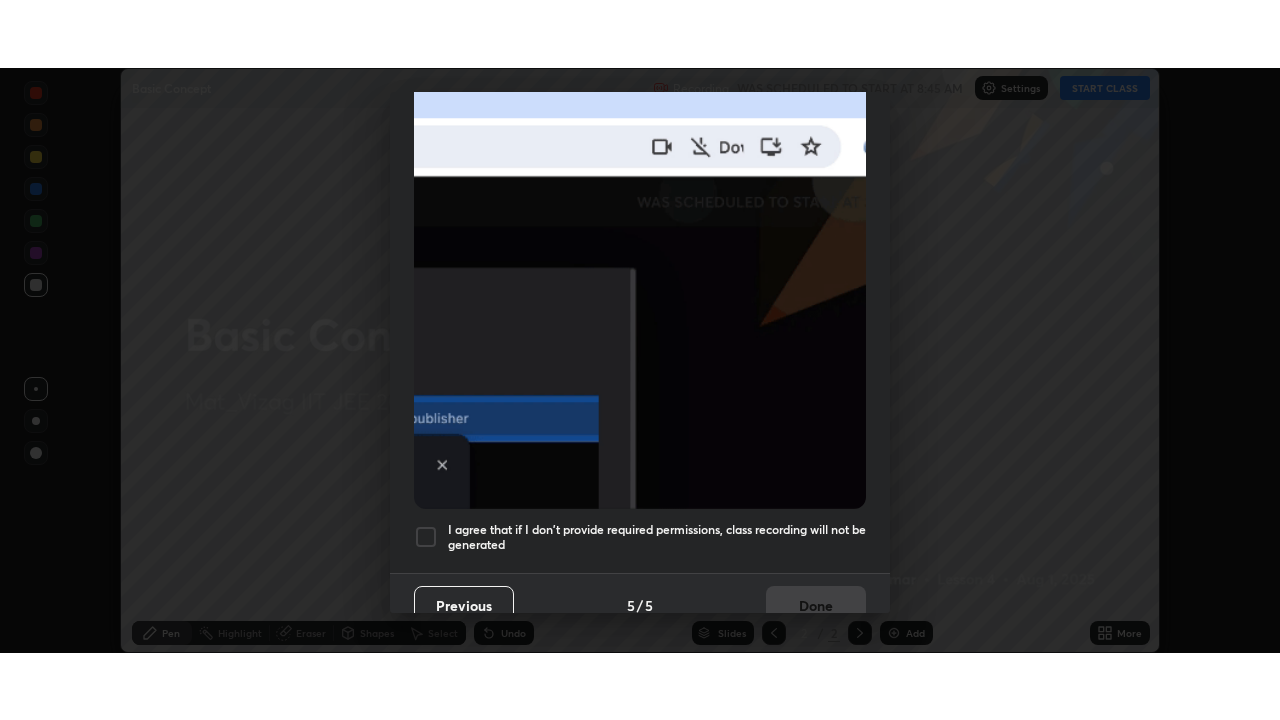 scroll, scrollTop: 479, scrollLeft: 0, axis: vertical 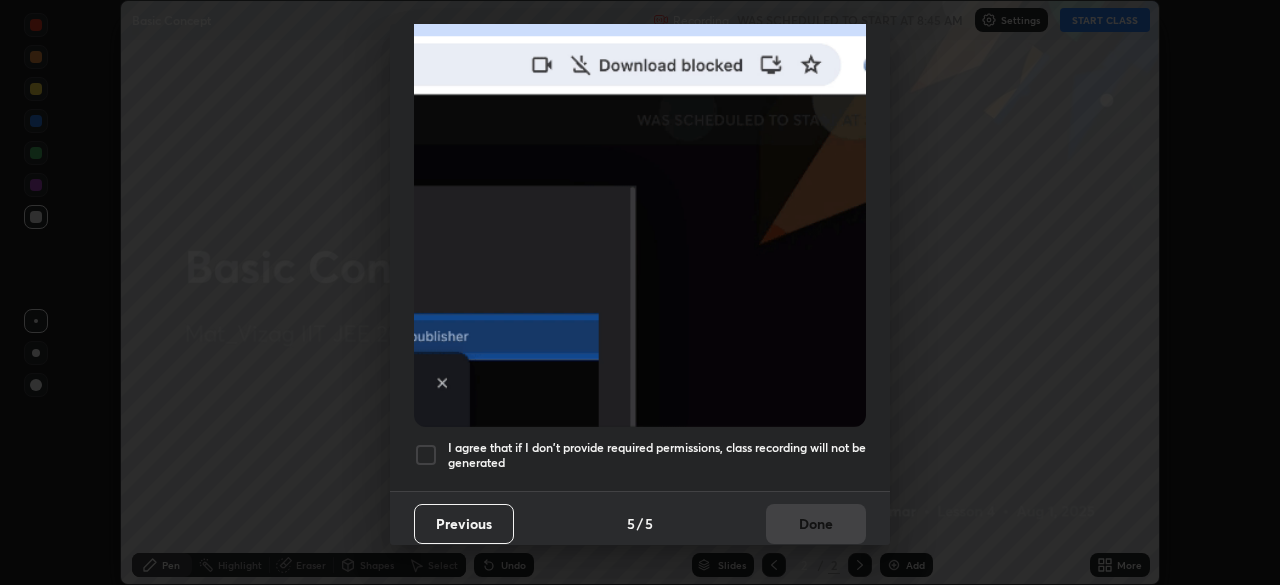 click at bounding box center (426, 455) 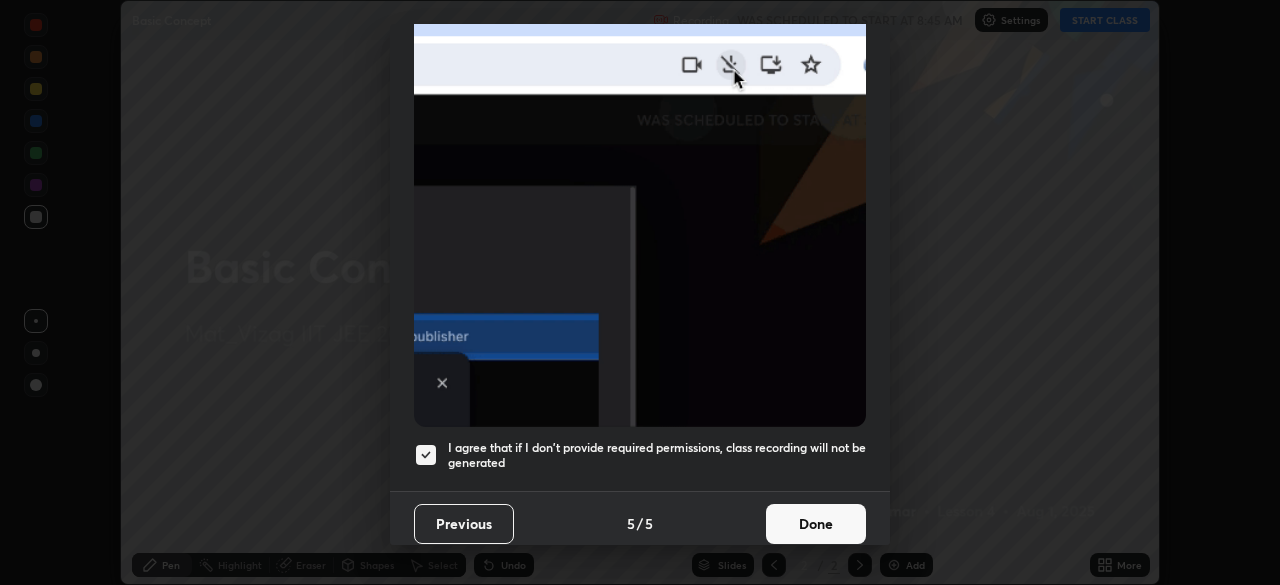 click on "Done" at bounding box center (816, 524) 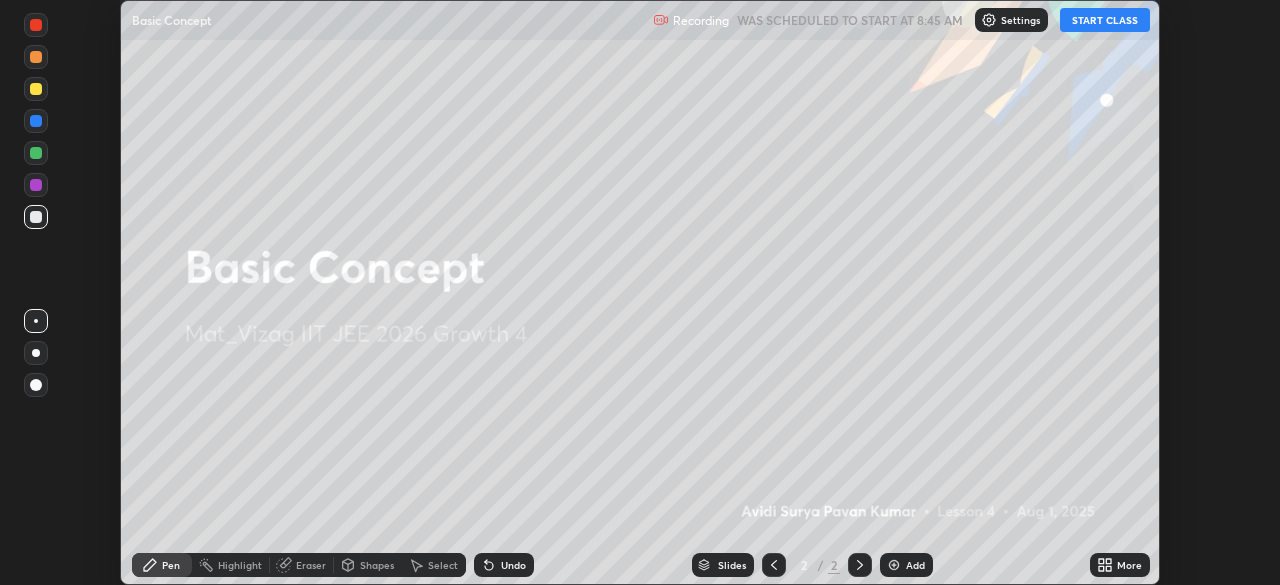click at bounding box center [894, 565] 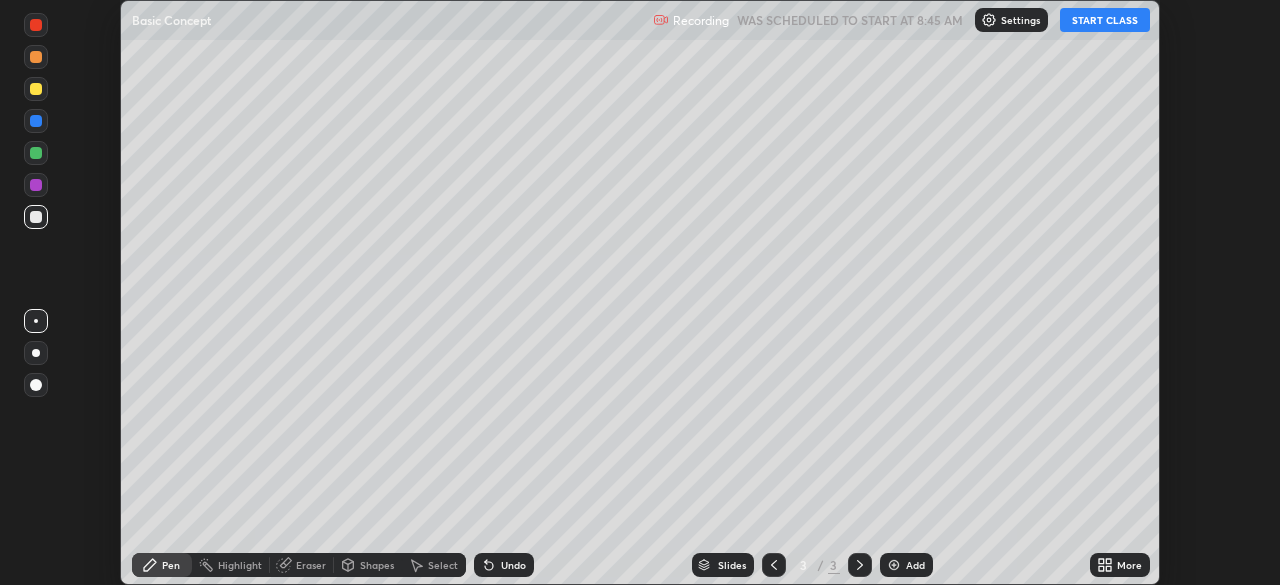 click on "More" at bounding box center (1129, 565) 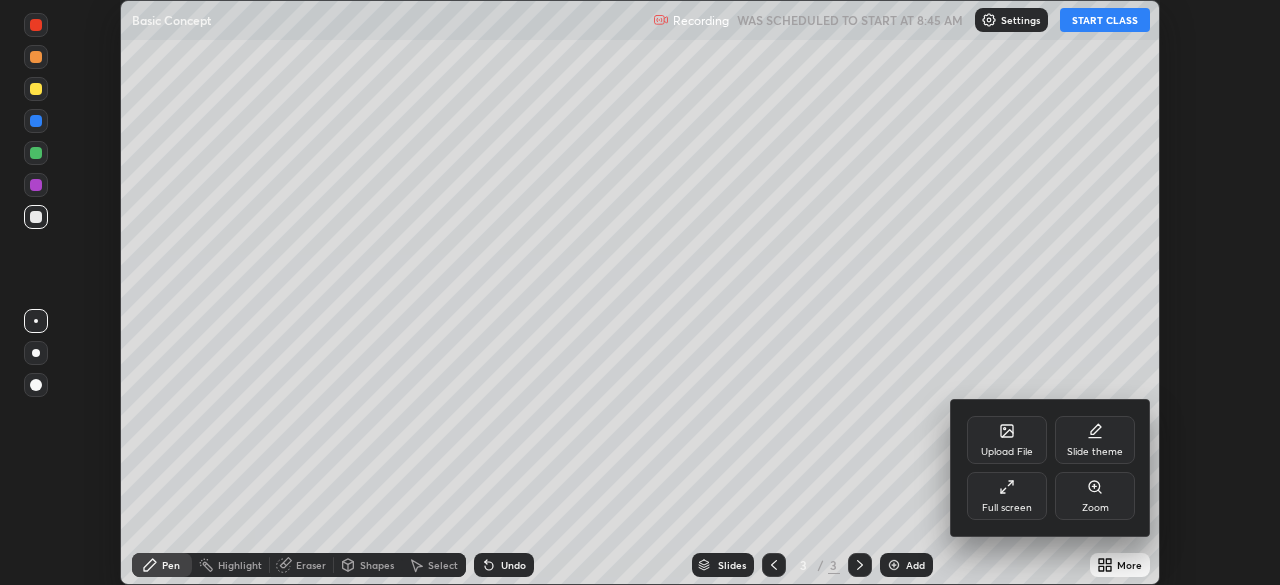 click on "Full screen" at bounding box center (1007, 508) 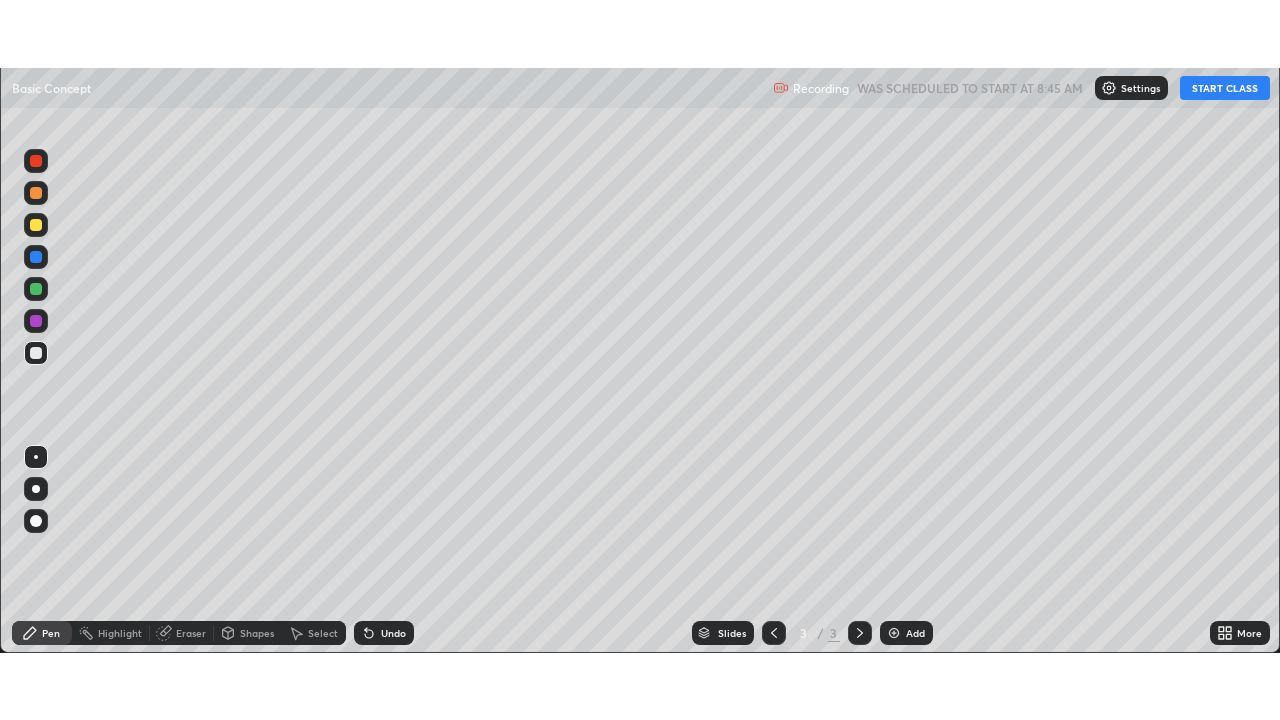 scroll, scrollTop: 99280, scrollLeft: 98720, axis: both 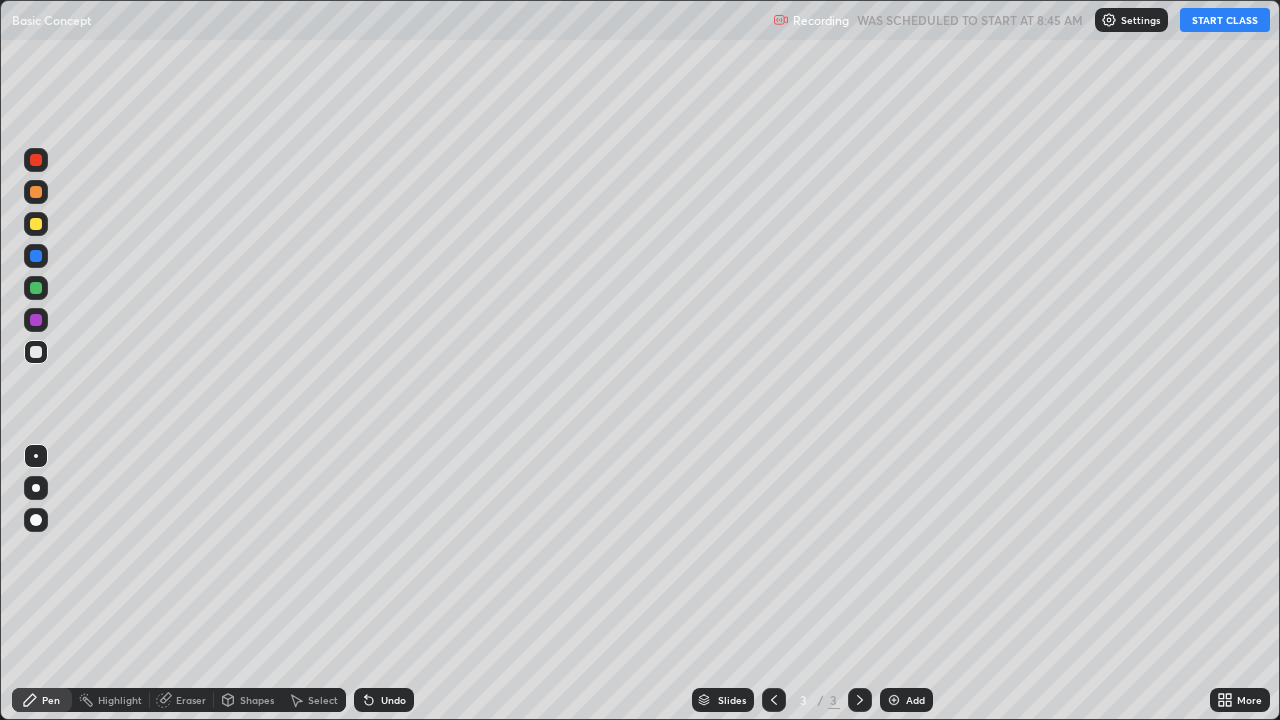 click on "START CLASS" at bounding box center [1225, 20] 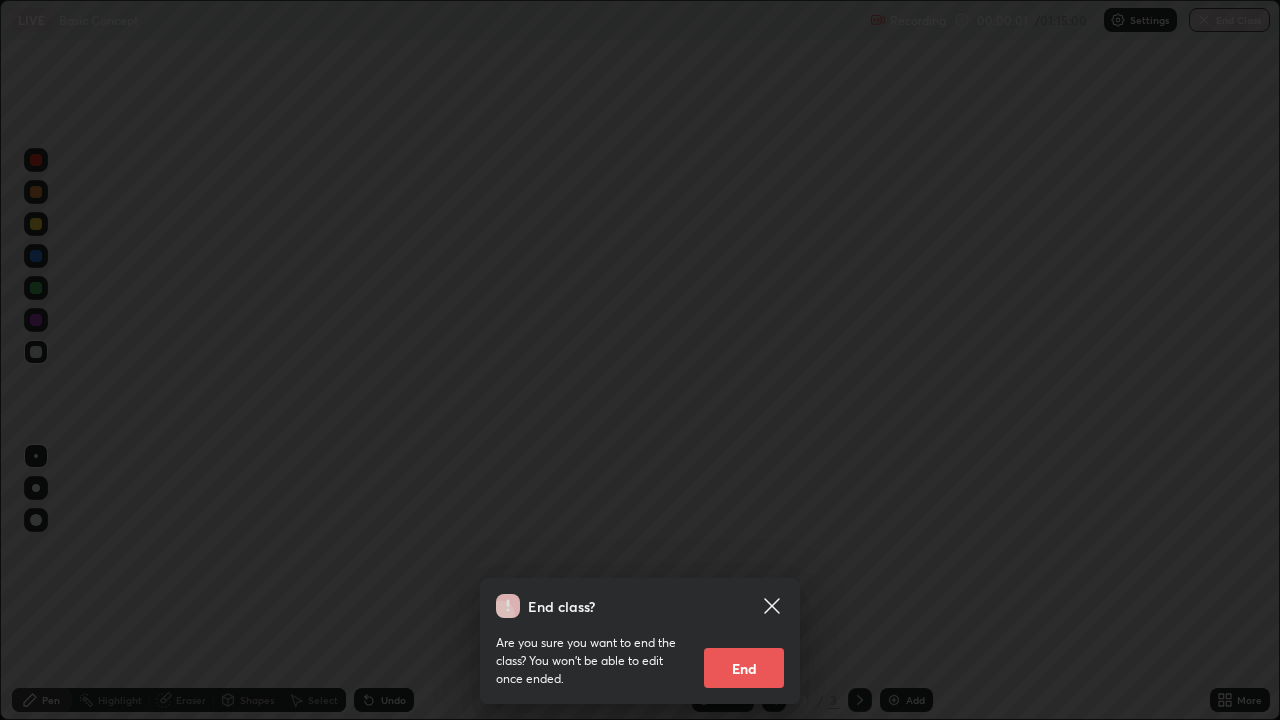 click 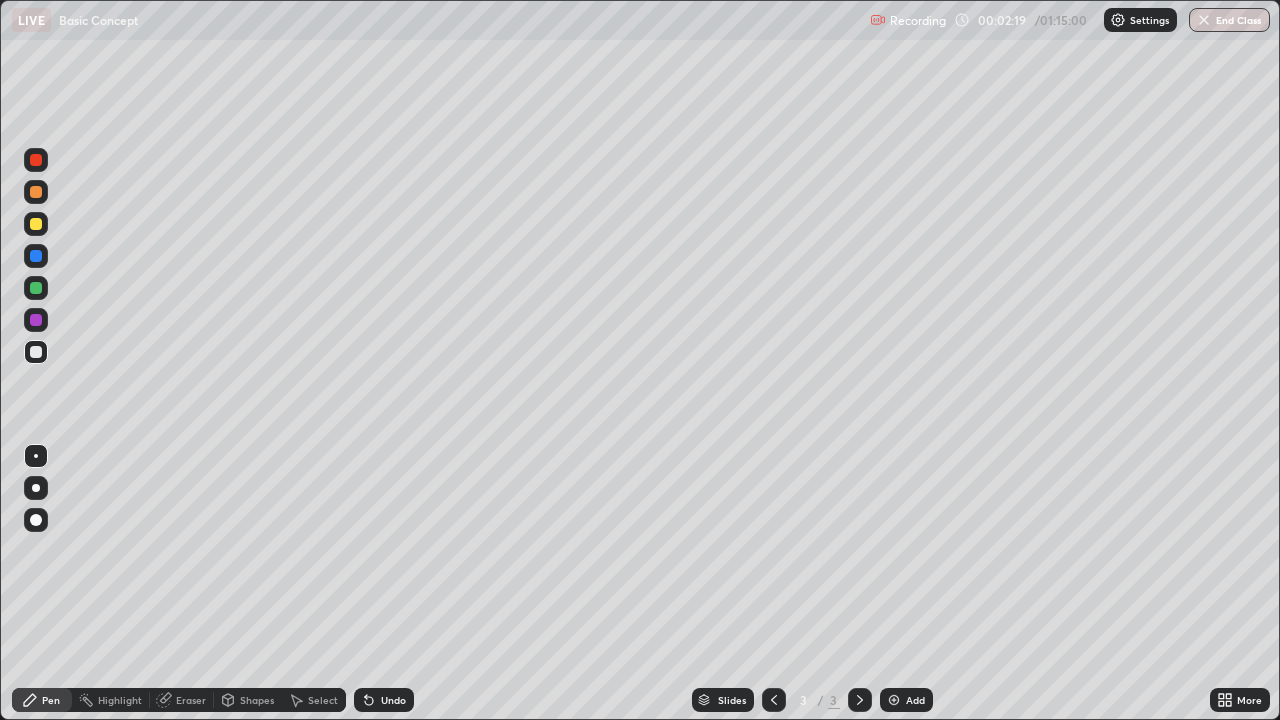 click at bounding box center [894, 700] 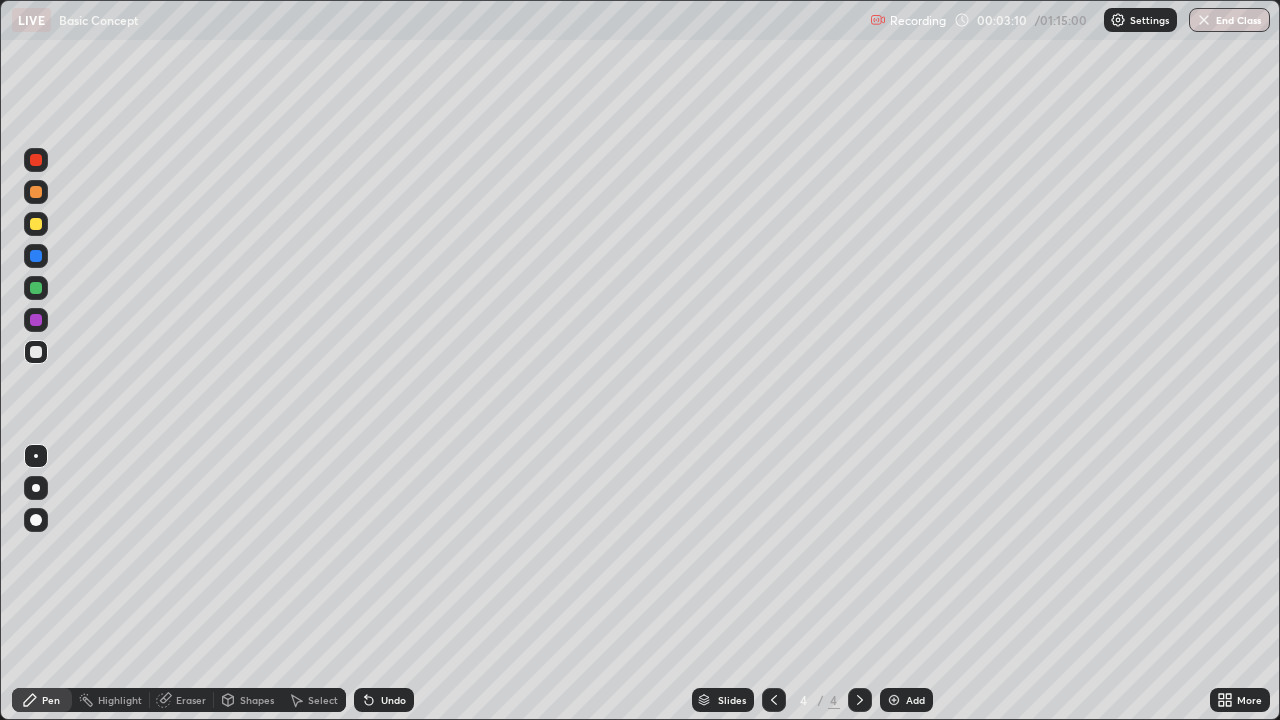 click 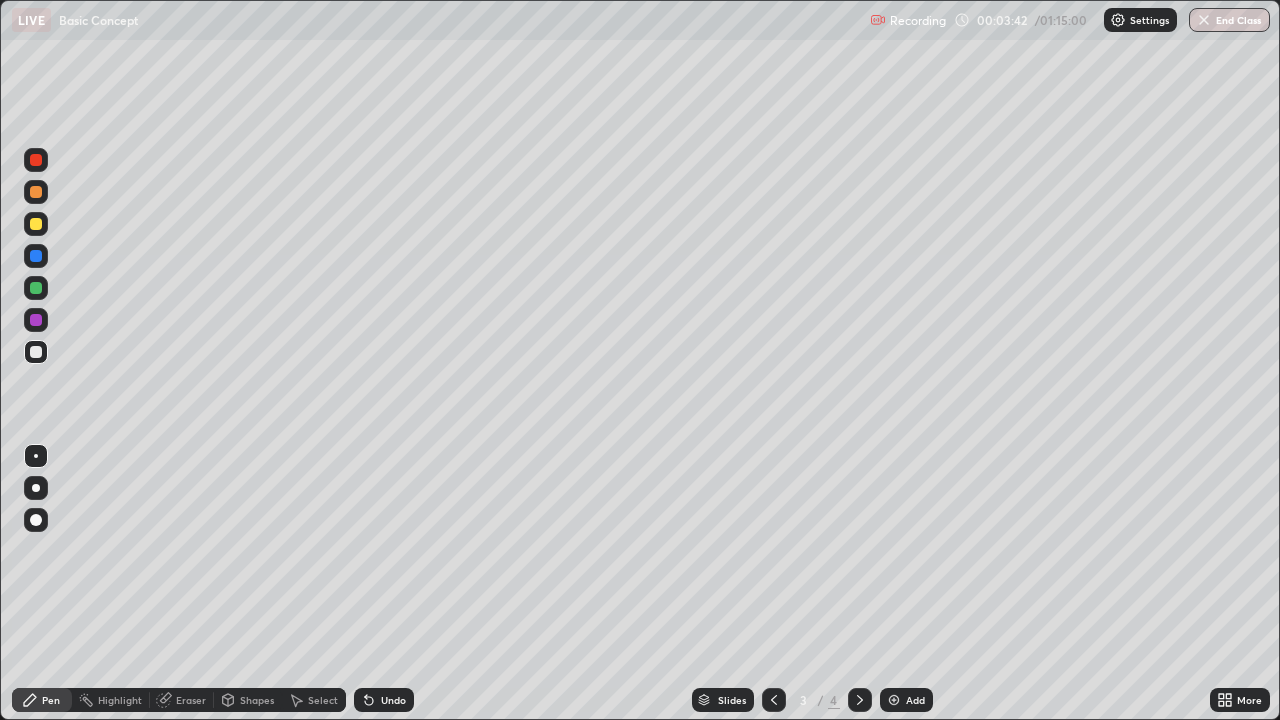 click on "Shapes" at bounding box center [257, 700] 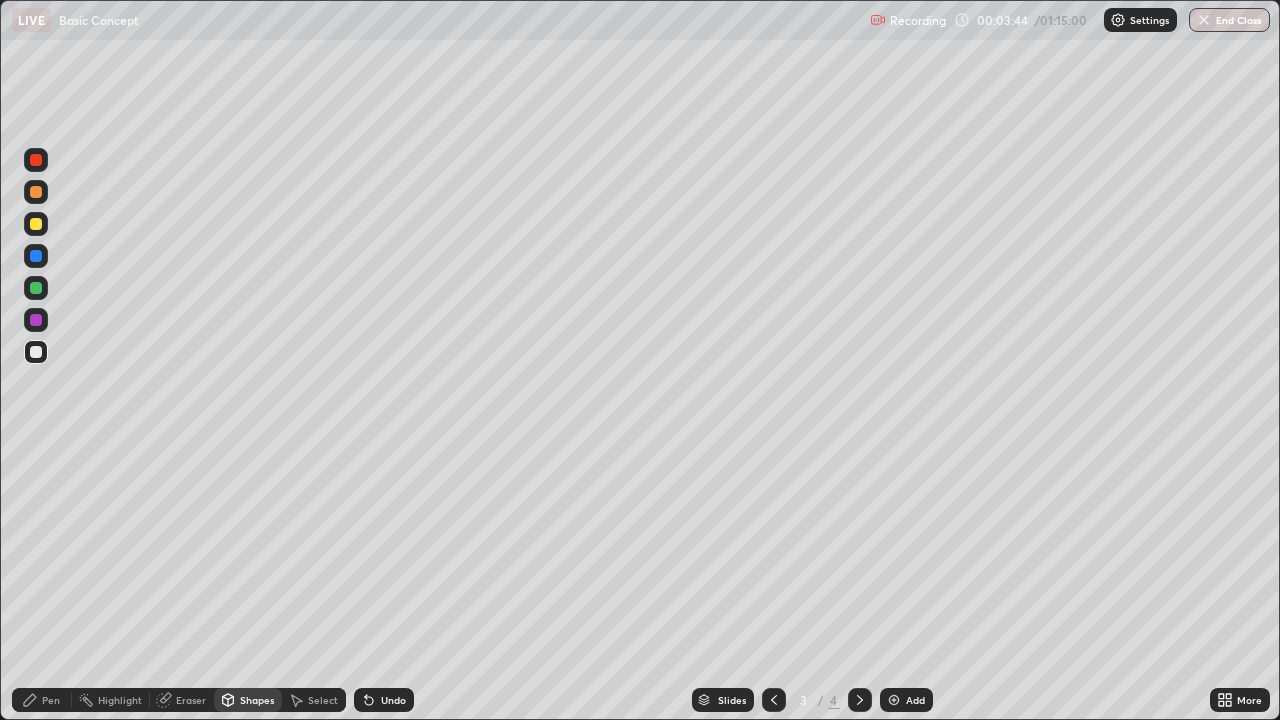 click on "Slides 3 / 4 Add" at bounding box center (812, 700) 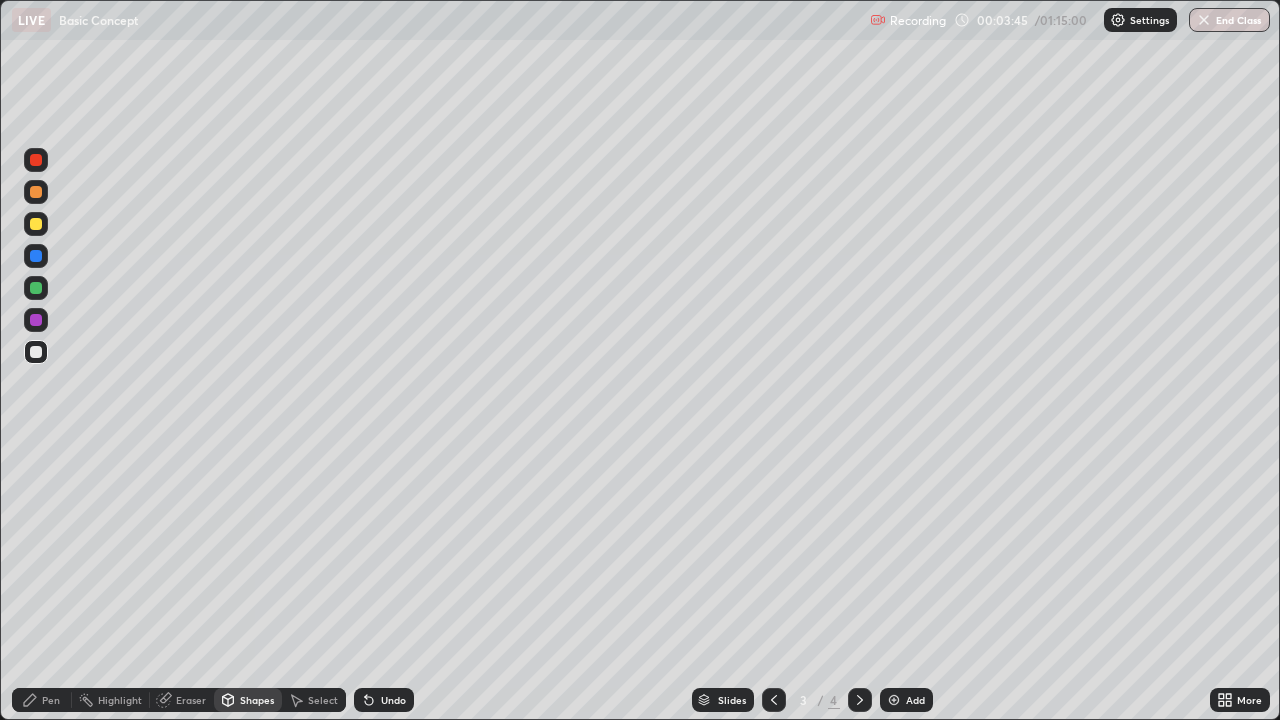 click on "Eraser" at bounding box center [191, 700] 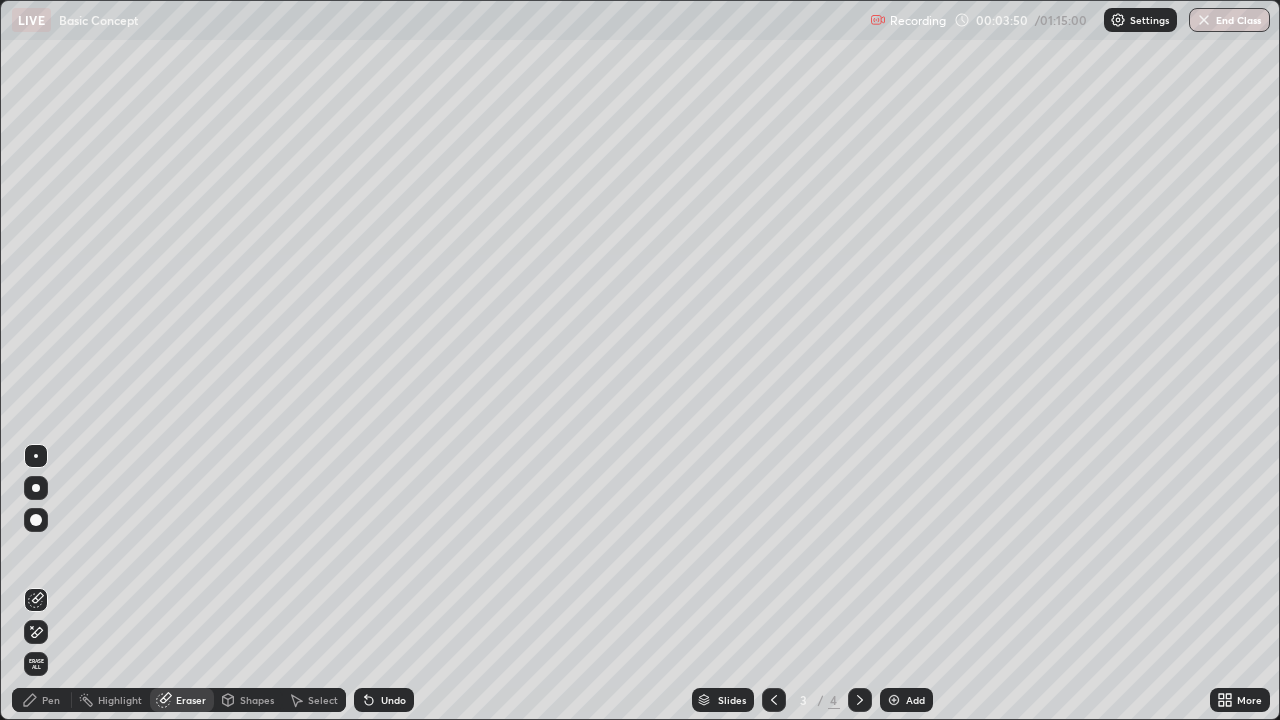click on "Pen" at bounding box center (51, 700) 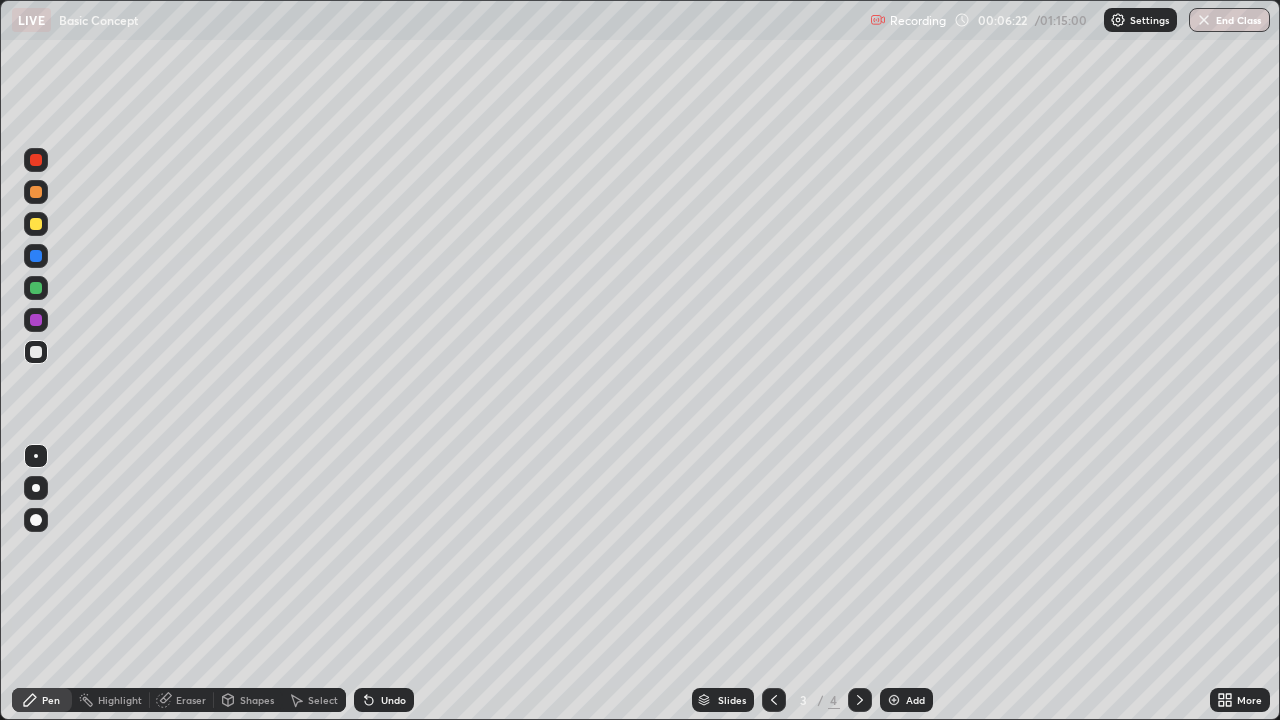 click 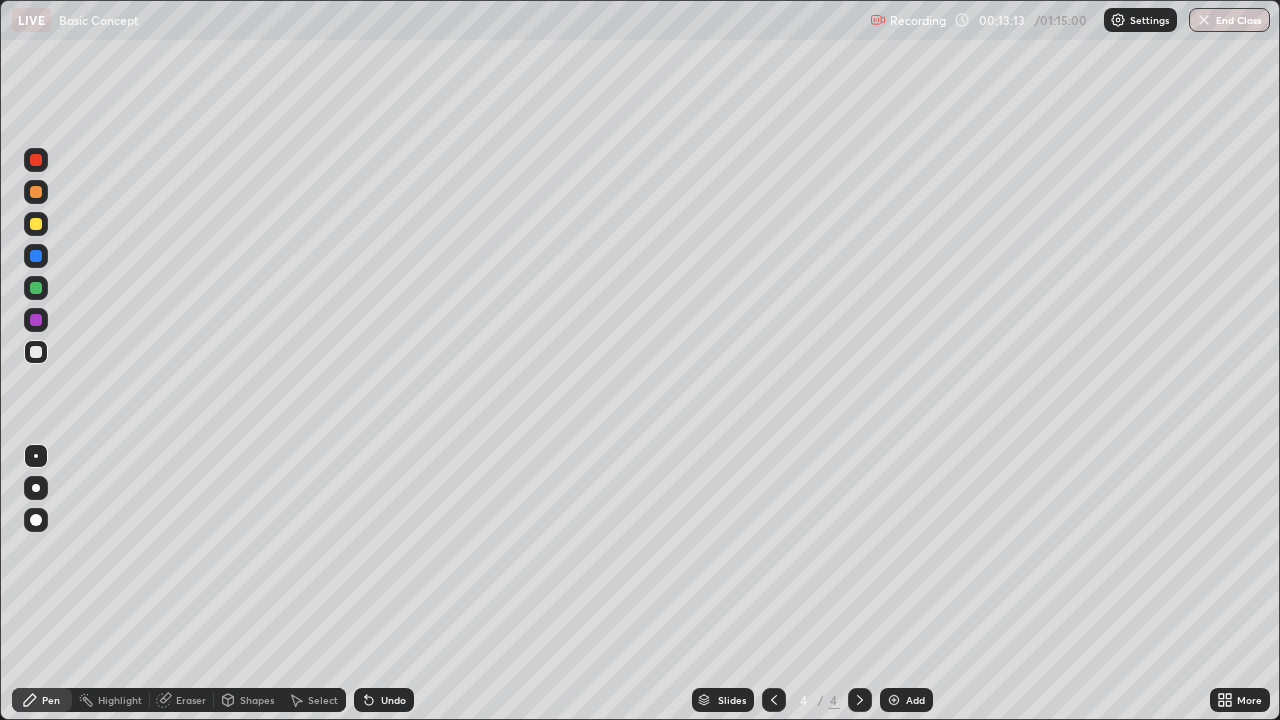 click at bounding box center (894, 700) 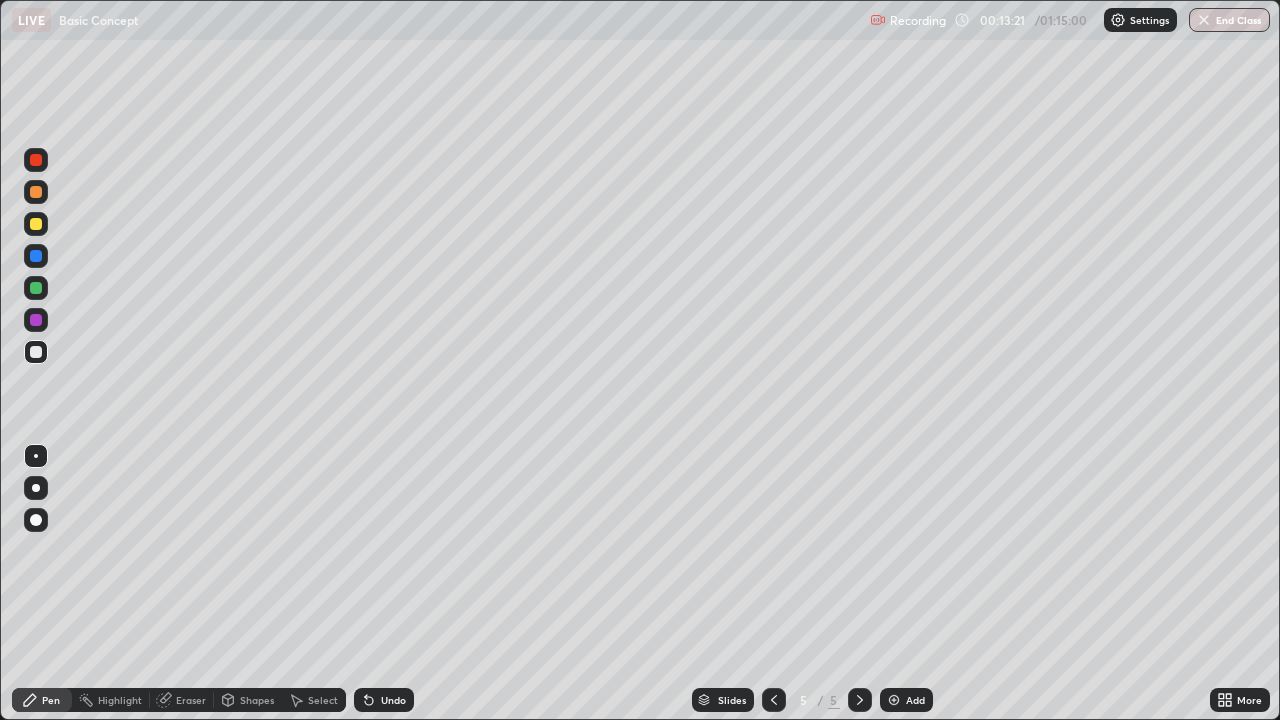 click 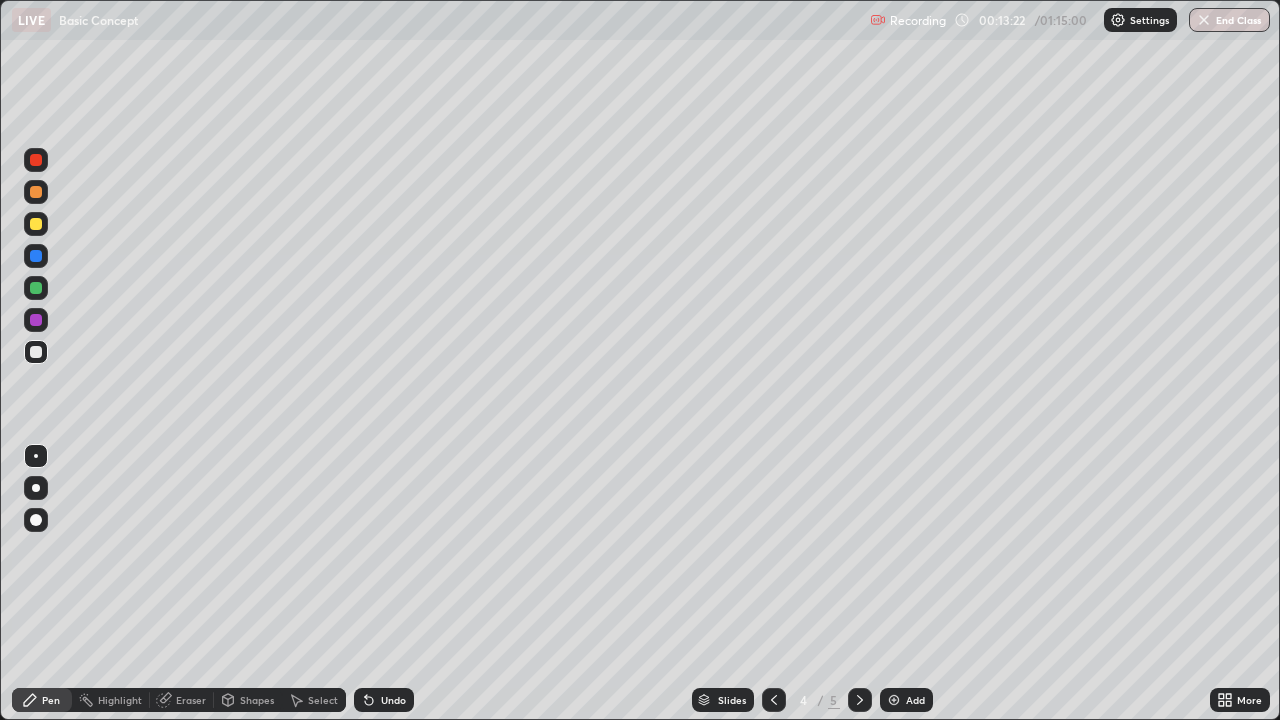 click 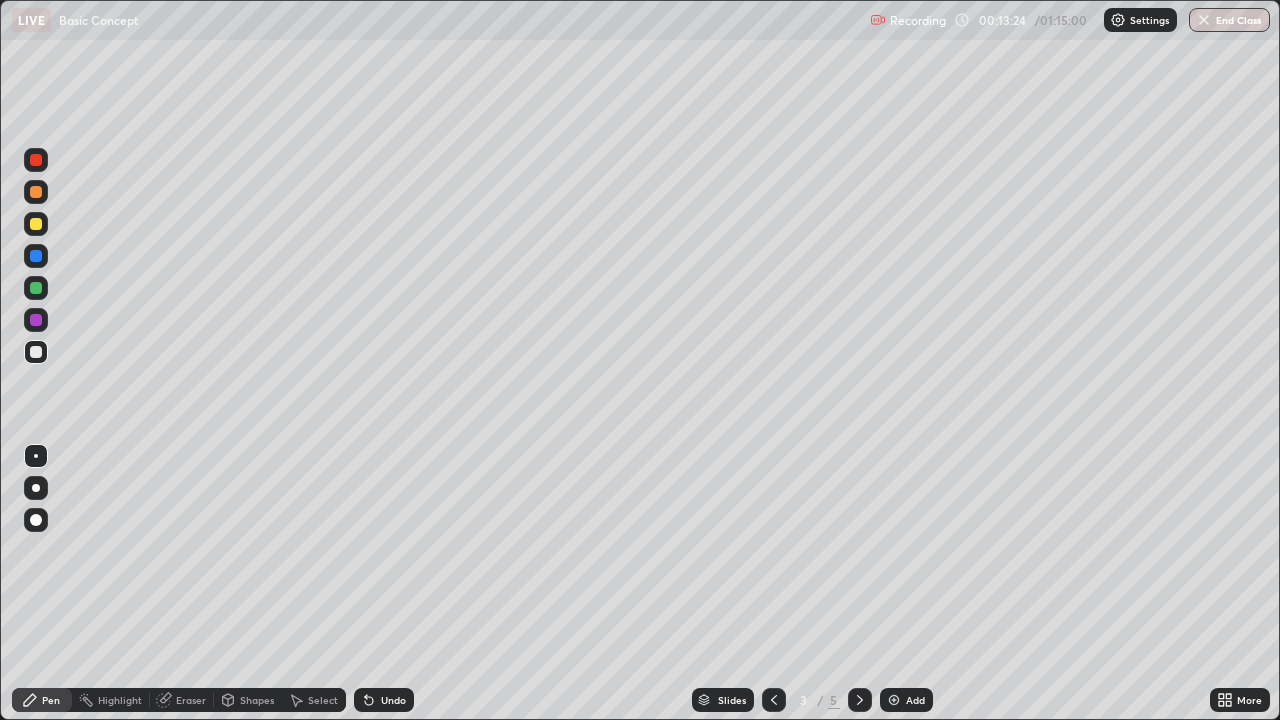 click 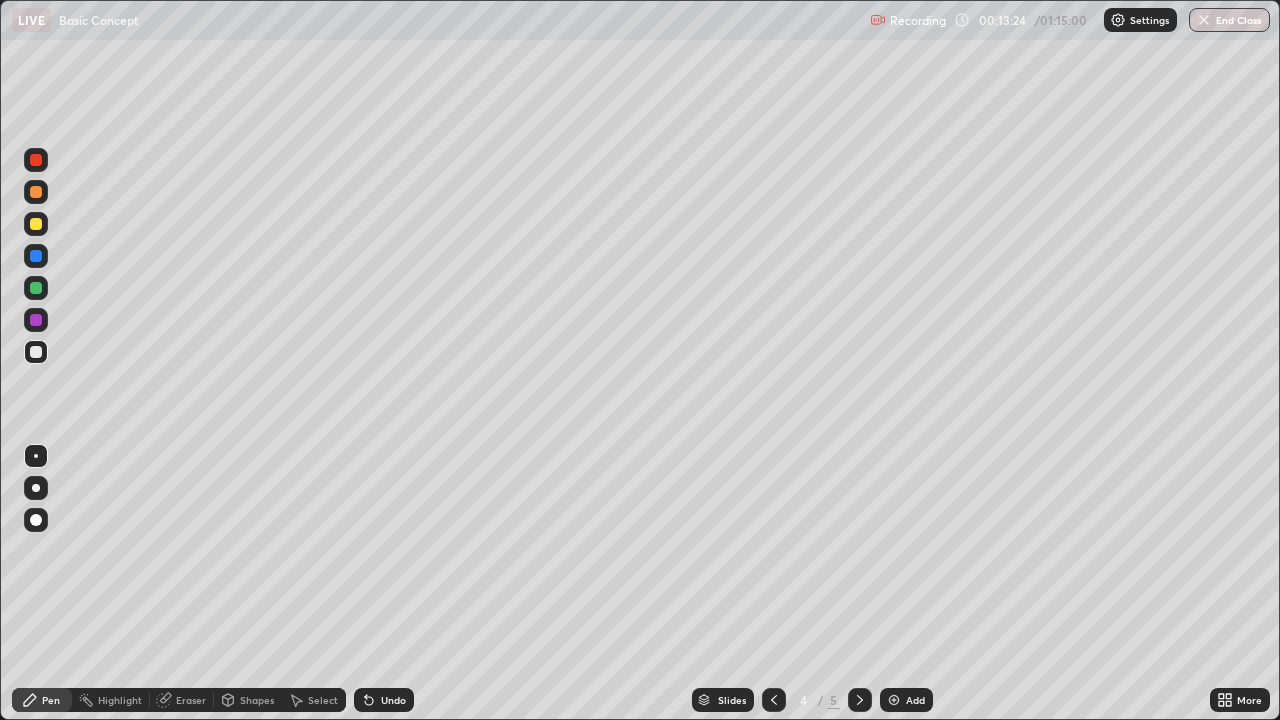click 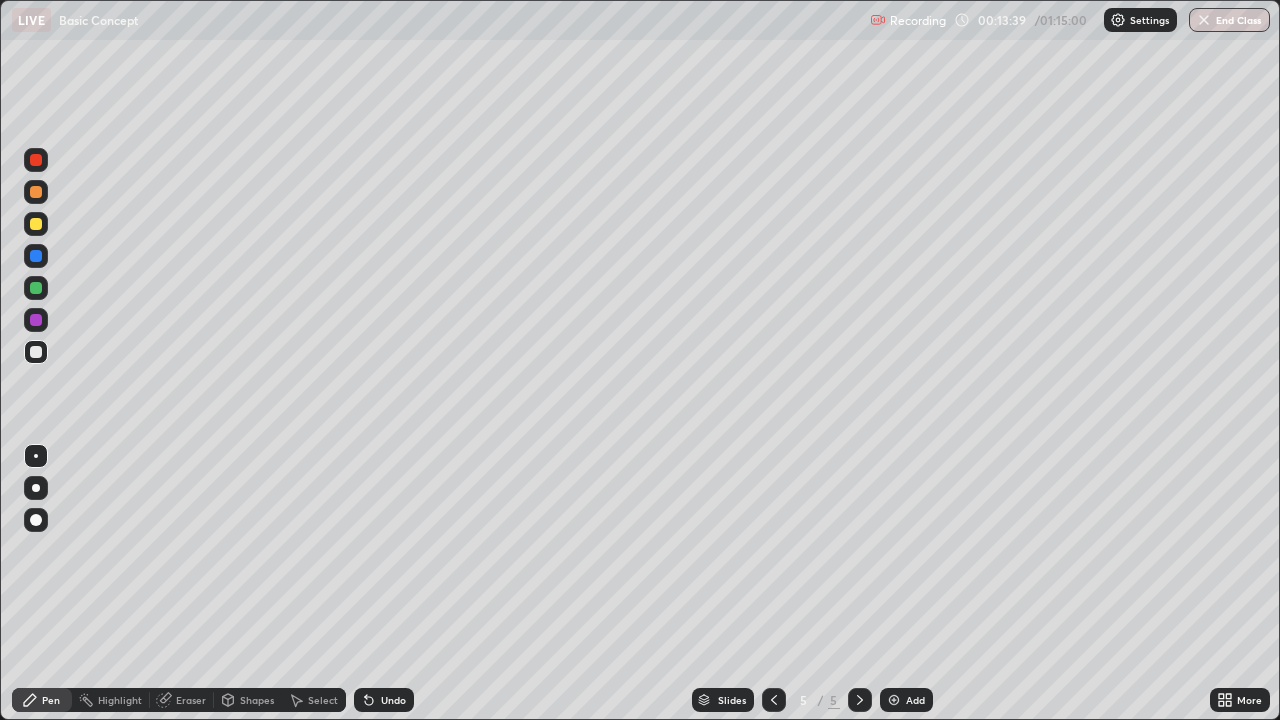 click 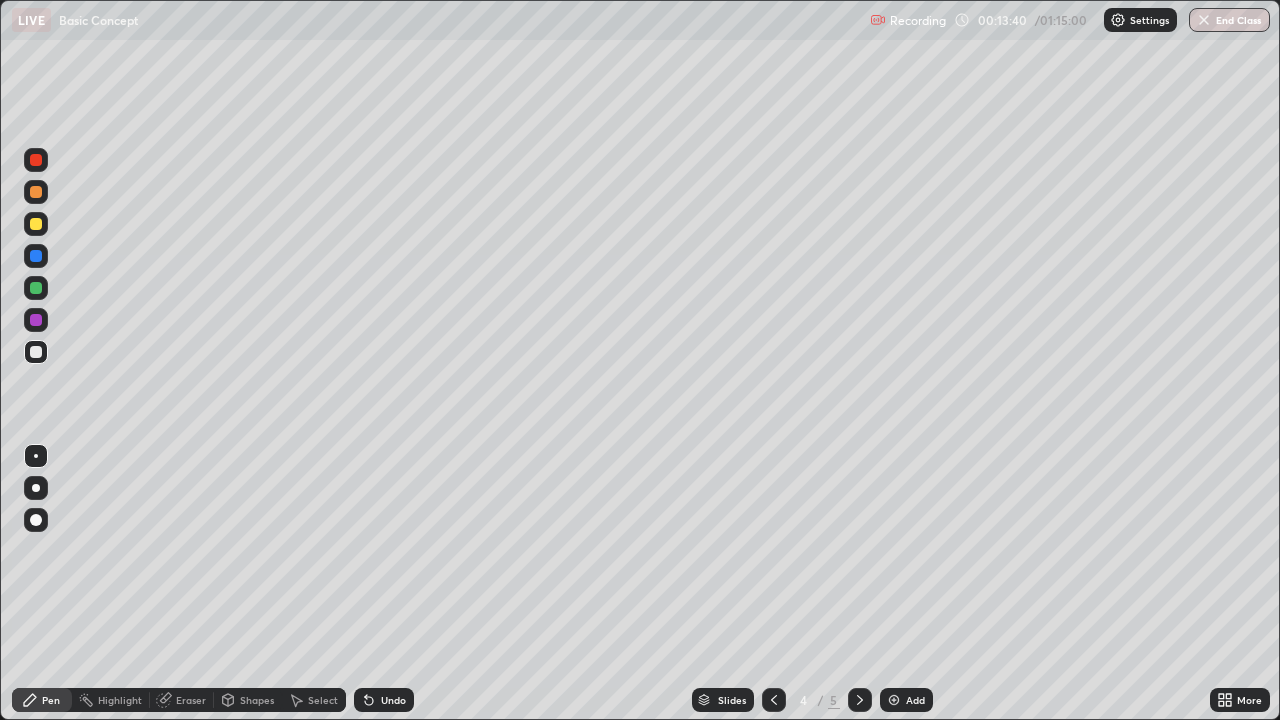 click 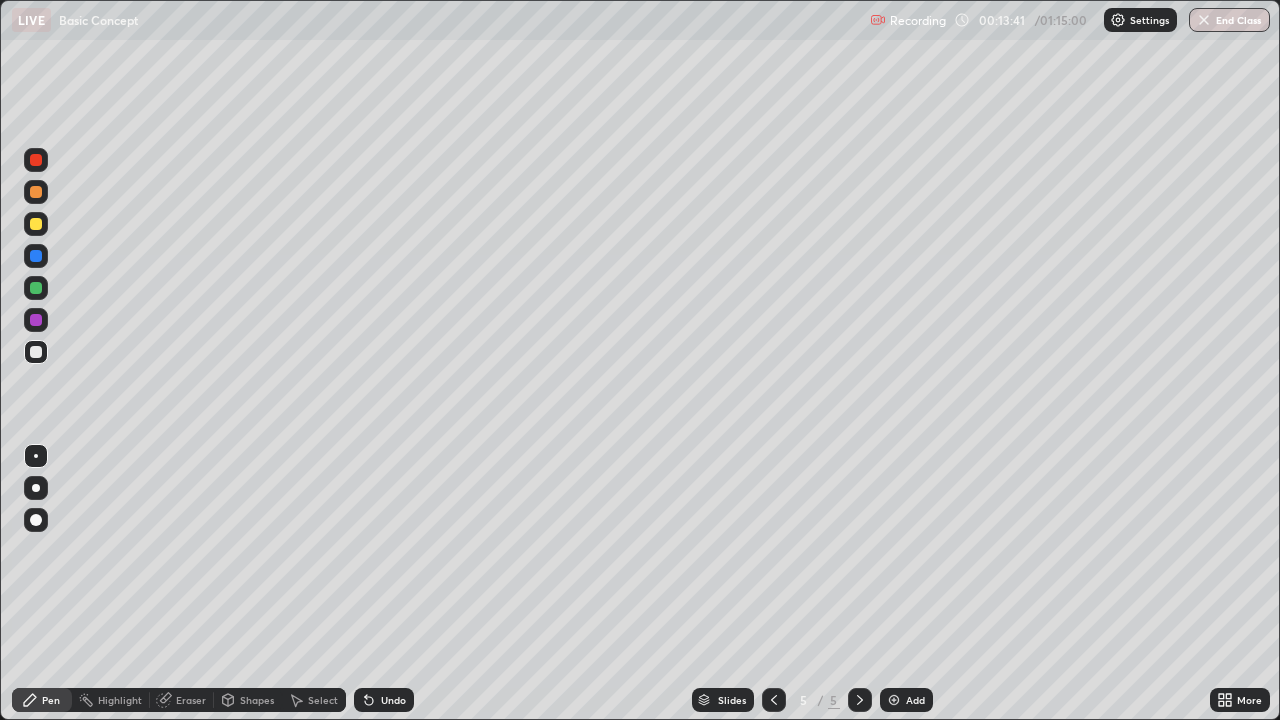 click at bounding box center (894, 700) 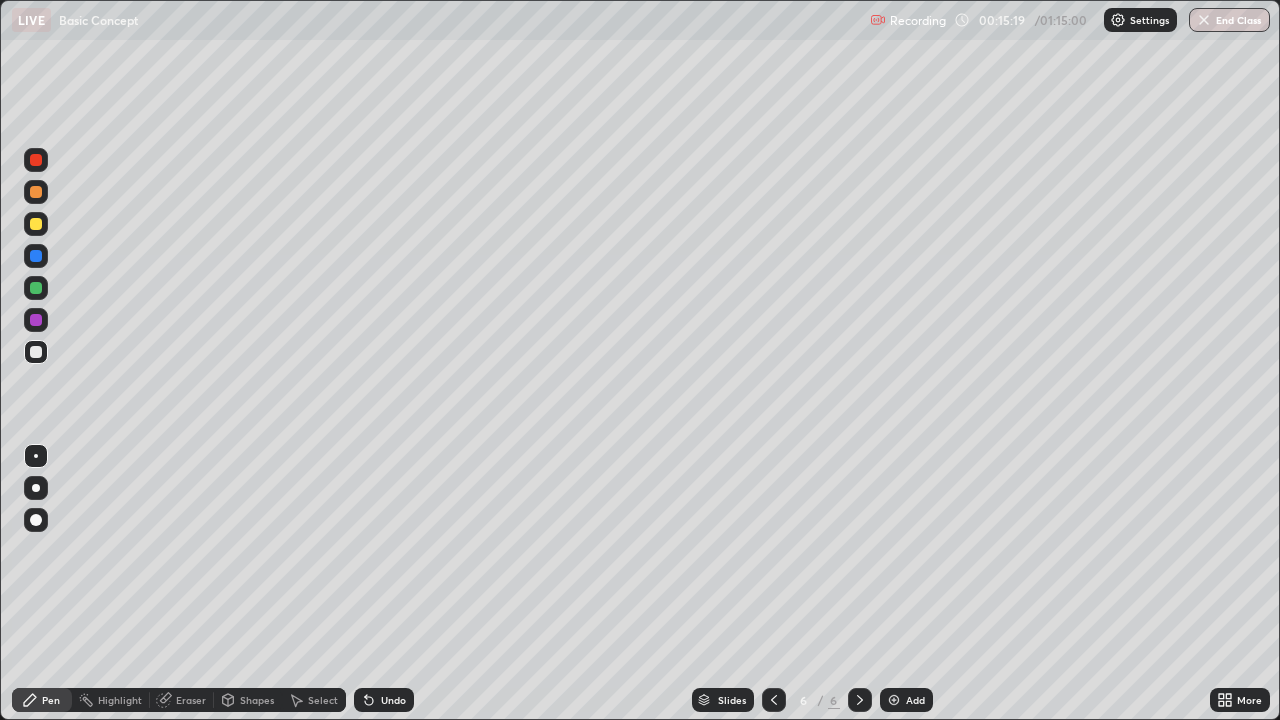 click 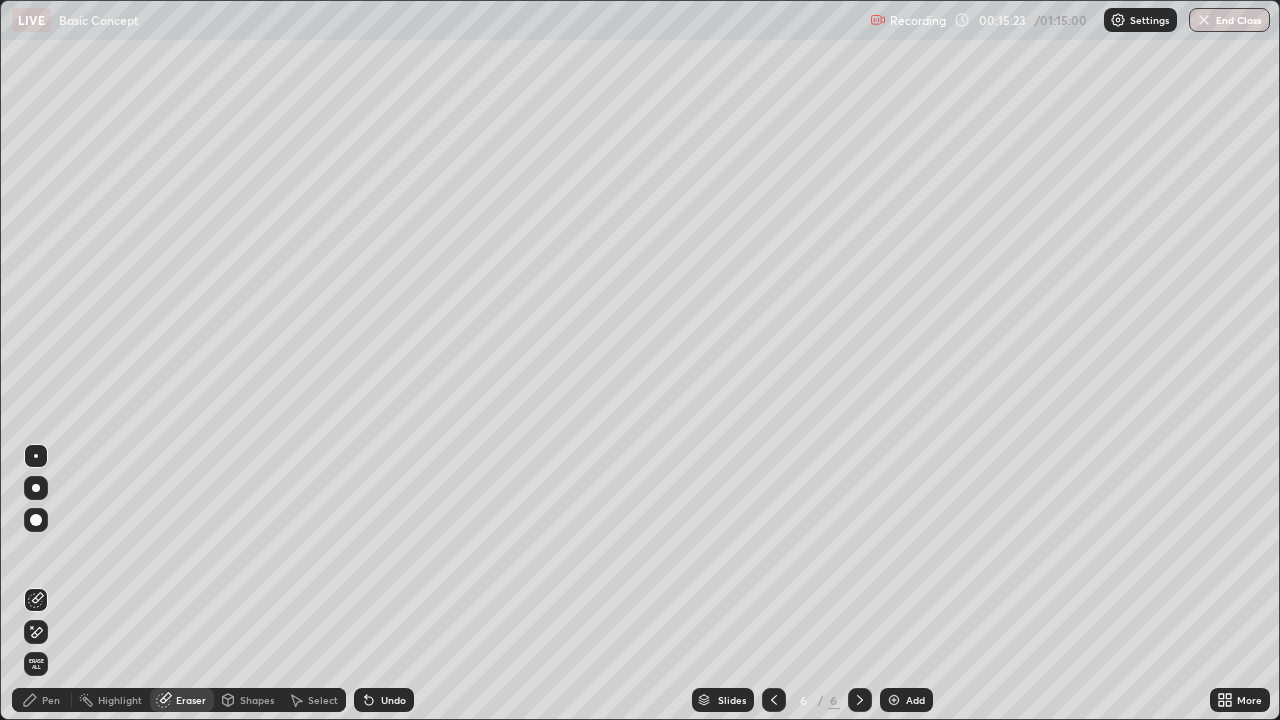 click on "Pen" at bounding box center [51, 700] 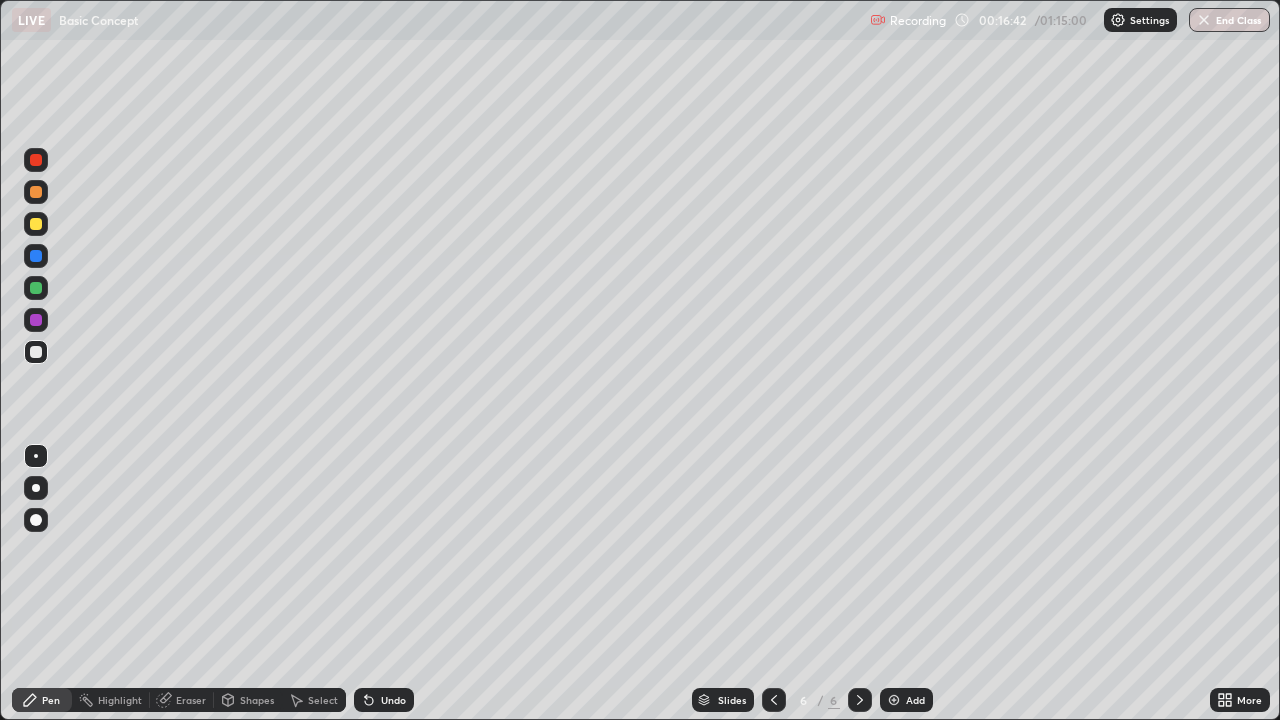 click on "Slides 6 / 6 Add" at bounding box center [812, 700] 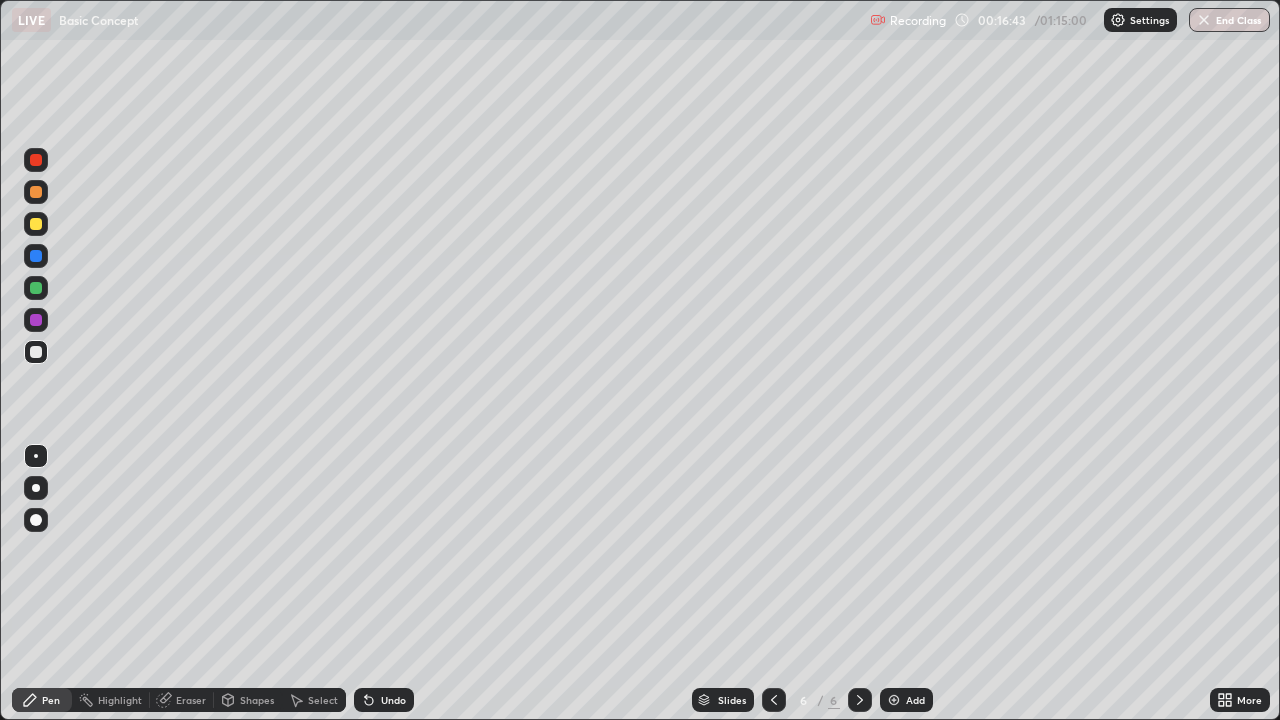 click on "Slides 6 / 6 Add" at bounding box center (812, 700) 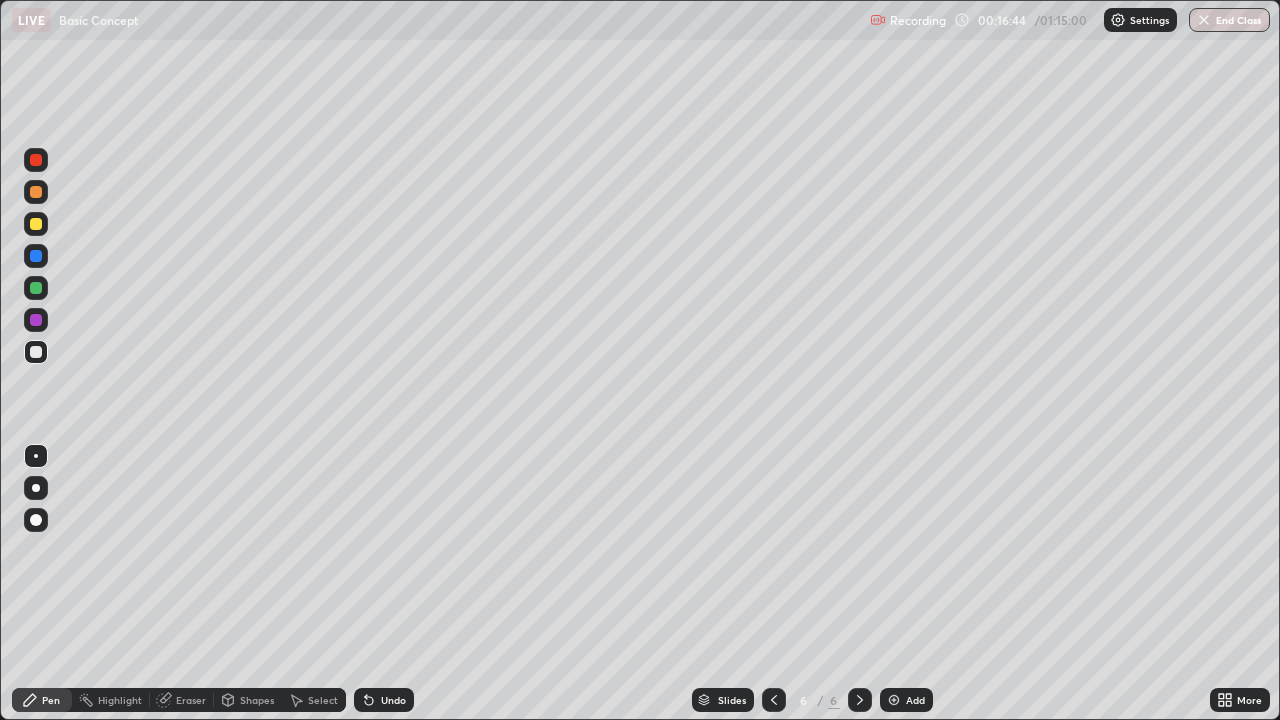 click on "Slides 6 / 6 Add" at bounding box center [812, 700] 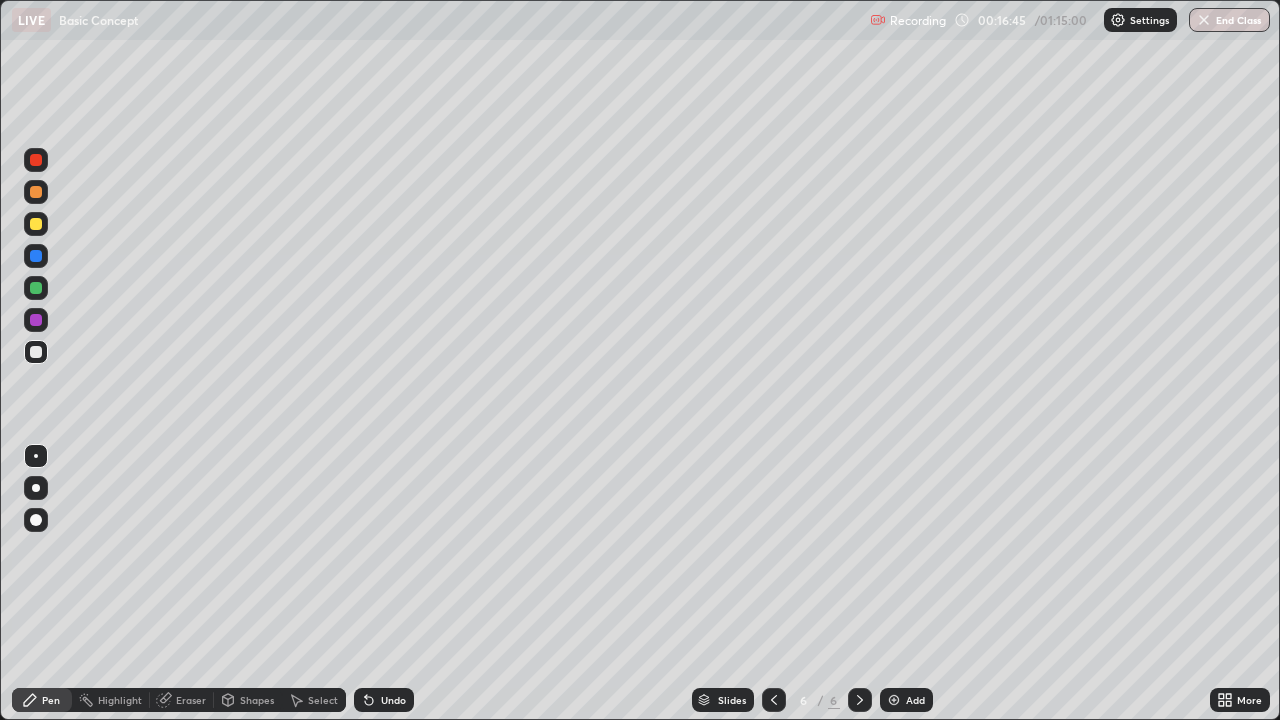 click on "Pen" at bounding box center (51, 700) 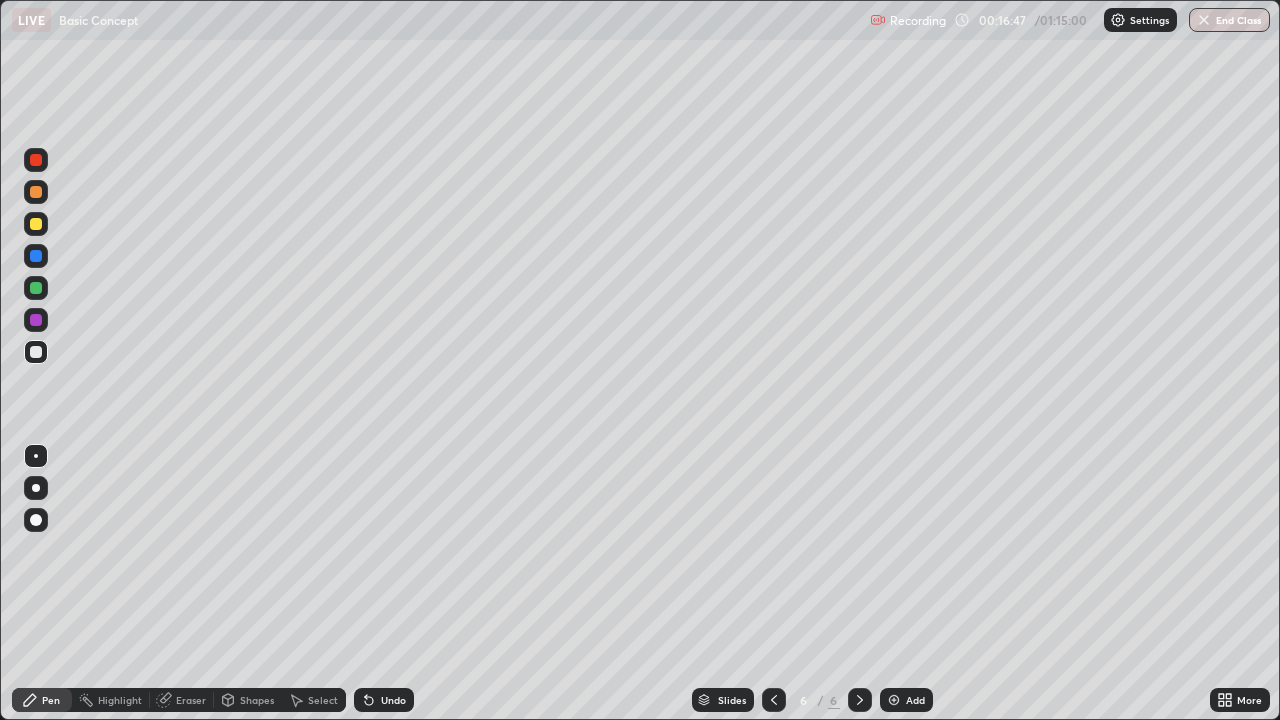 click on "Slides 6 / 6 Add" at bounding box center [812, 700] 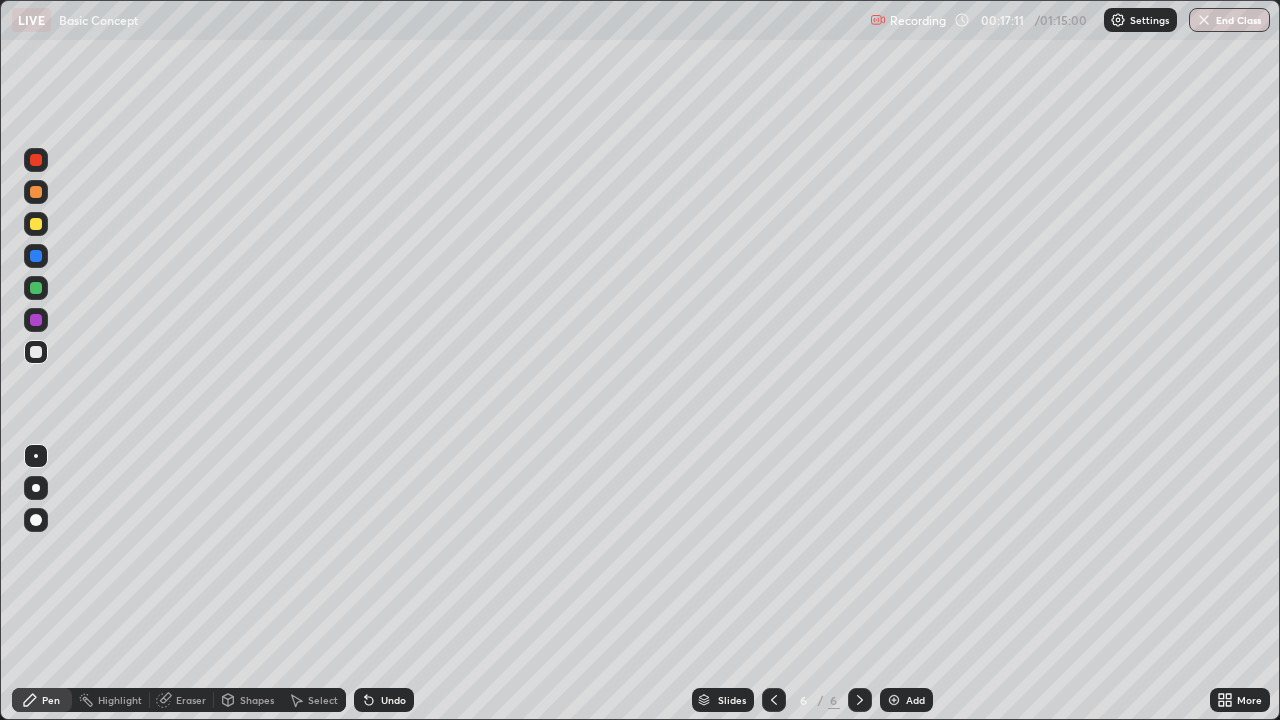 click at bounding box center [774, 700] 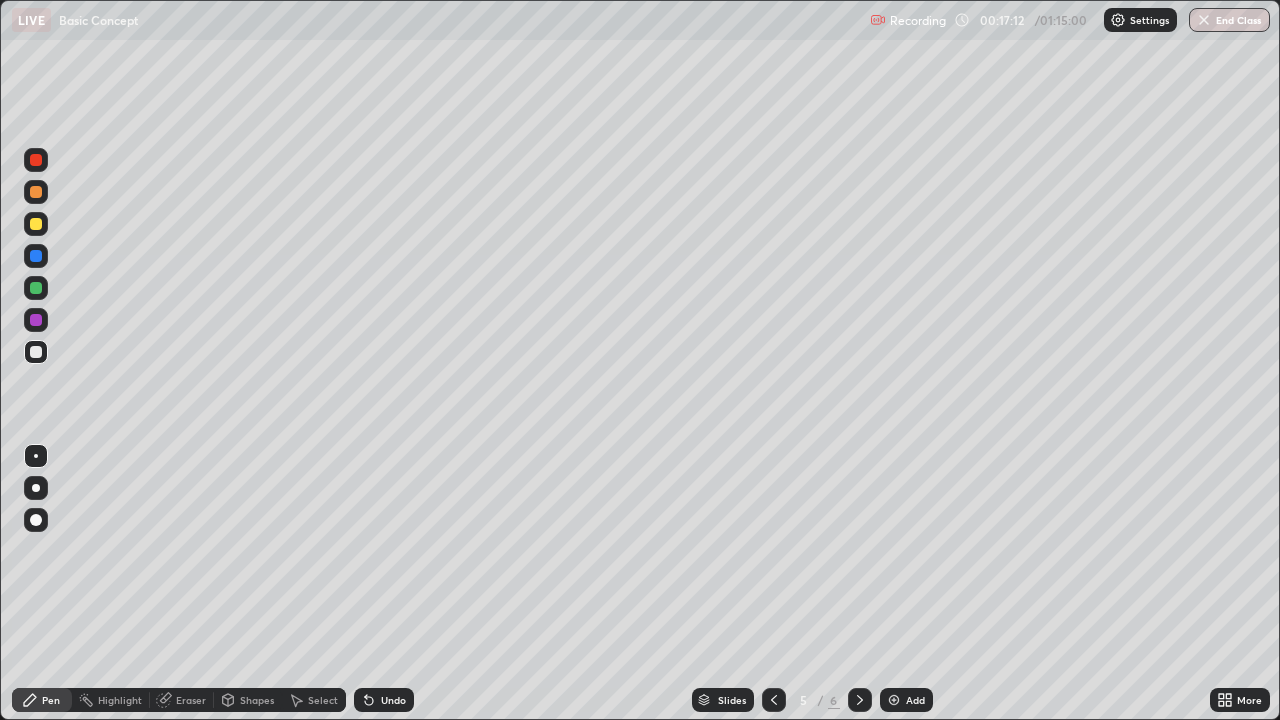 click 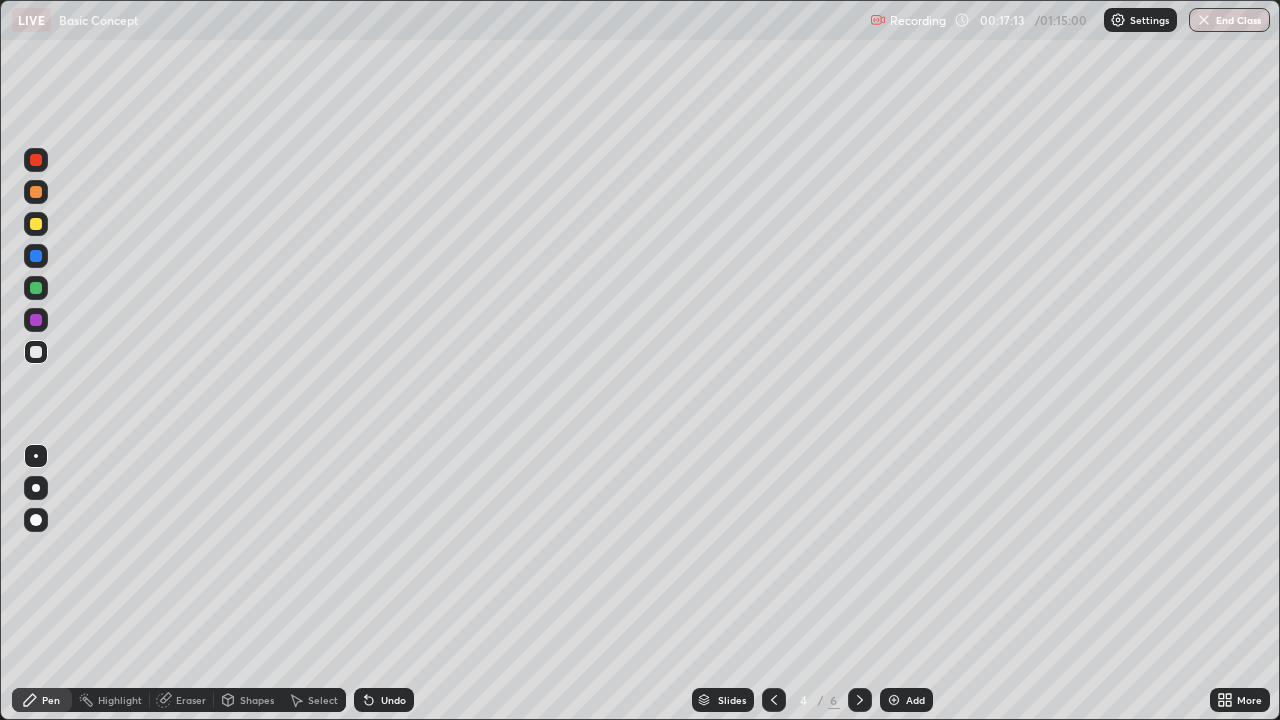 click 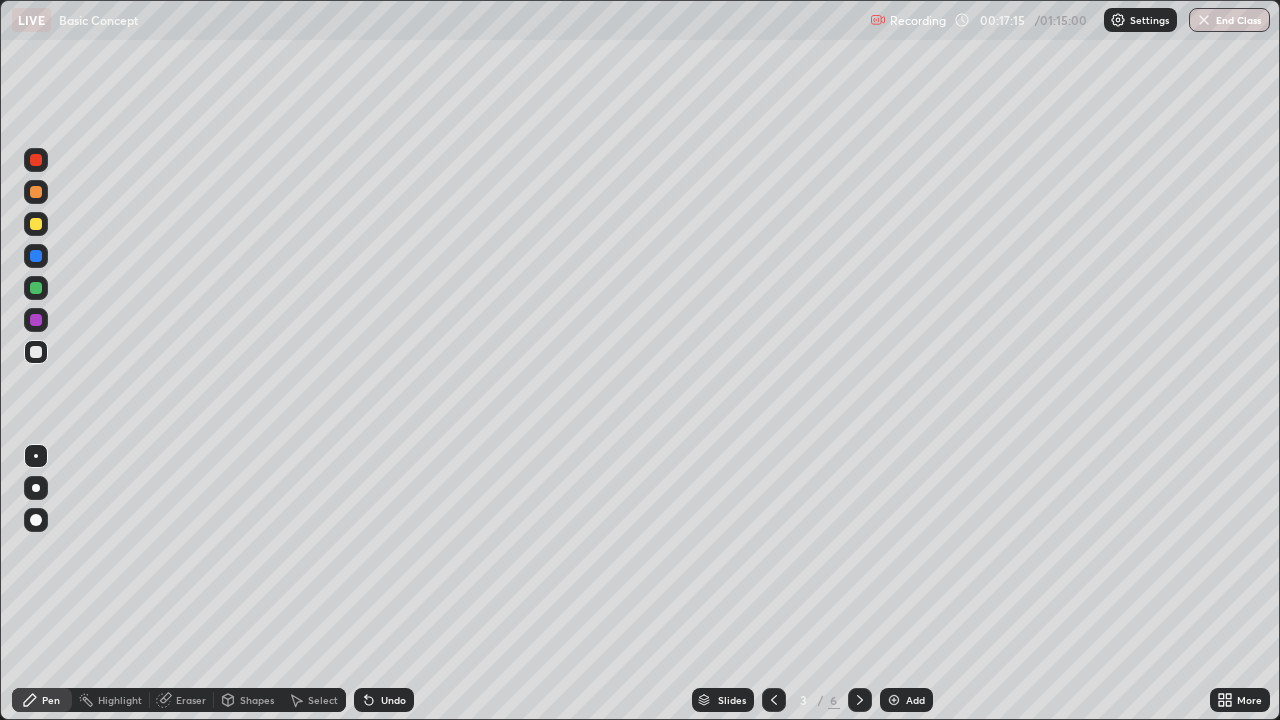 click 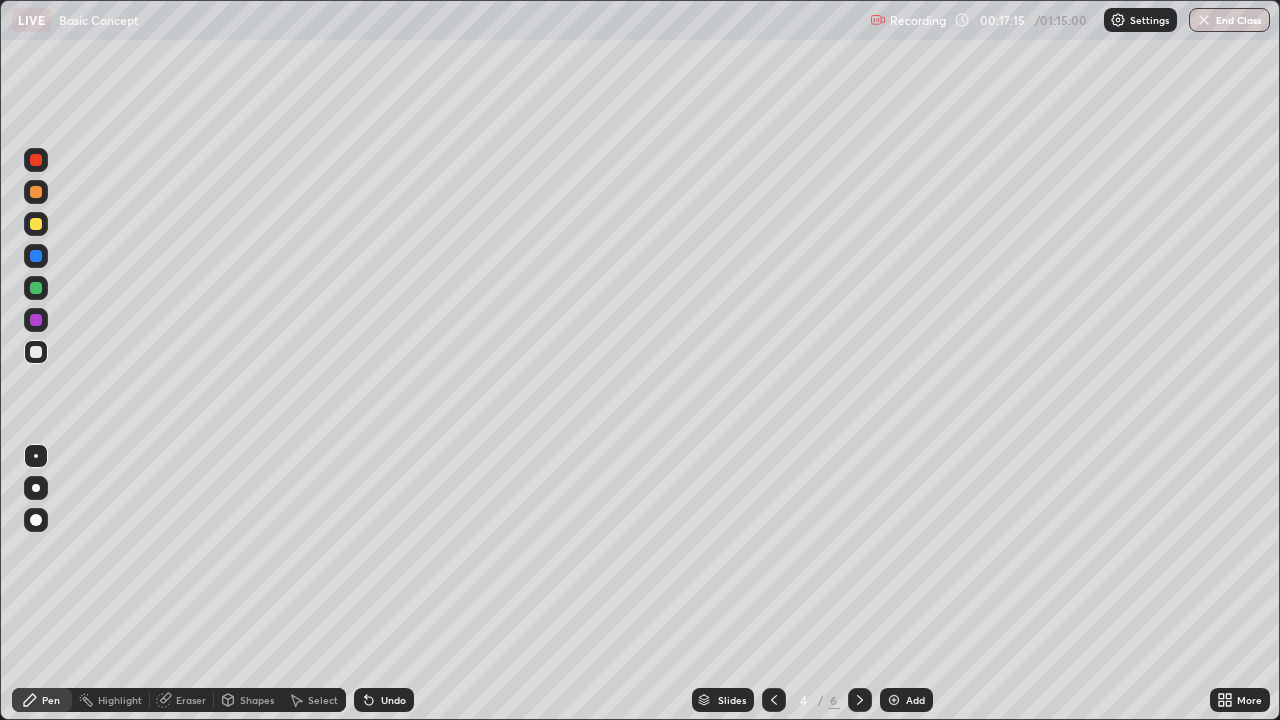 click at bounding box center (774, 700) 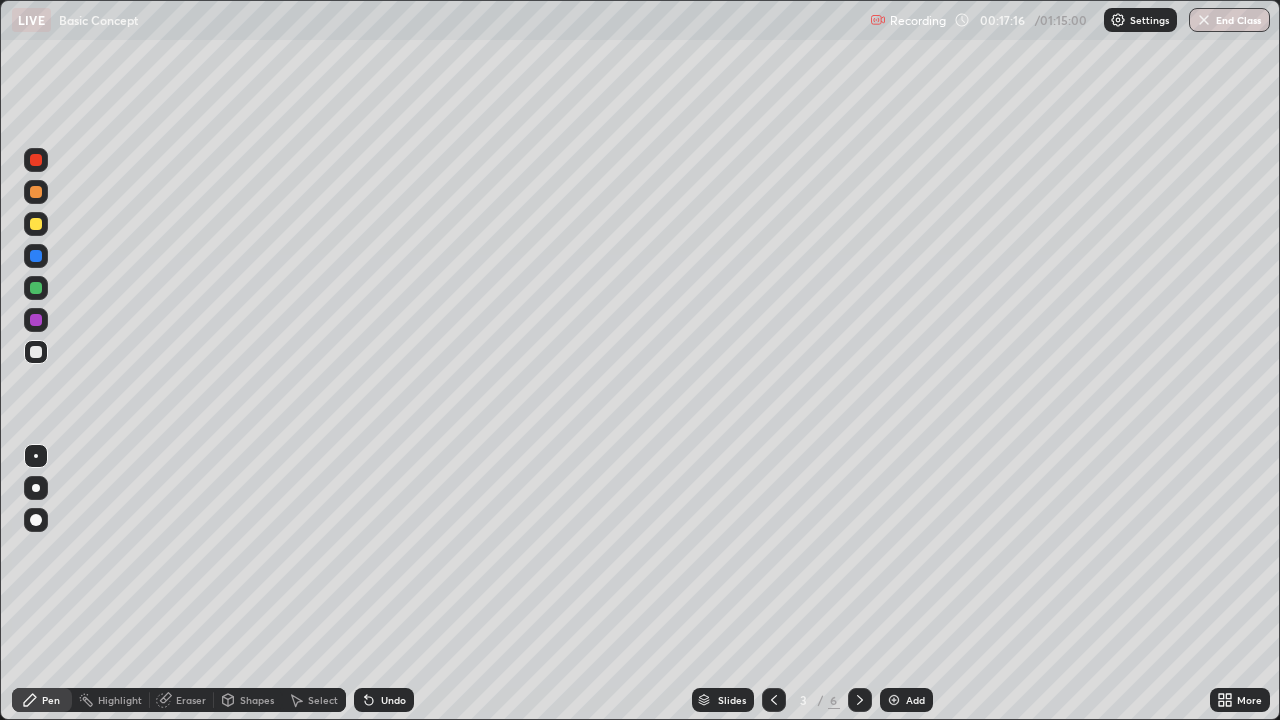 click at bounding box center [774, 700] 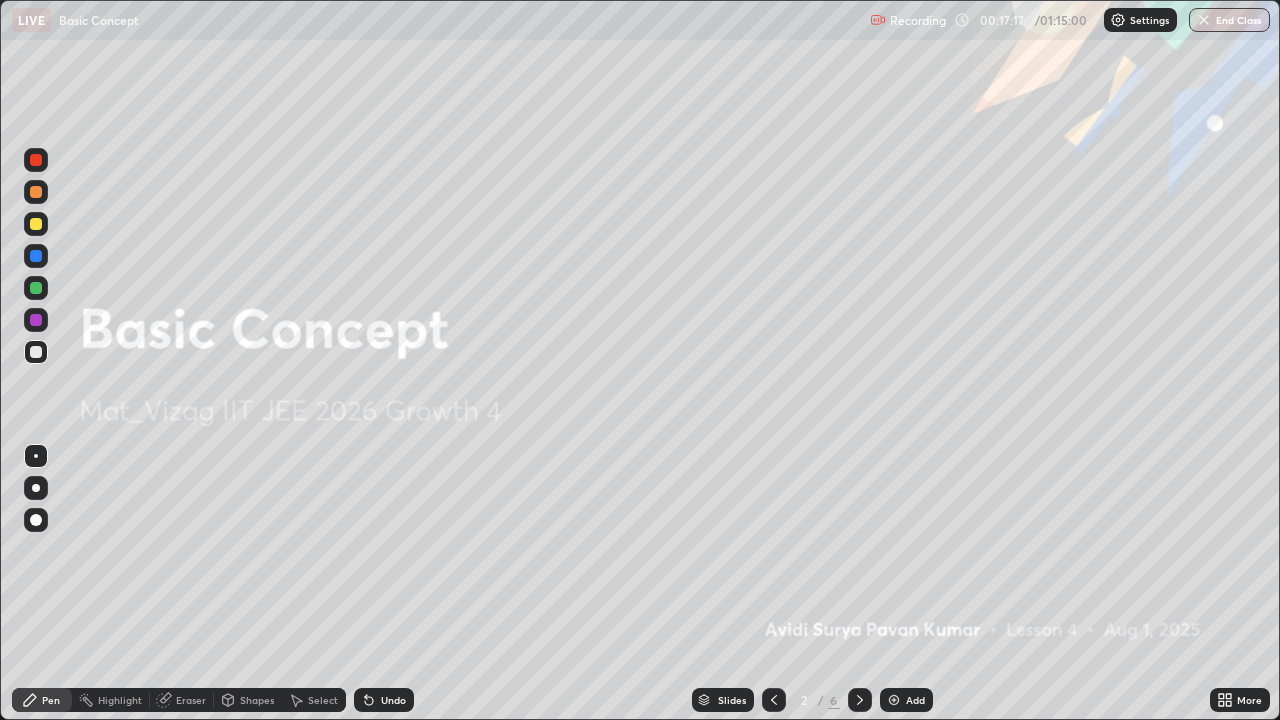 click 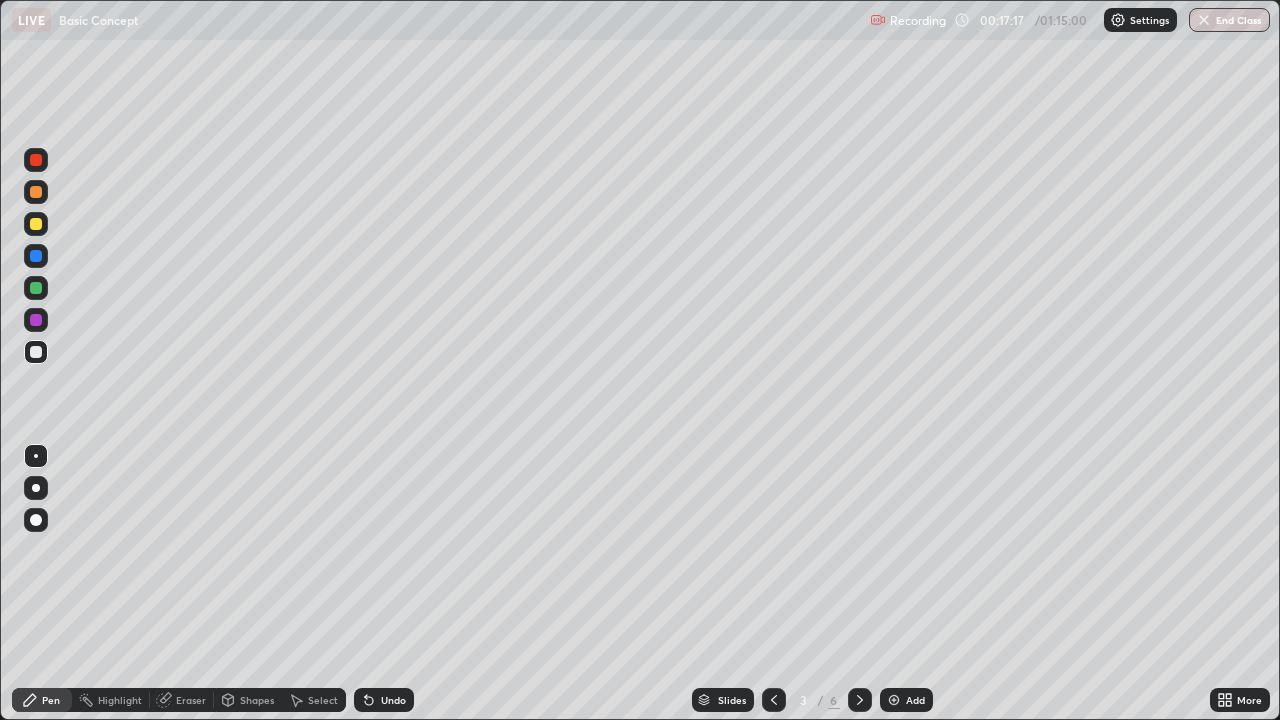 click 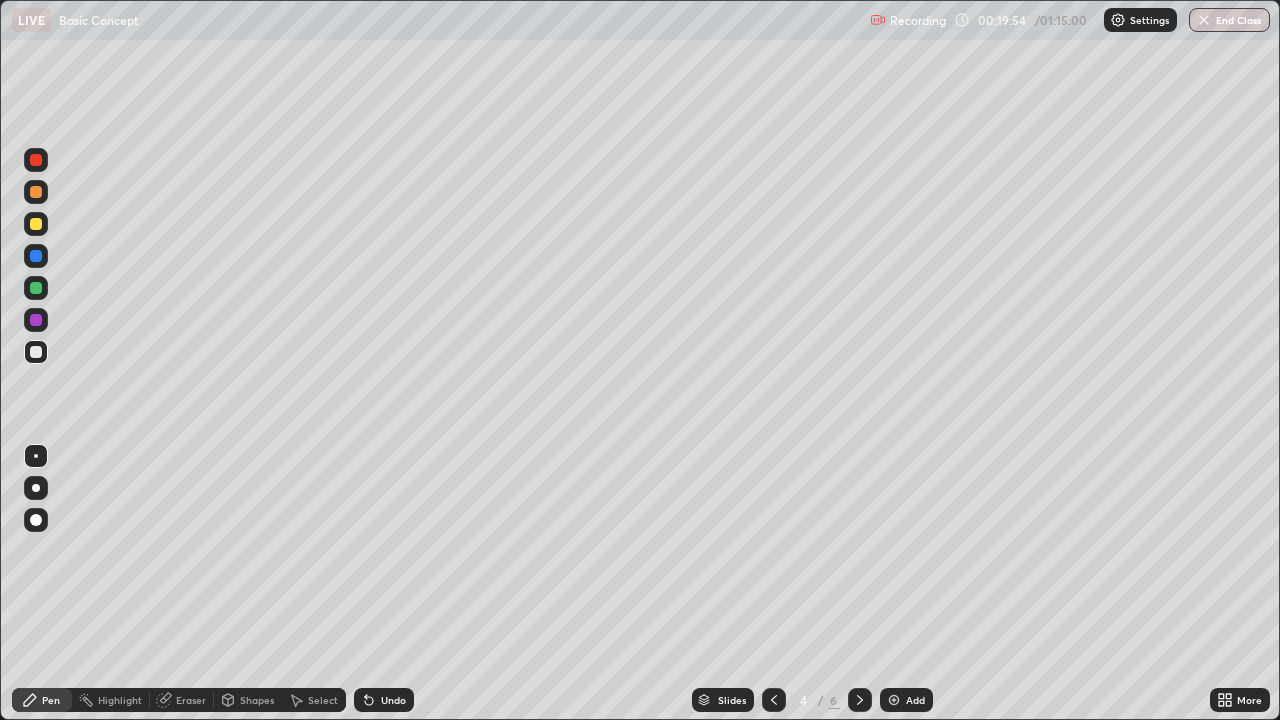 click 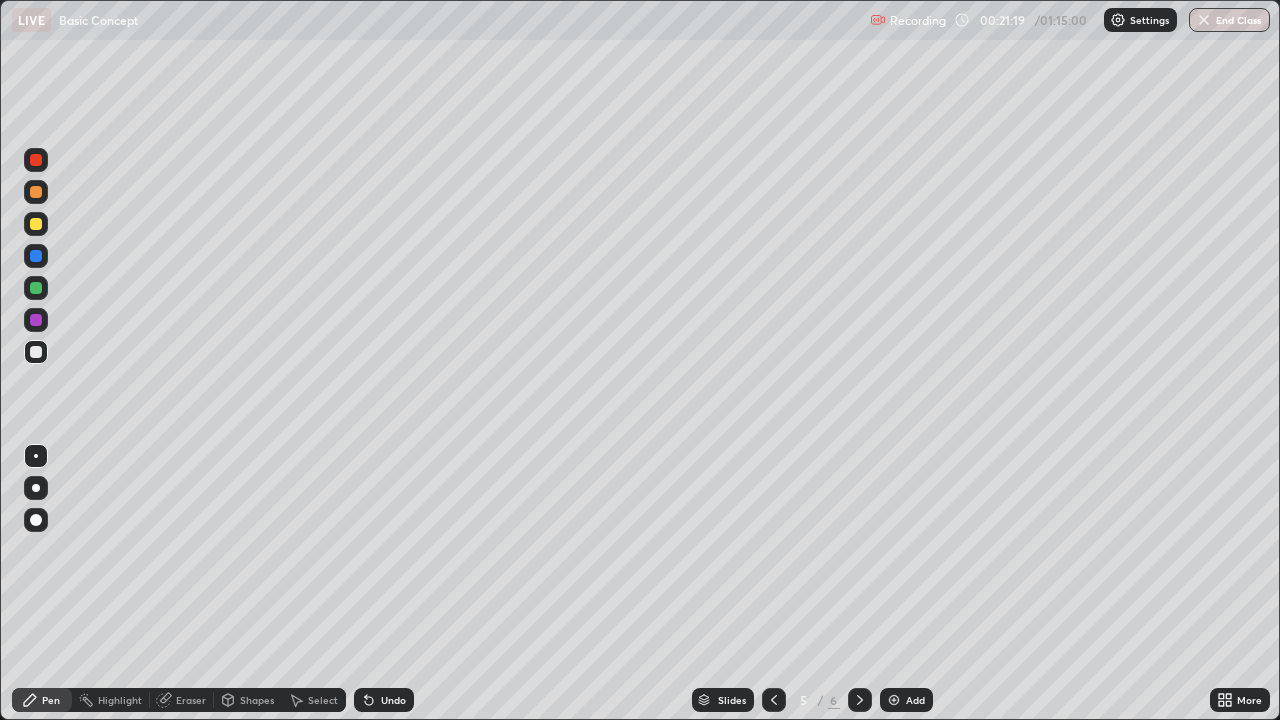 click 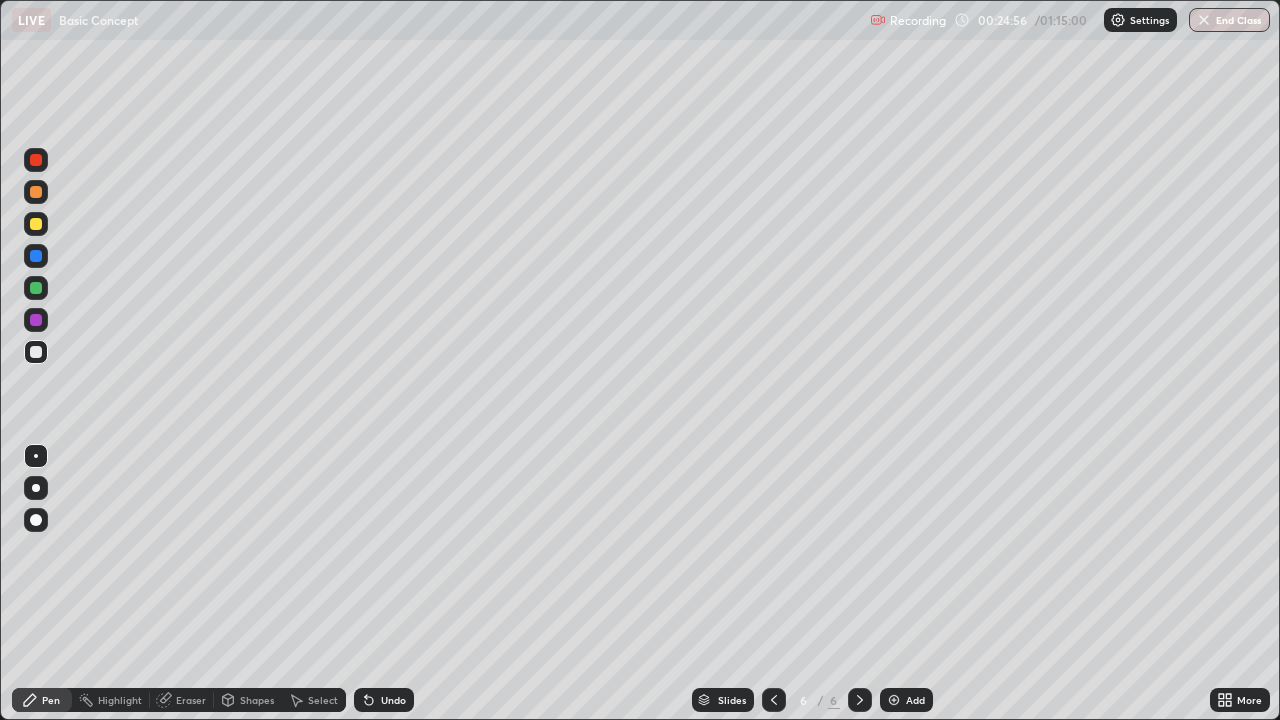 click on "Eraser" at bounding box center [182, 700] 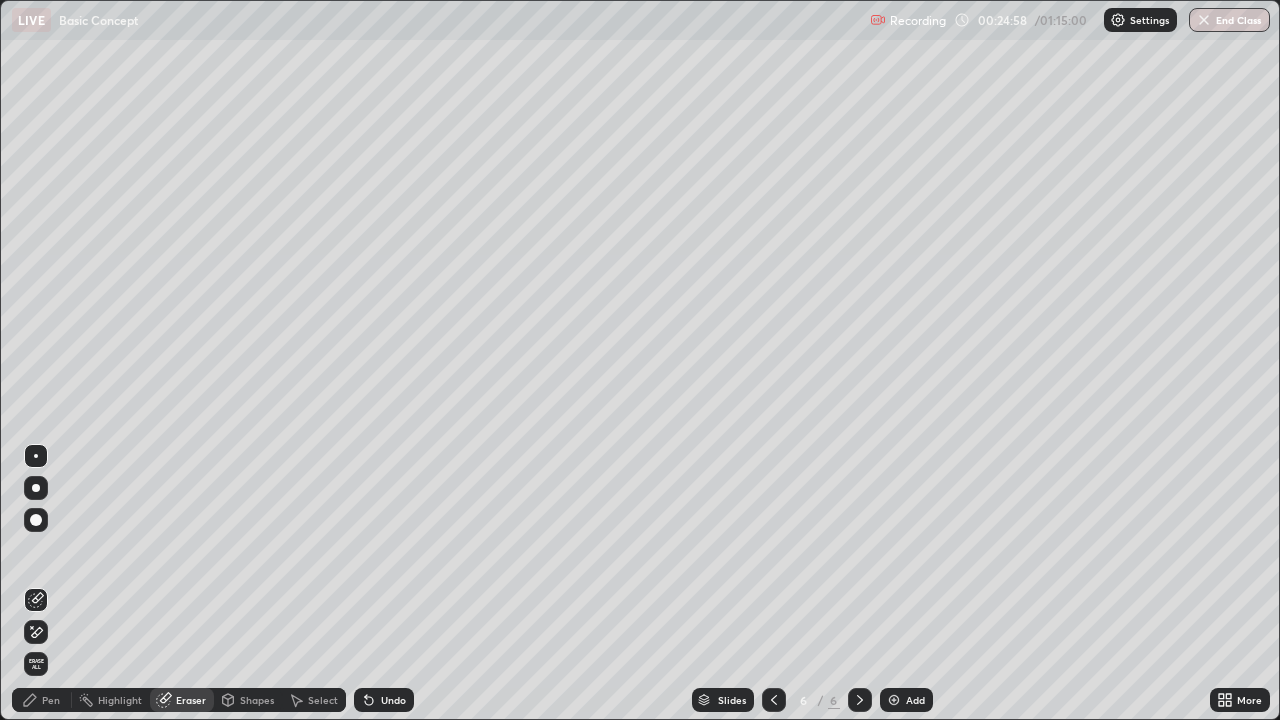 click on "Pen" at bounding box center [51, 700] 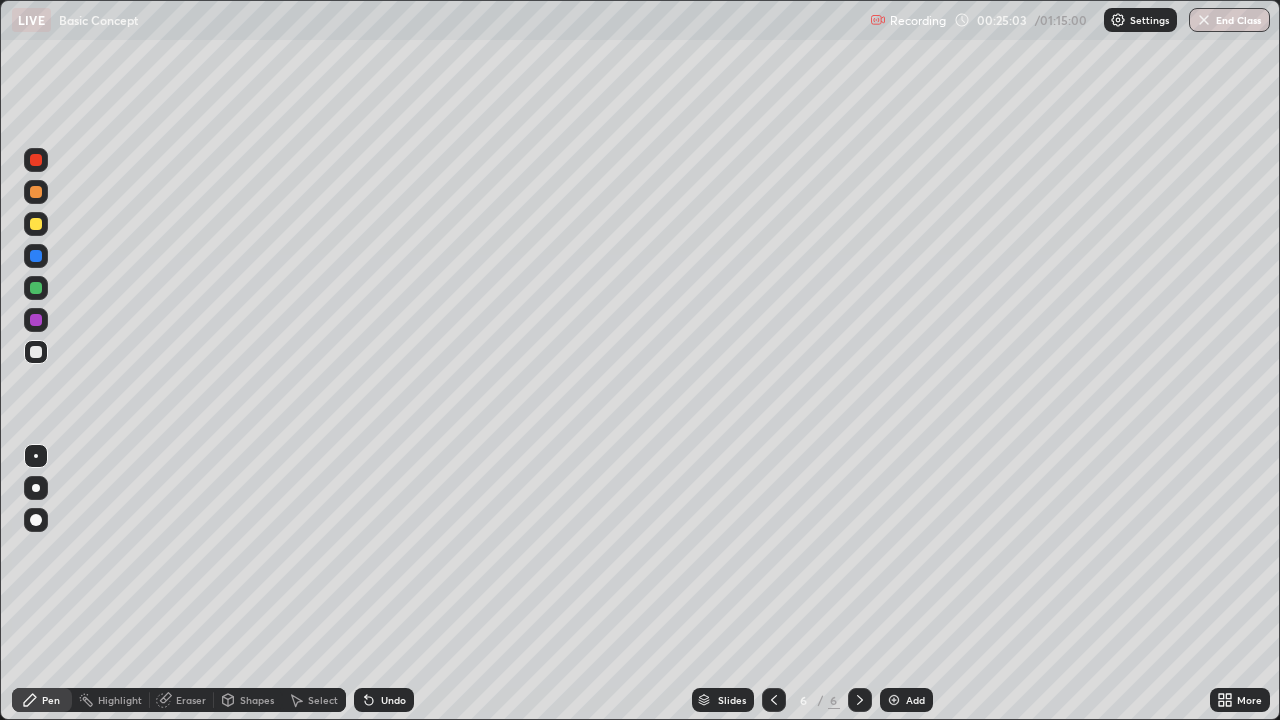 click 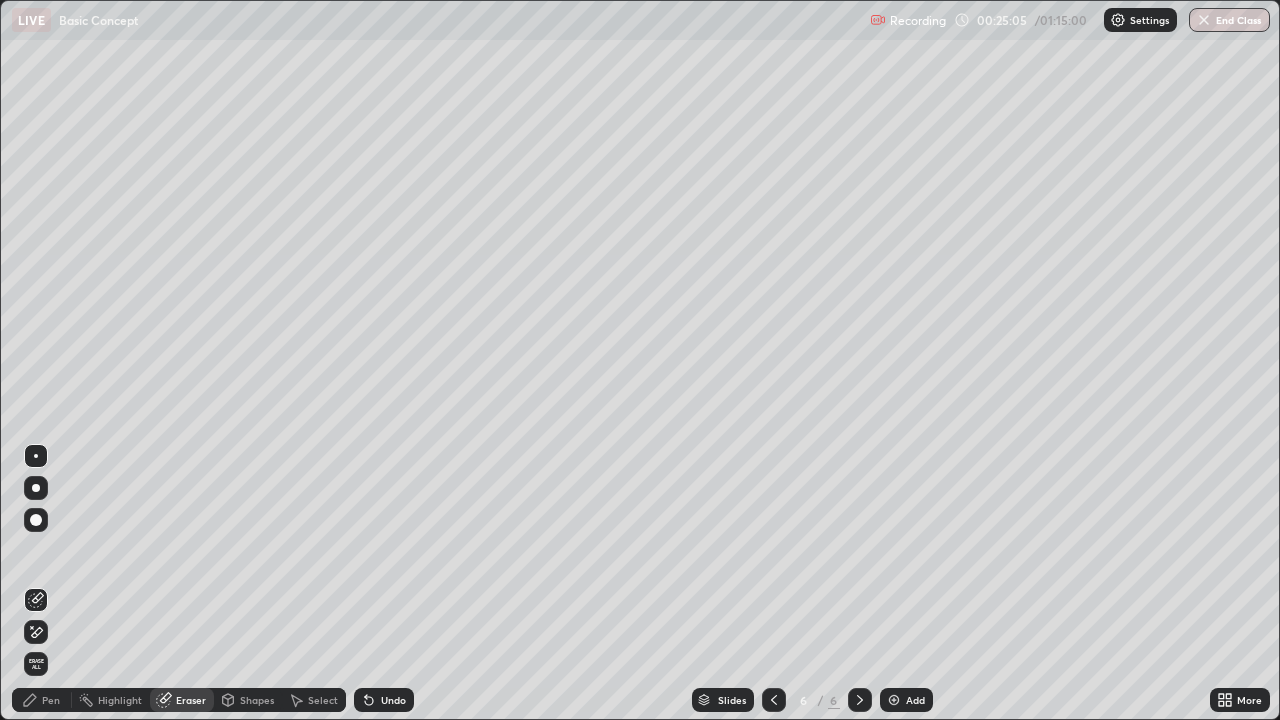 click on "Pen" at bounding box center (51, 700) 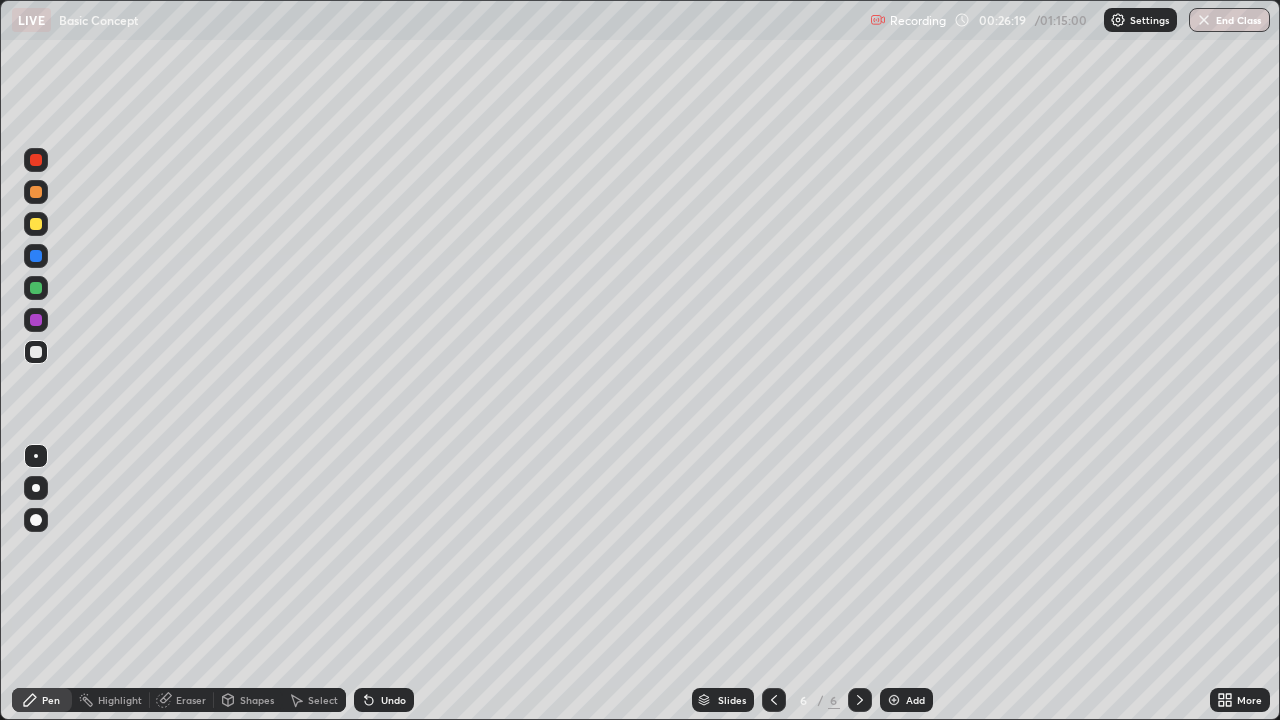 click at bounding box center (894, 700) 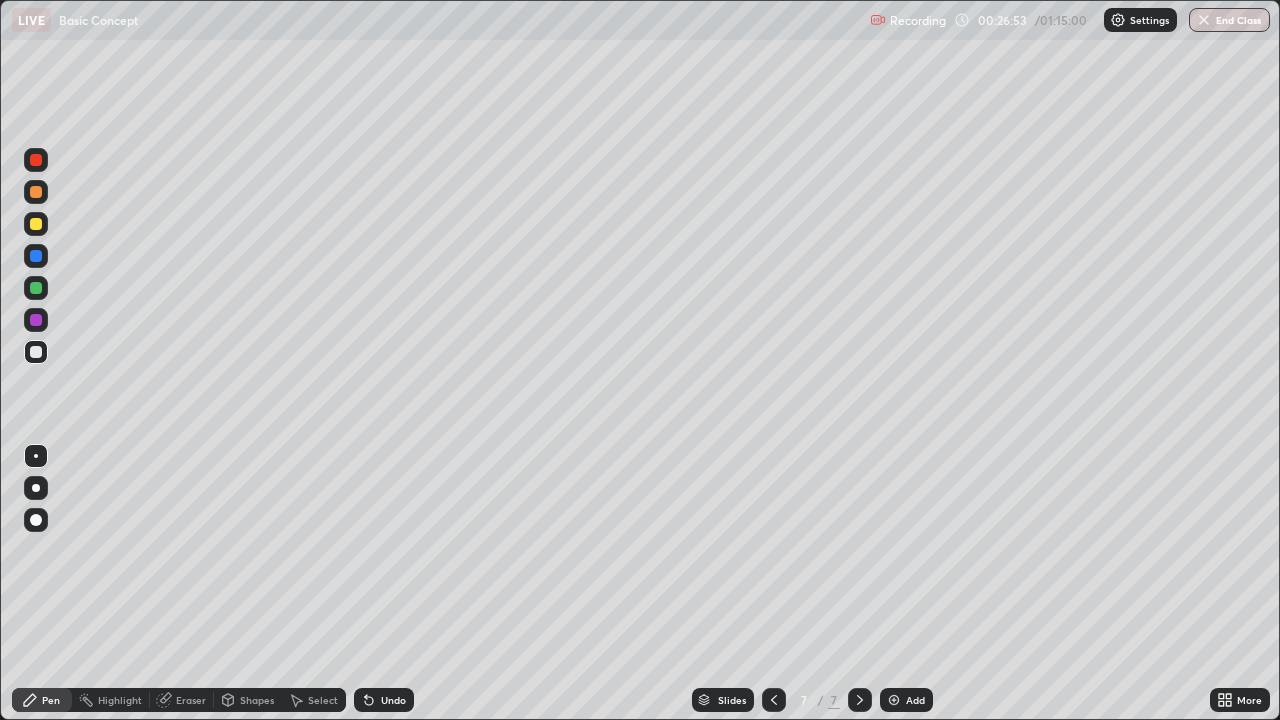 click on "Eraser" at bounding box center (191, 700) 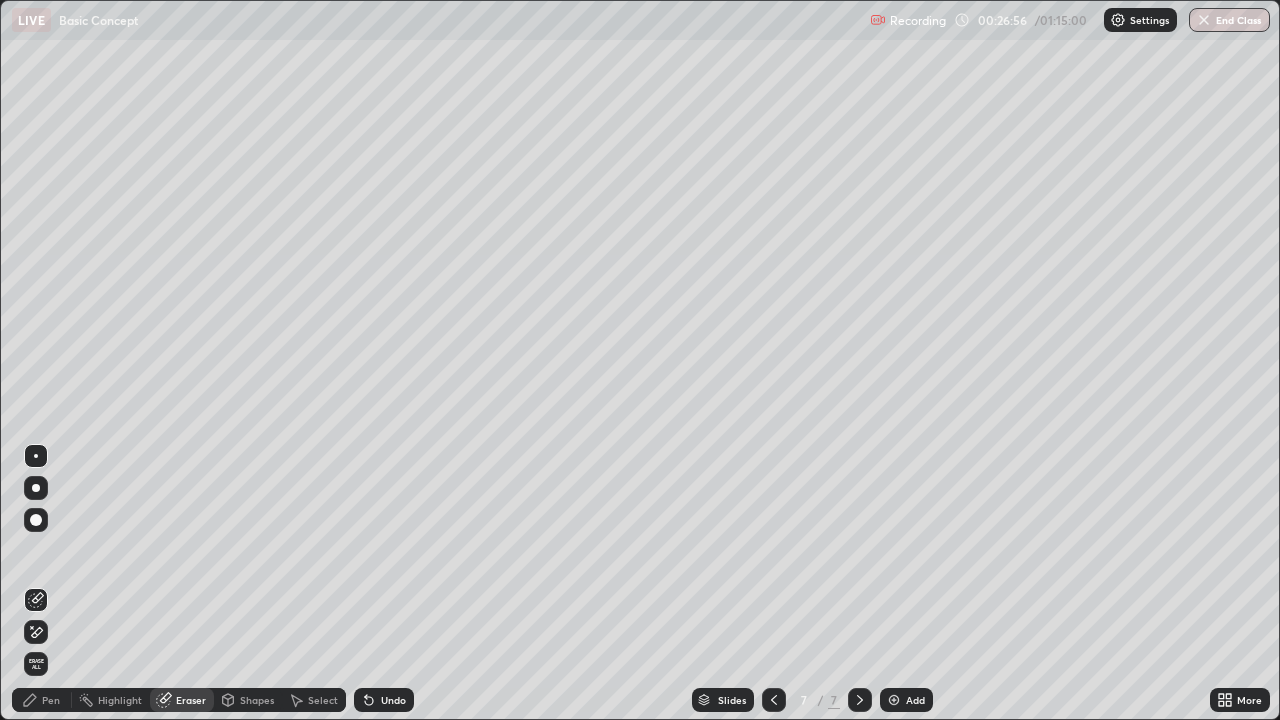 click on "Pen" at bounding box center (51, 700) 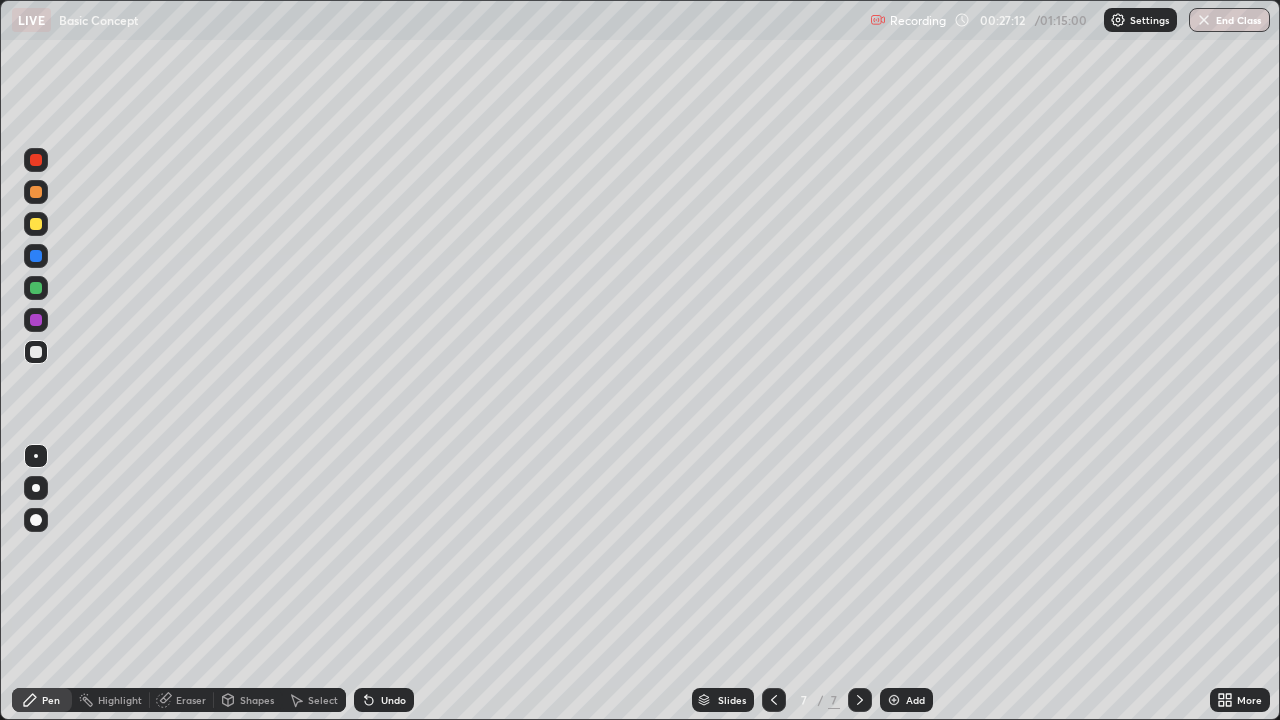 click on "Eraser" at bounding box center [182, 700] 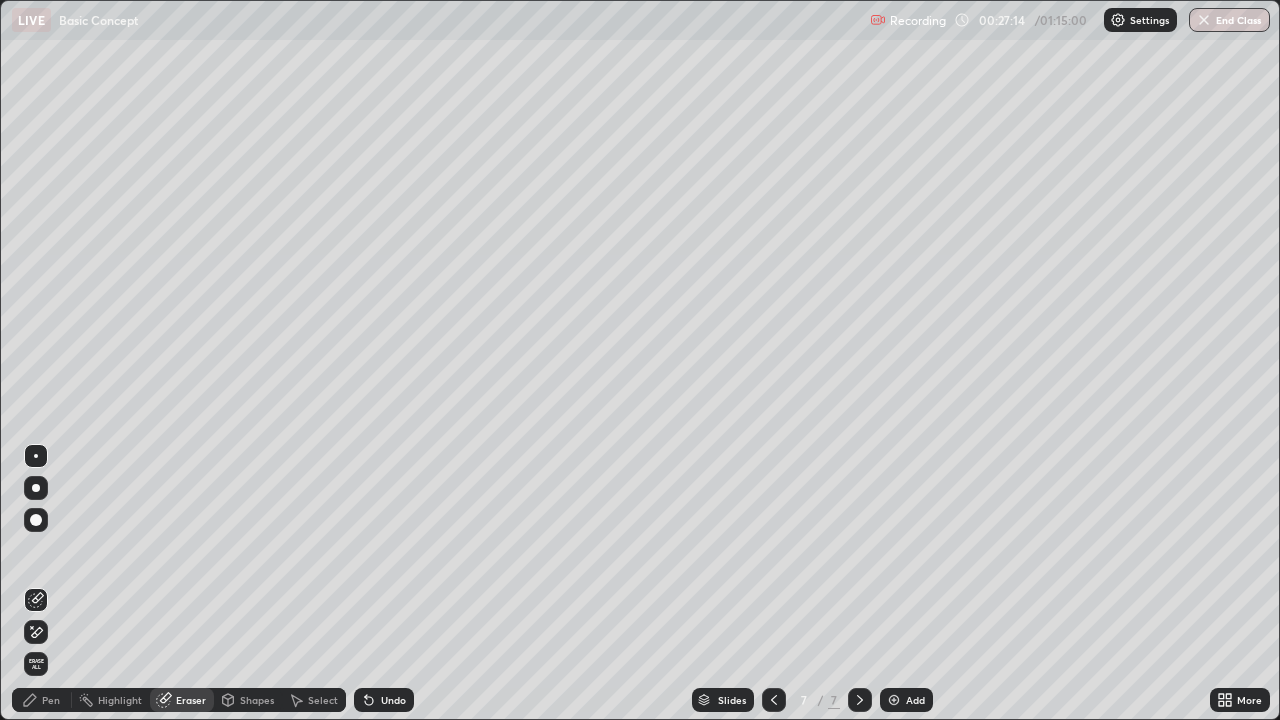 click on "Pen" at bounding box center [42, 700] 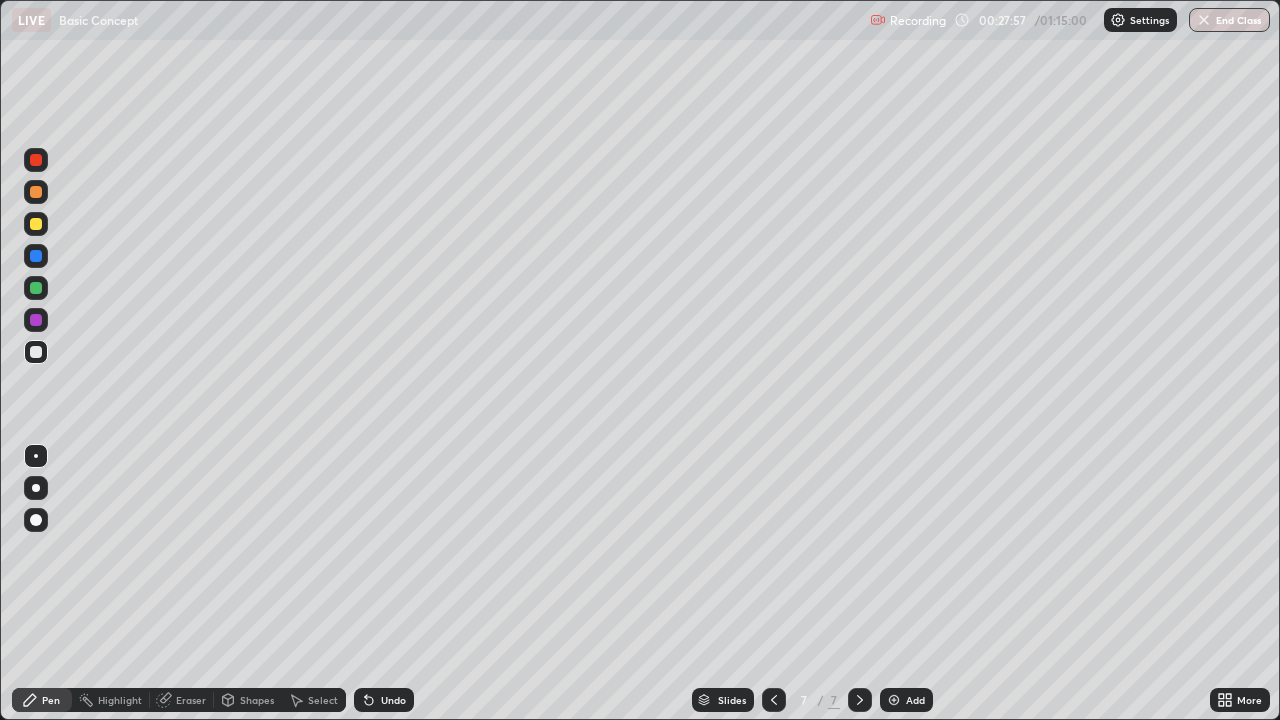 click 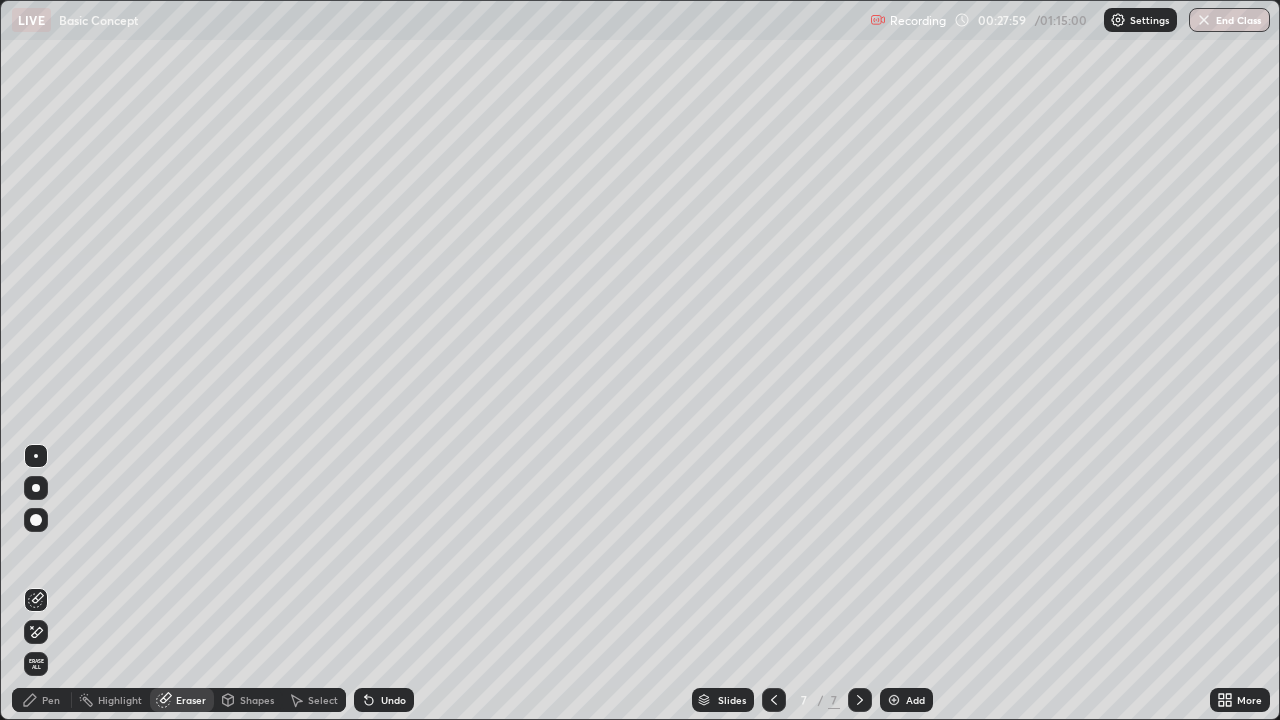 click on "Pen" at bounding box center (51, 700) 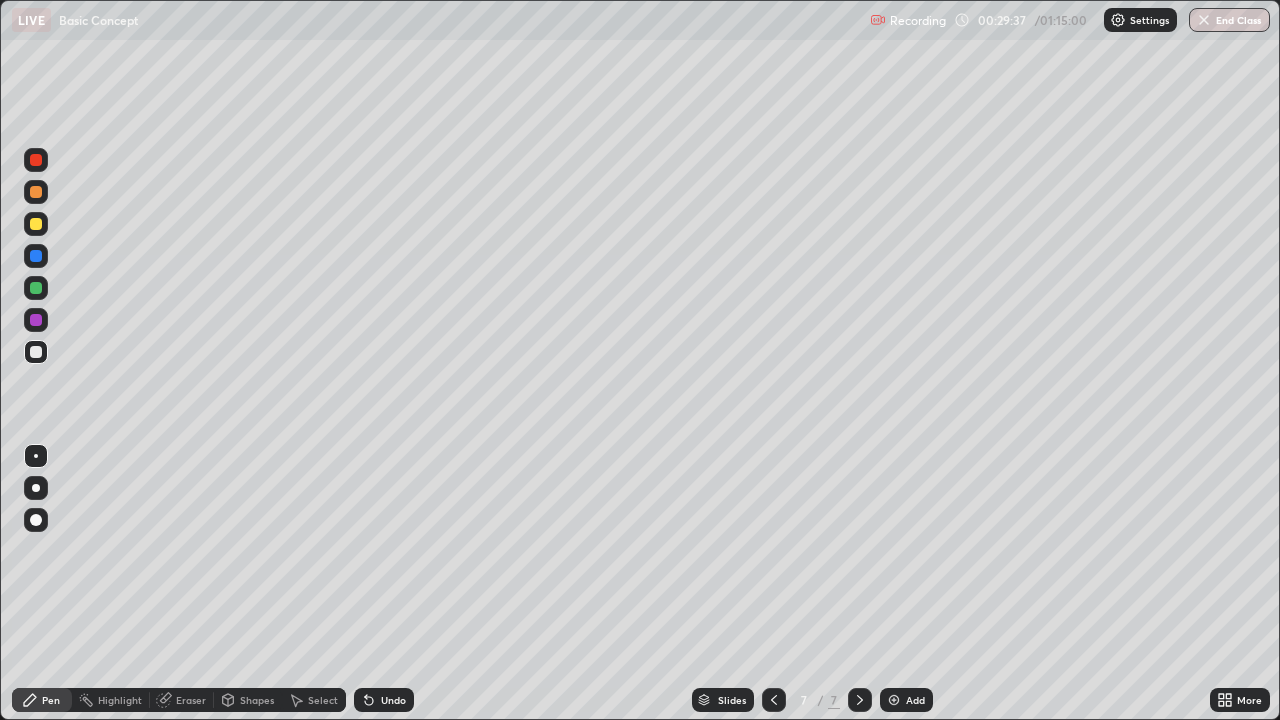 click at bounding box center (894, 700) 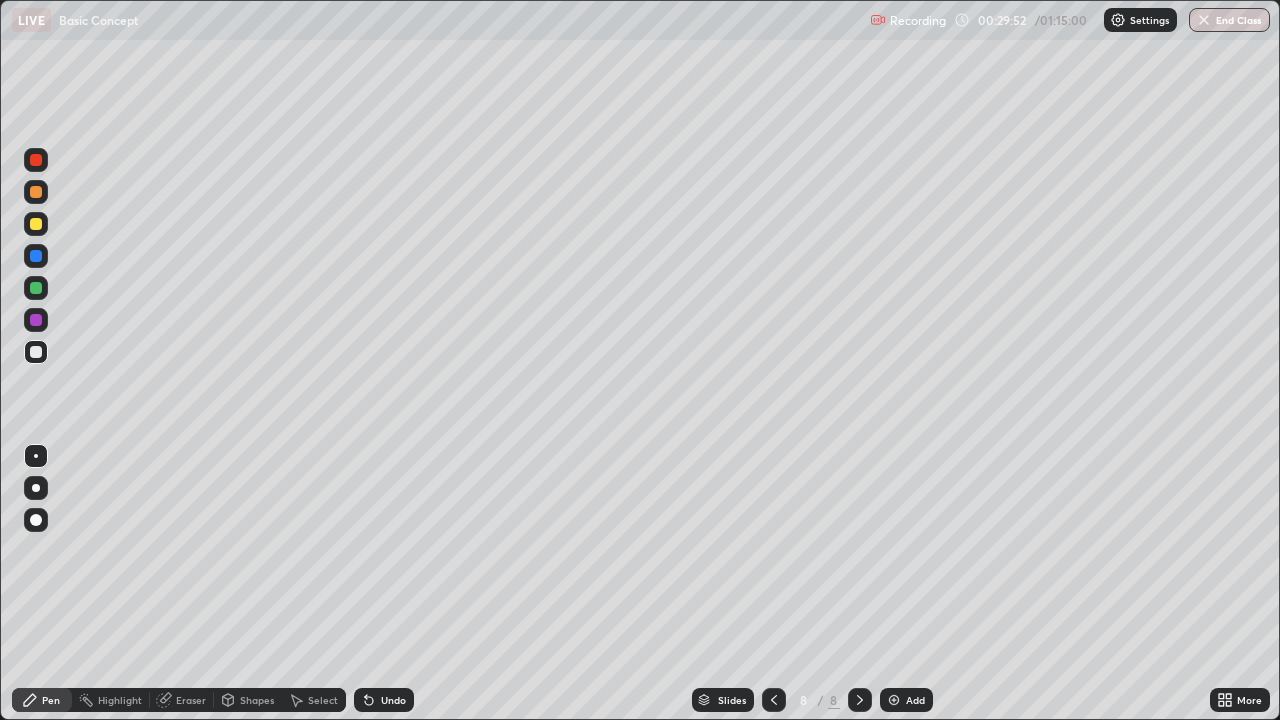 click at bounding box center (774, 700) 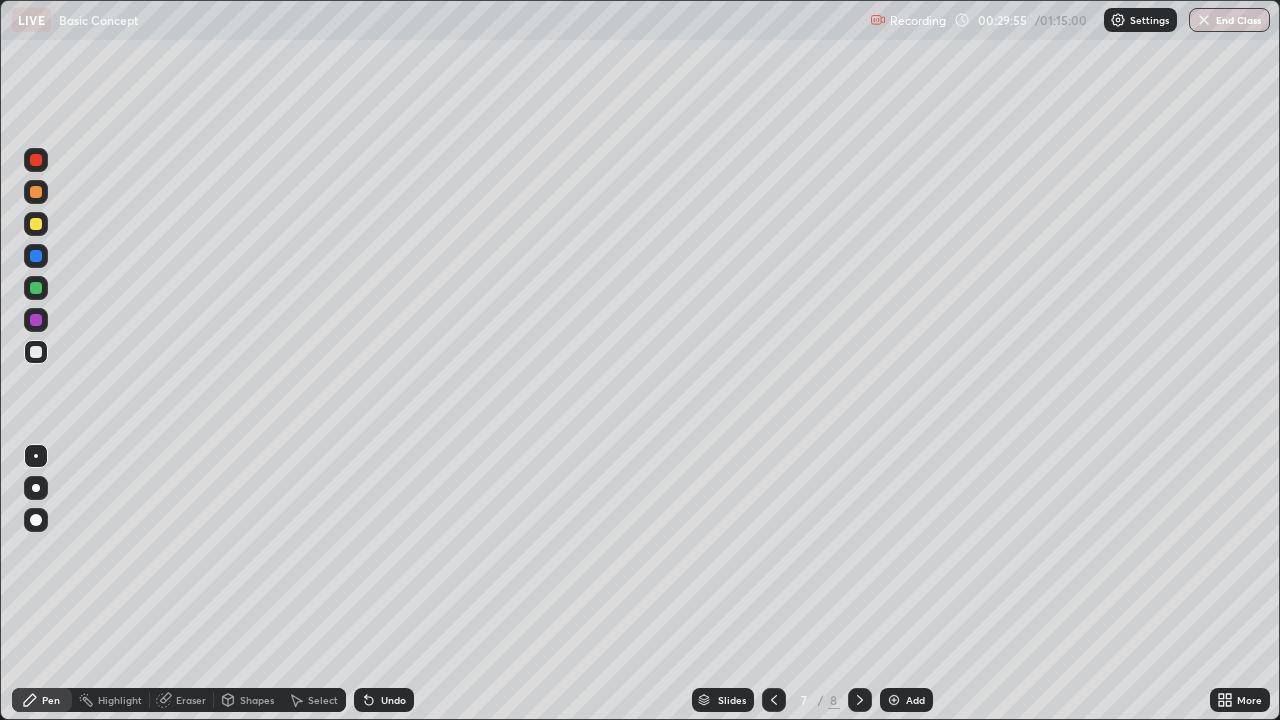 click 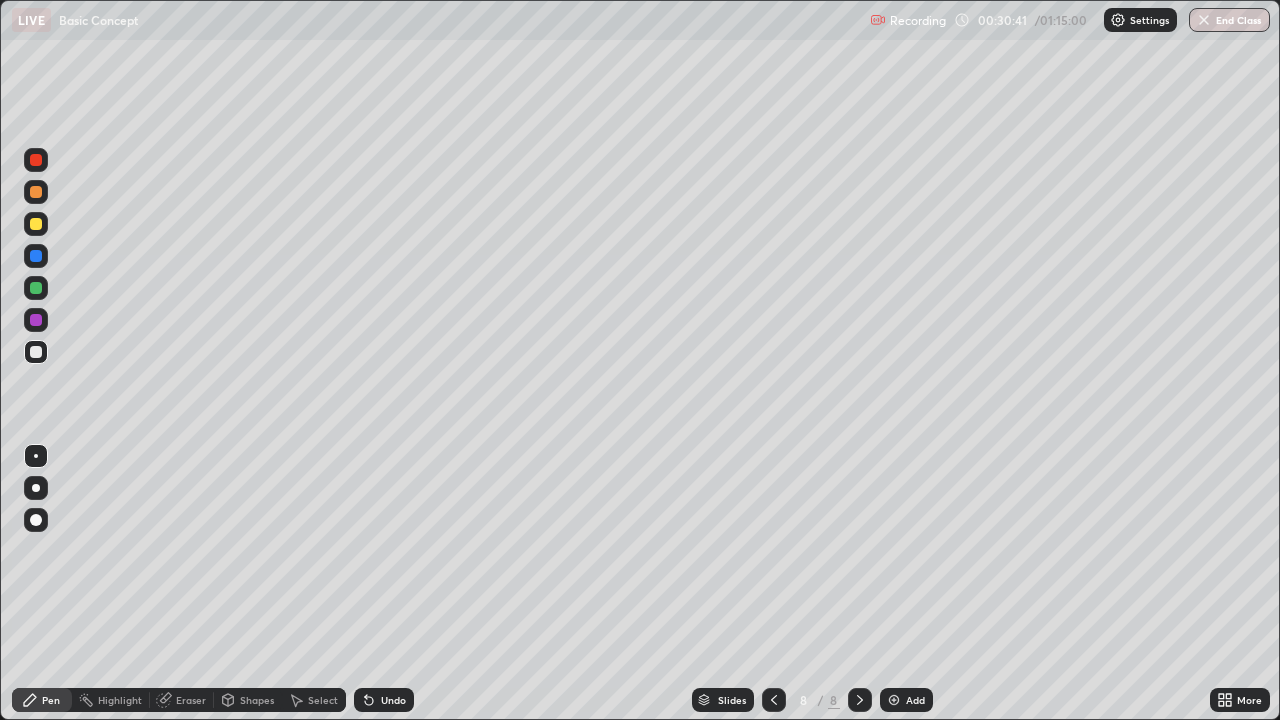 click at bounding box center (774, 700) 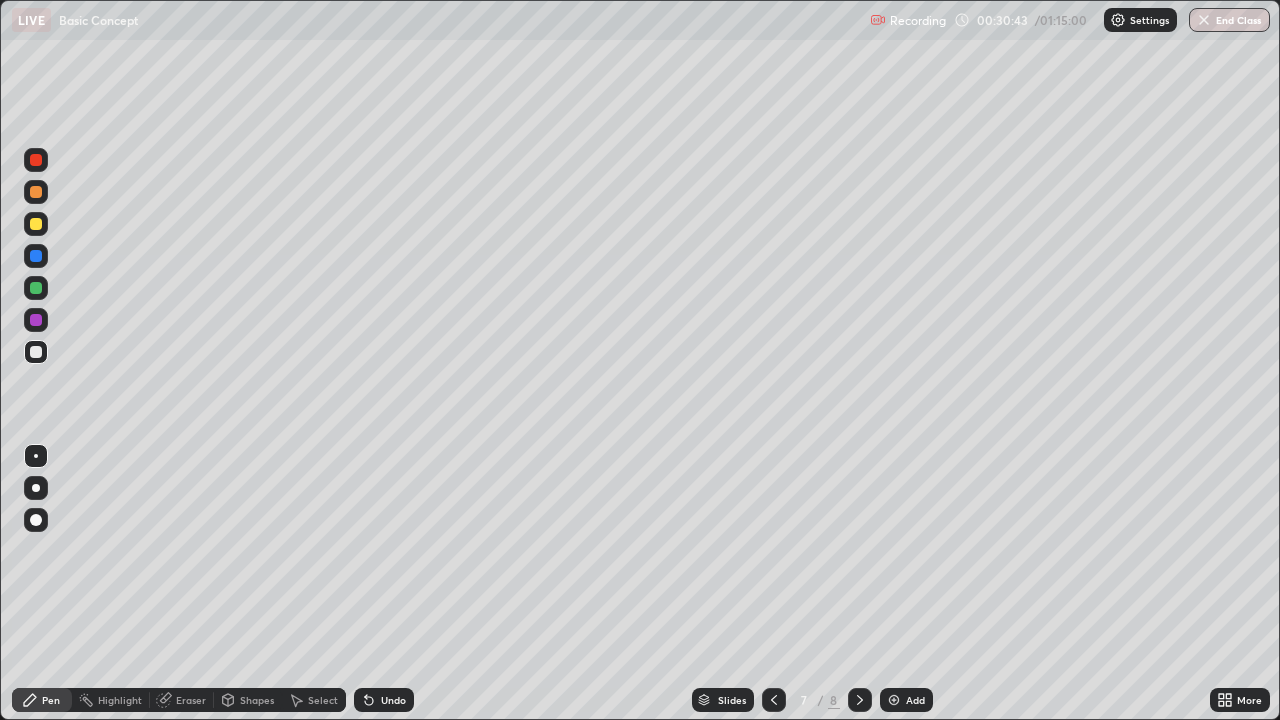 click 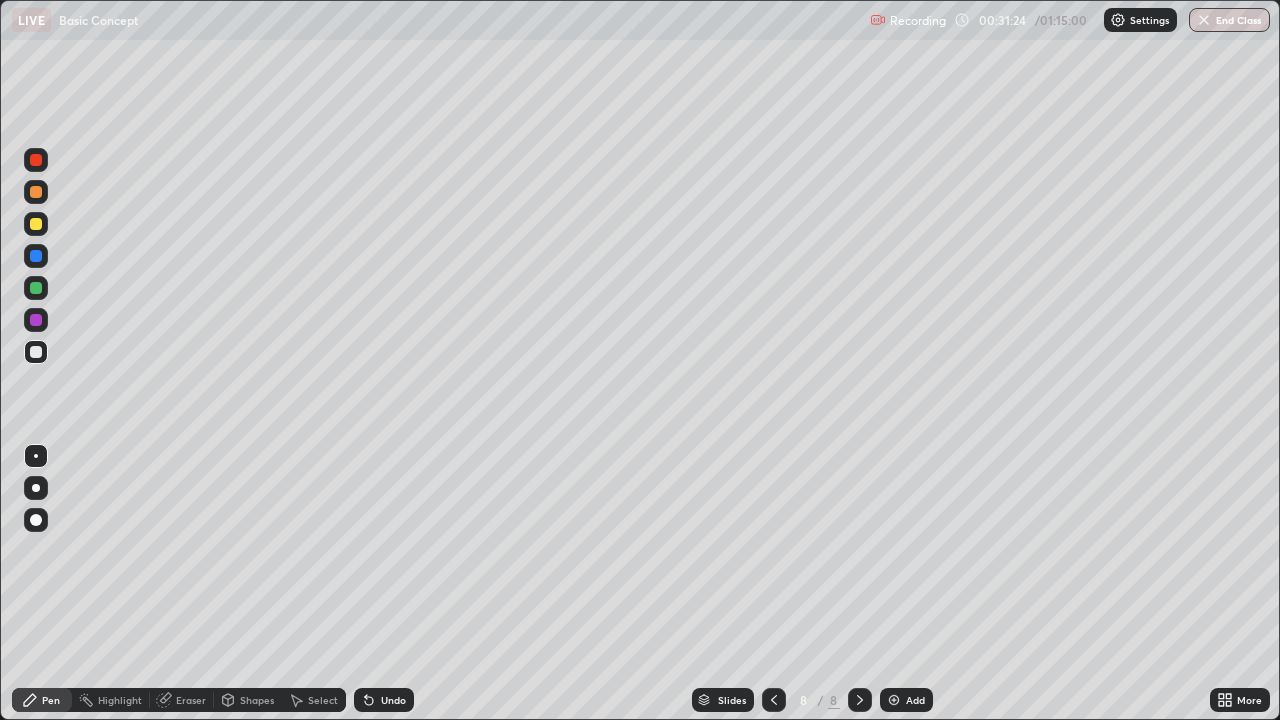 click 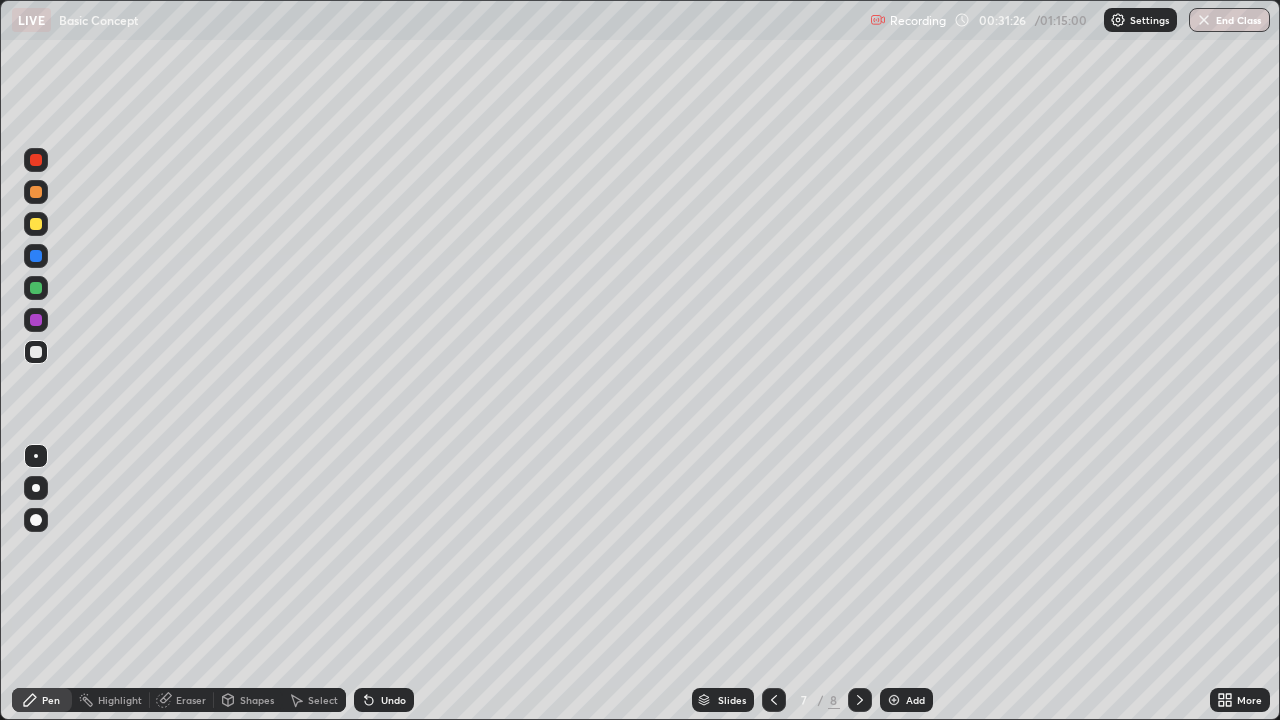 click 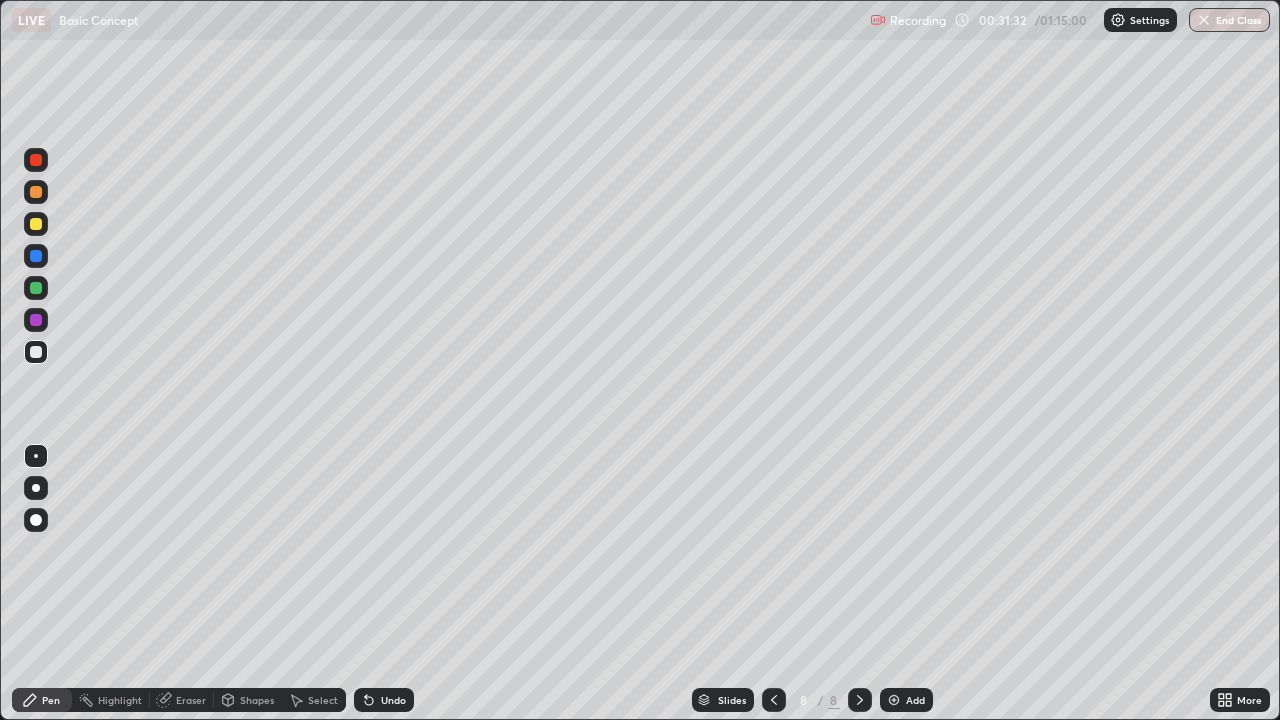 click 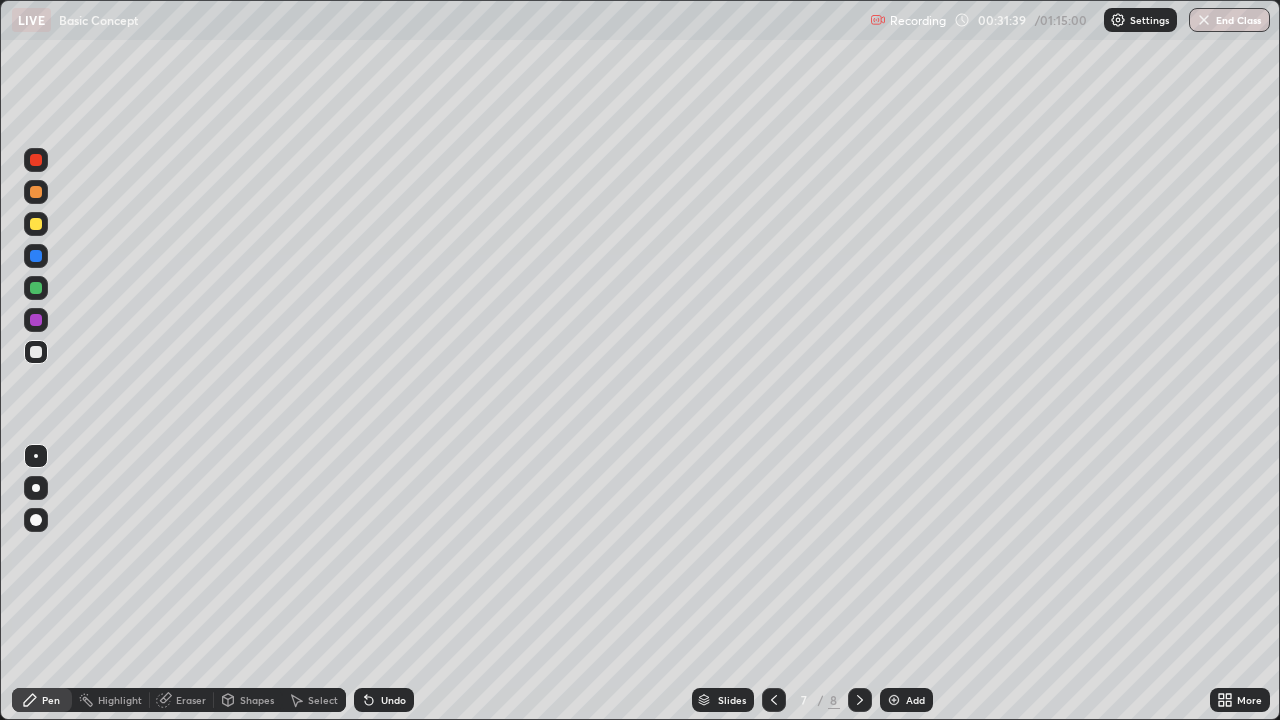 click 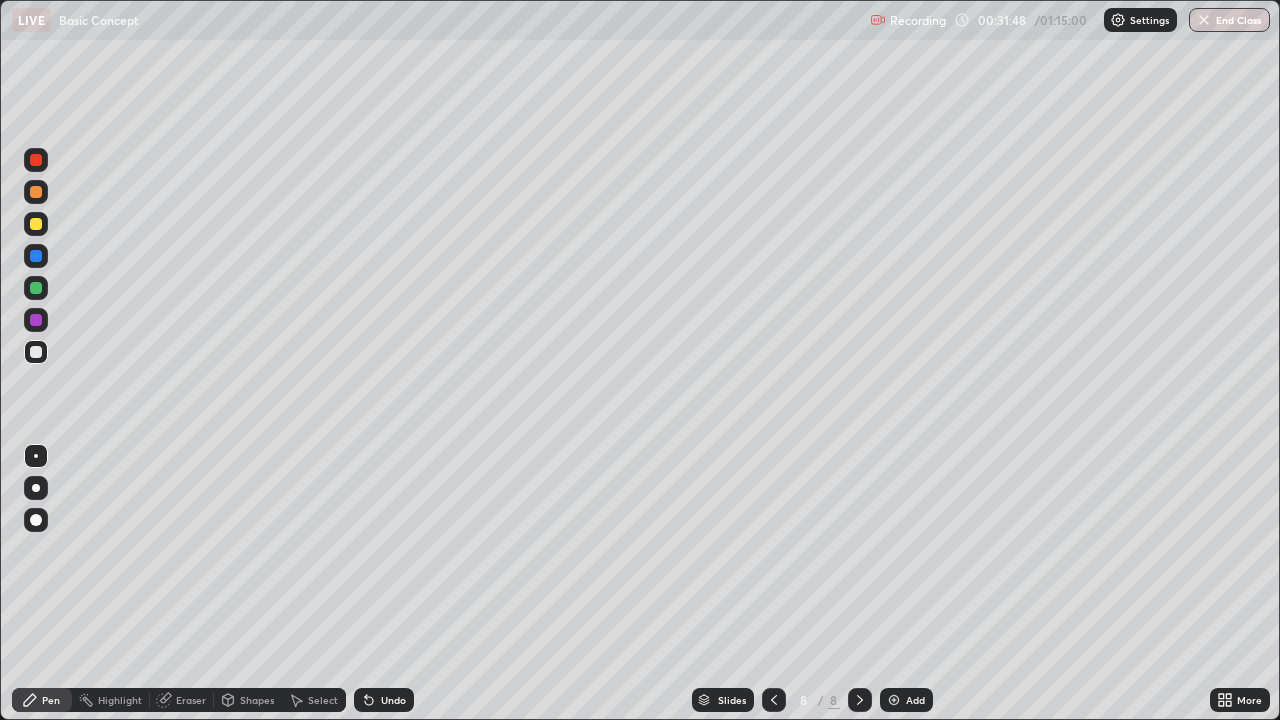 click at bounding box center [774, 700] 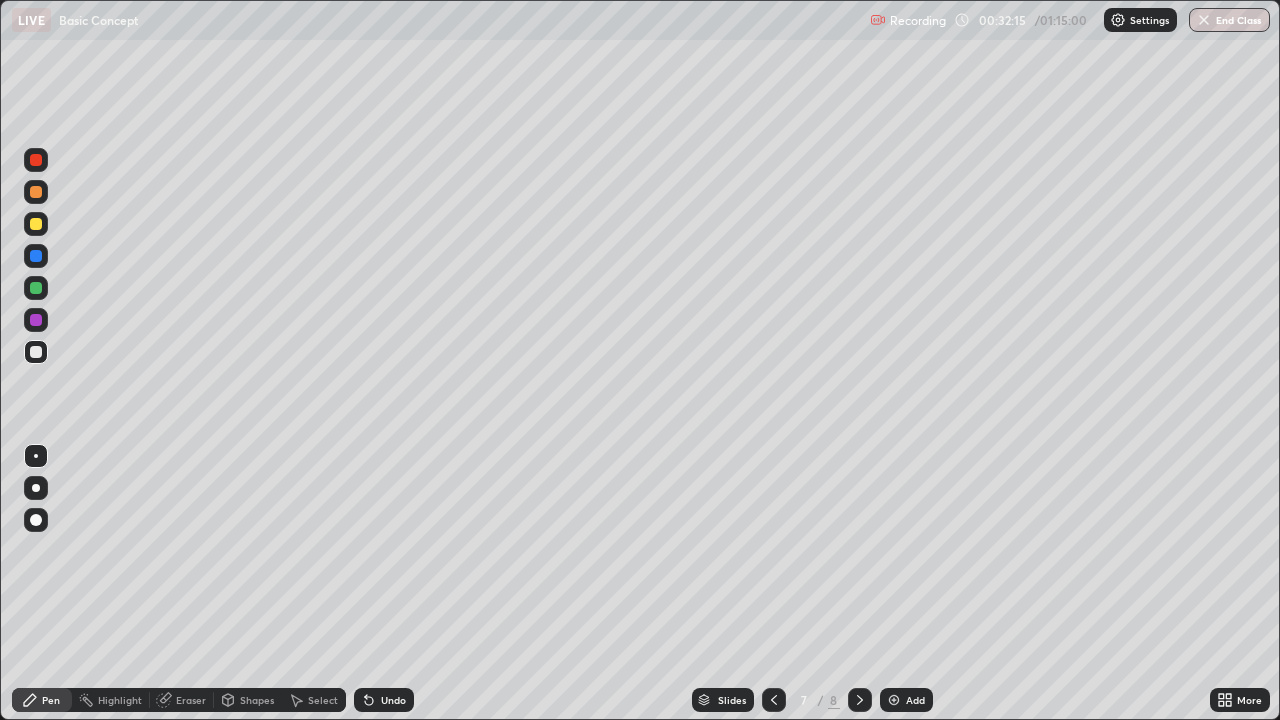 click at bounding box center (860, 700) 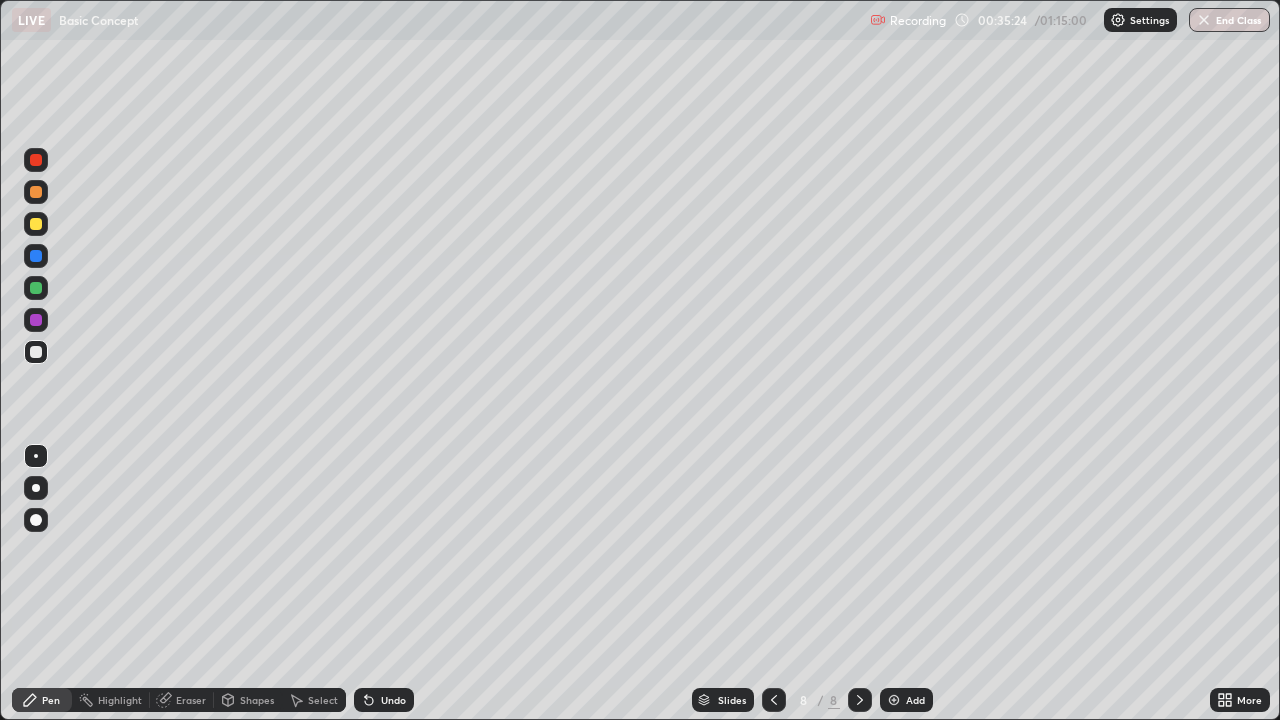 click 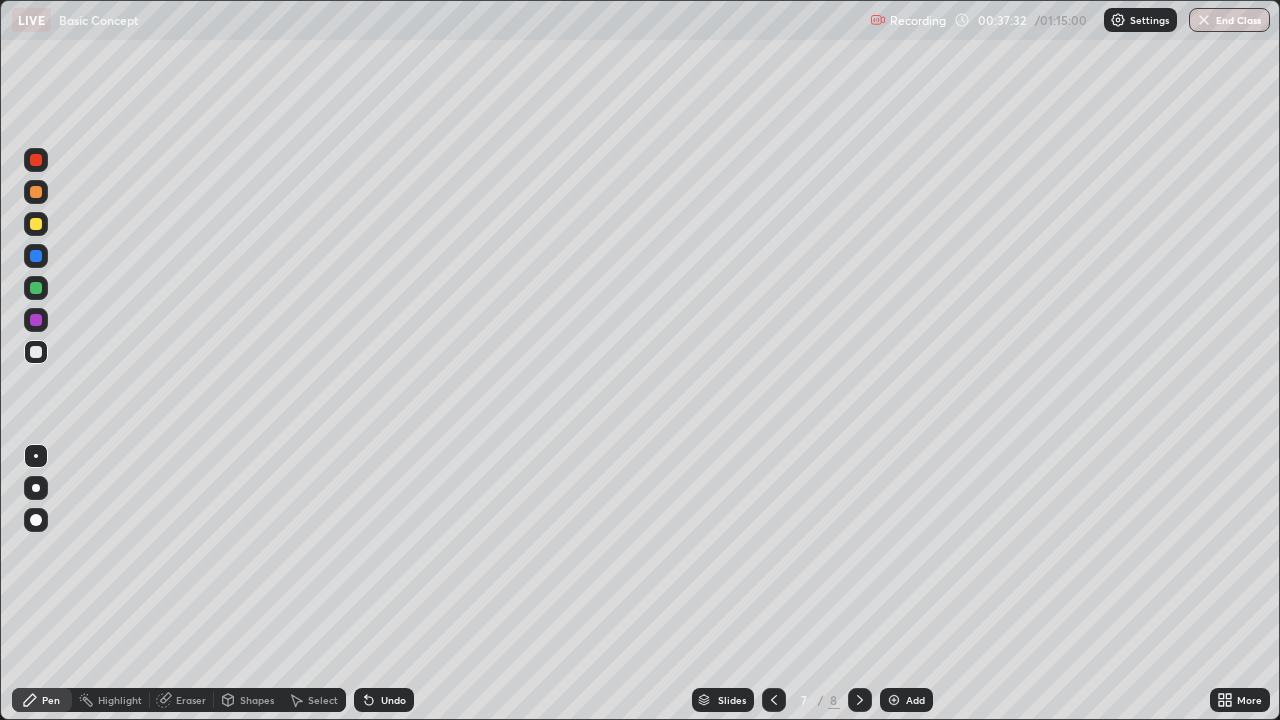 click 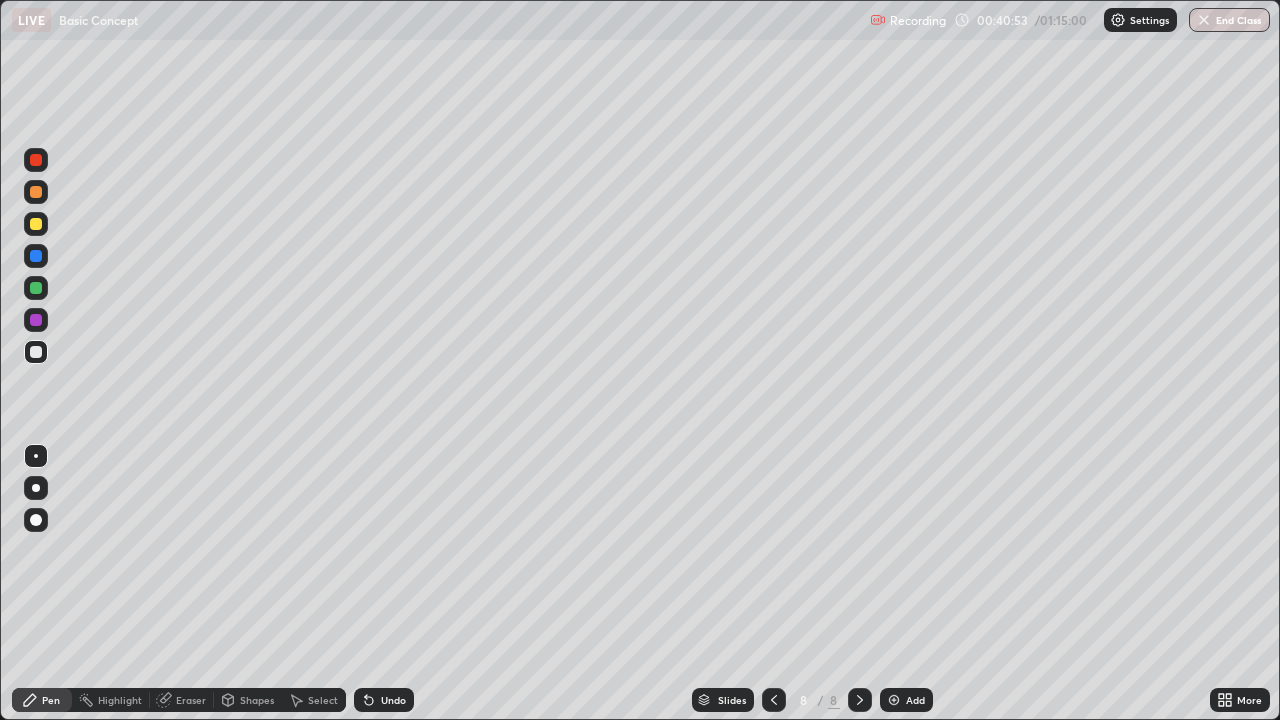 click on "Add" at bounding box center (906, 700) 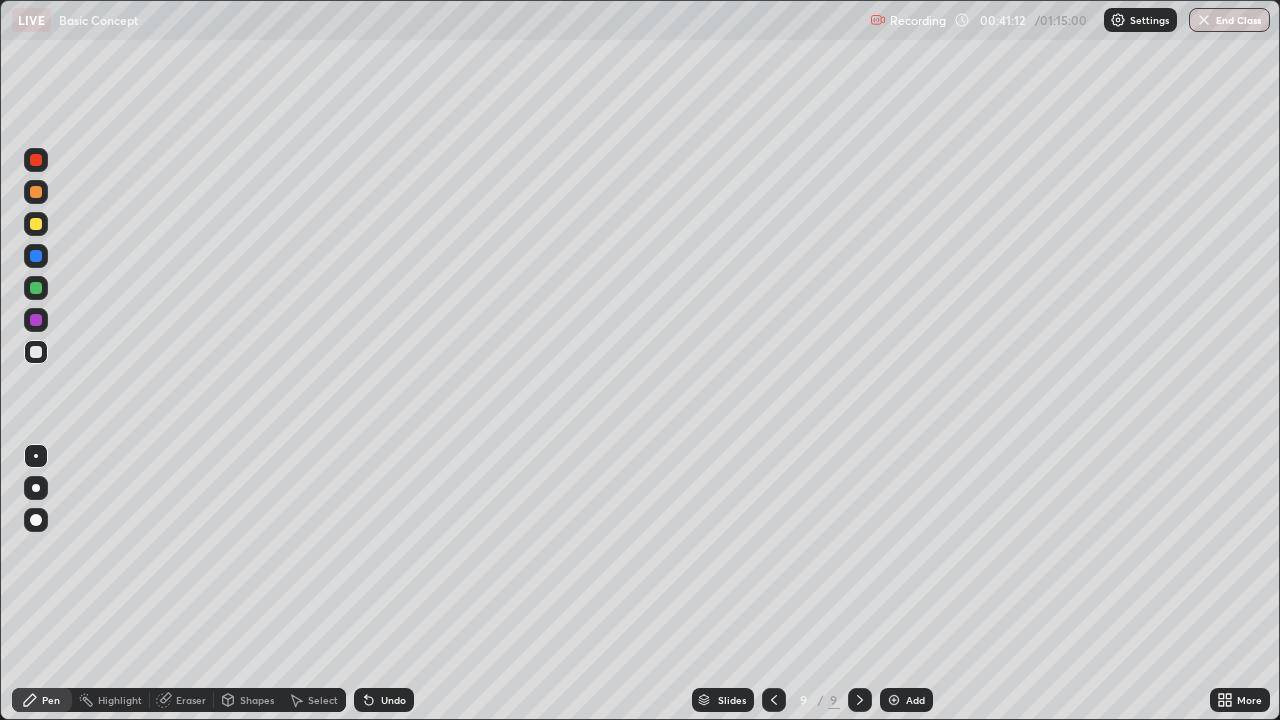 click on "Eraser" at bounding box center (191, 700) 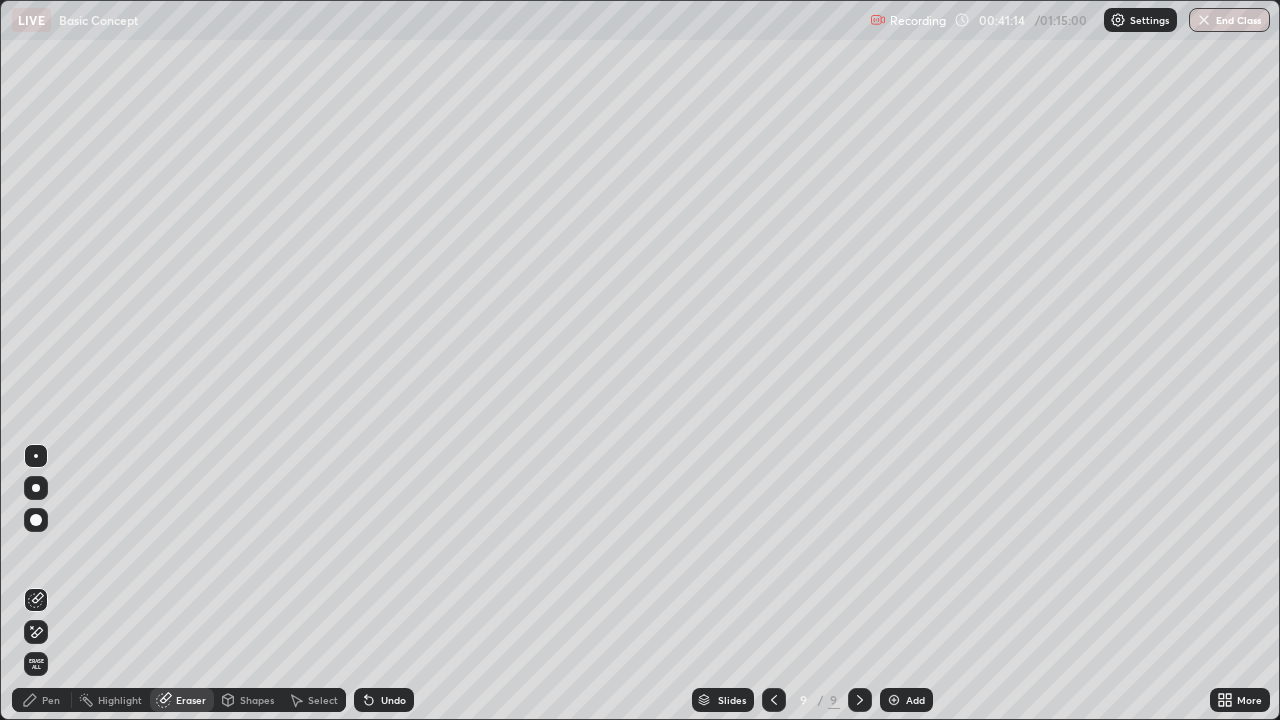 click on "Pen" at bounding box center (51, 700) 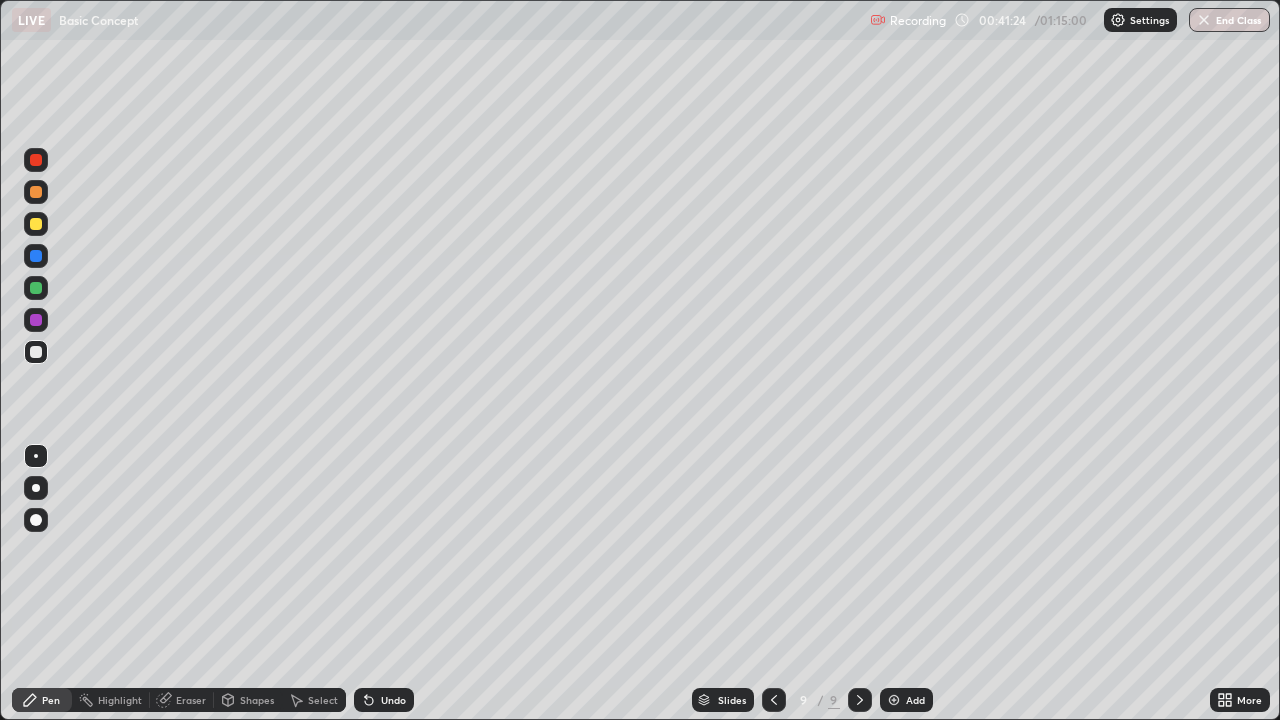 click on "Eraser" at bounding box center (191, 700) 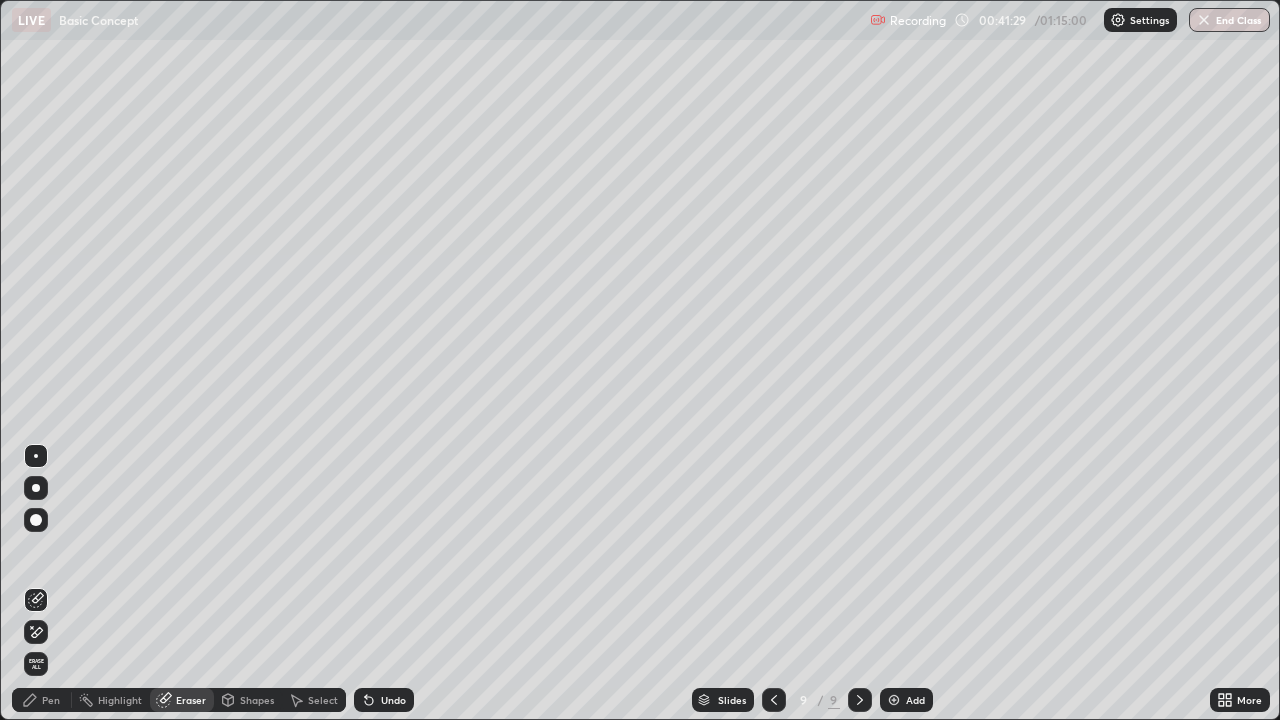 click on "Pen" at bounding box center [51, 700] 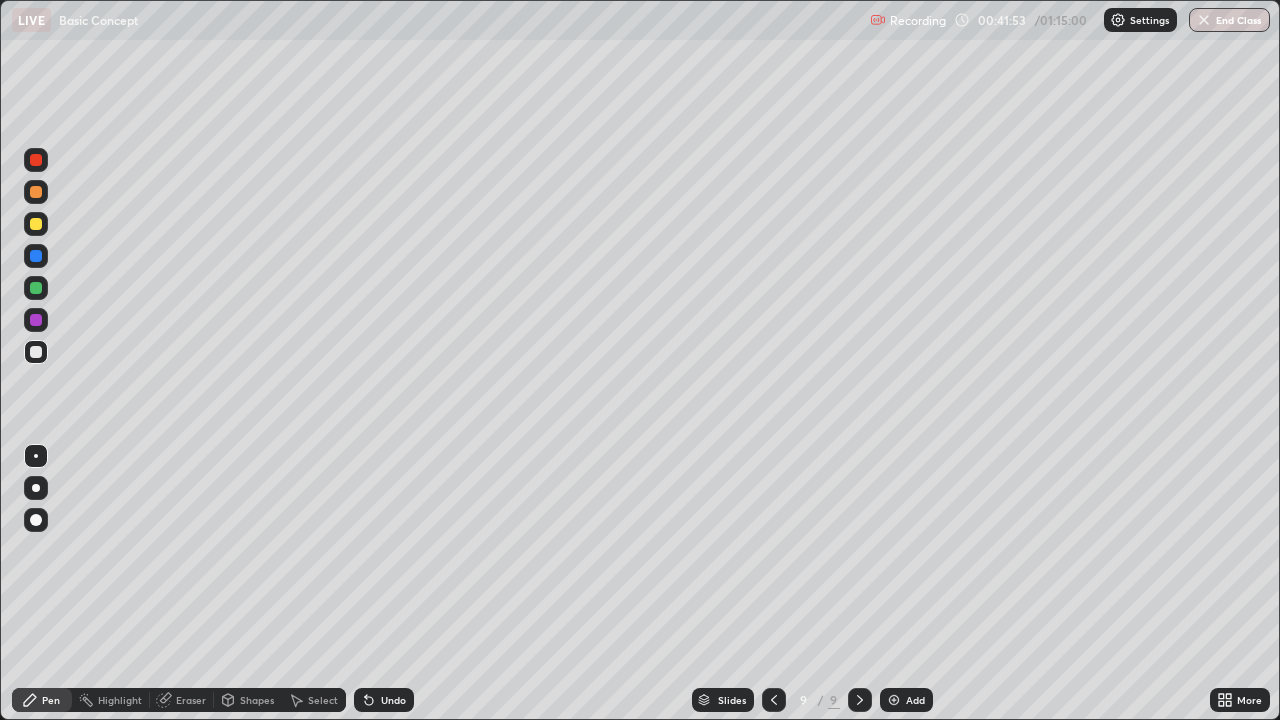 click 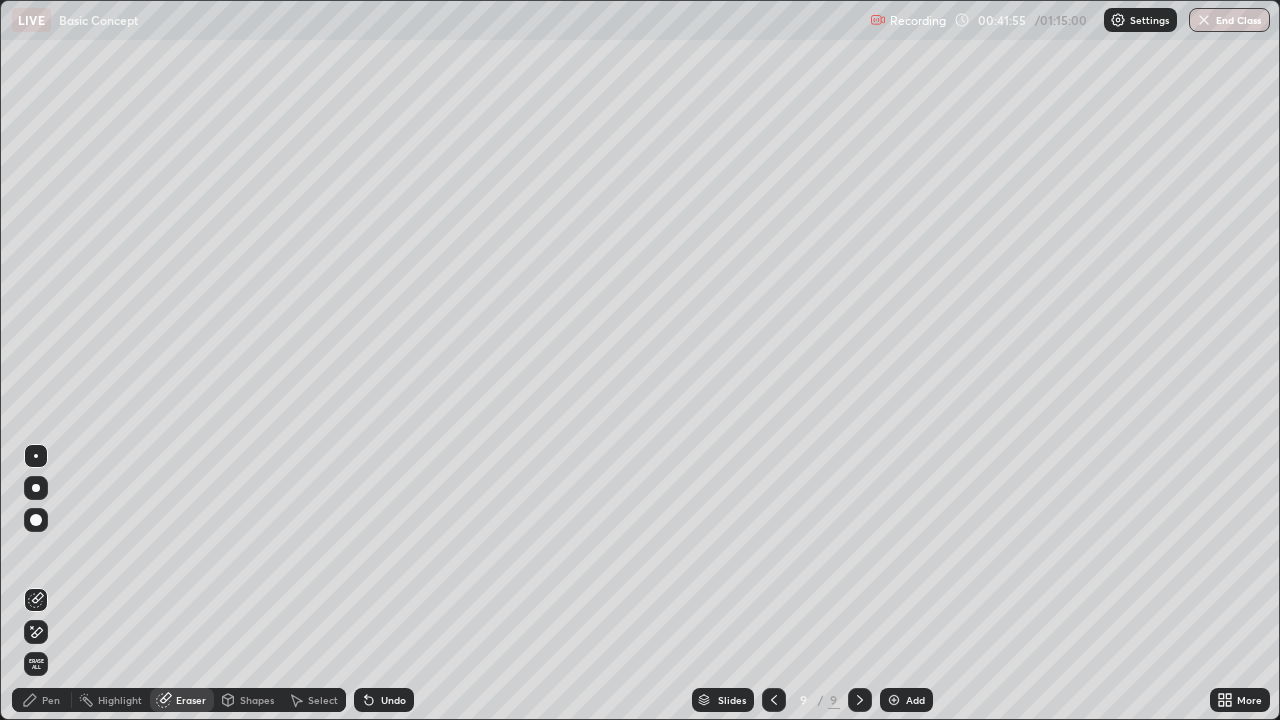 click on "Pen" at bounding box center (51, 700) 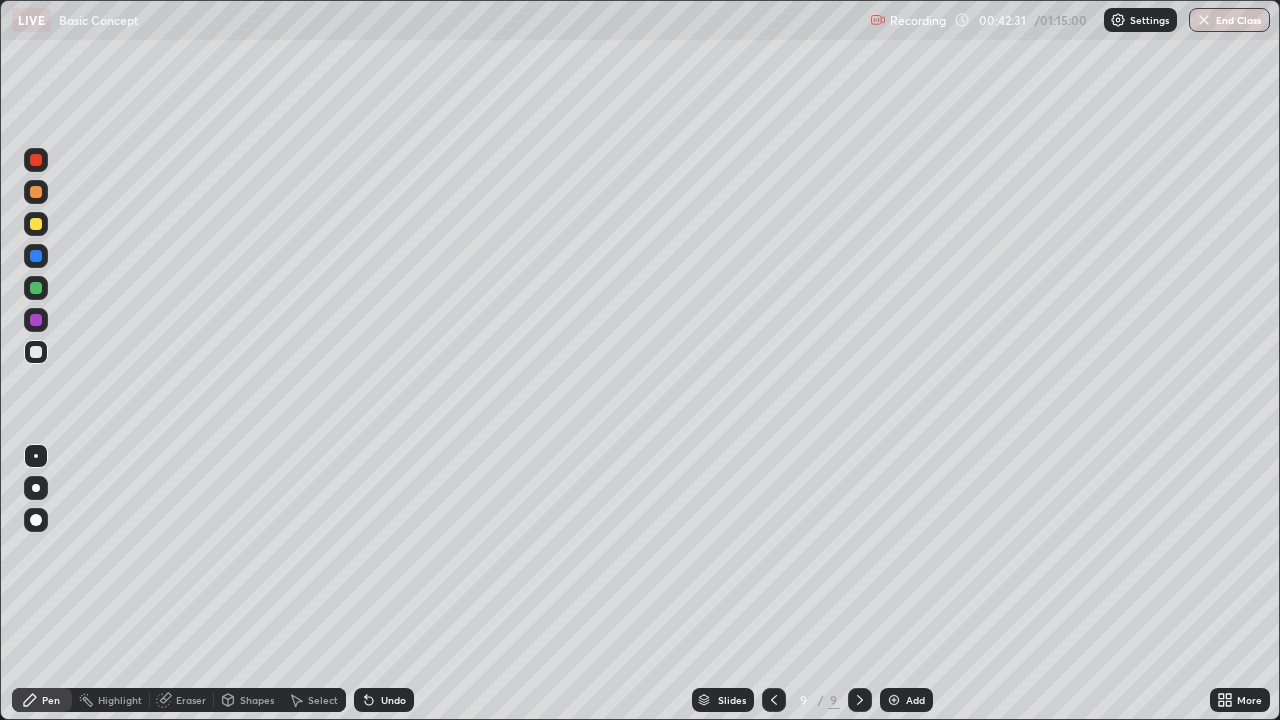 click on "Eraser" at bounding box center (191, 700) 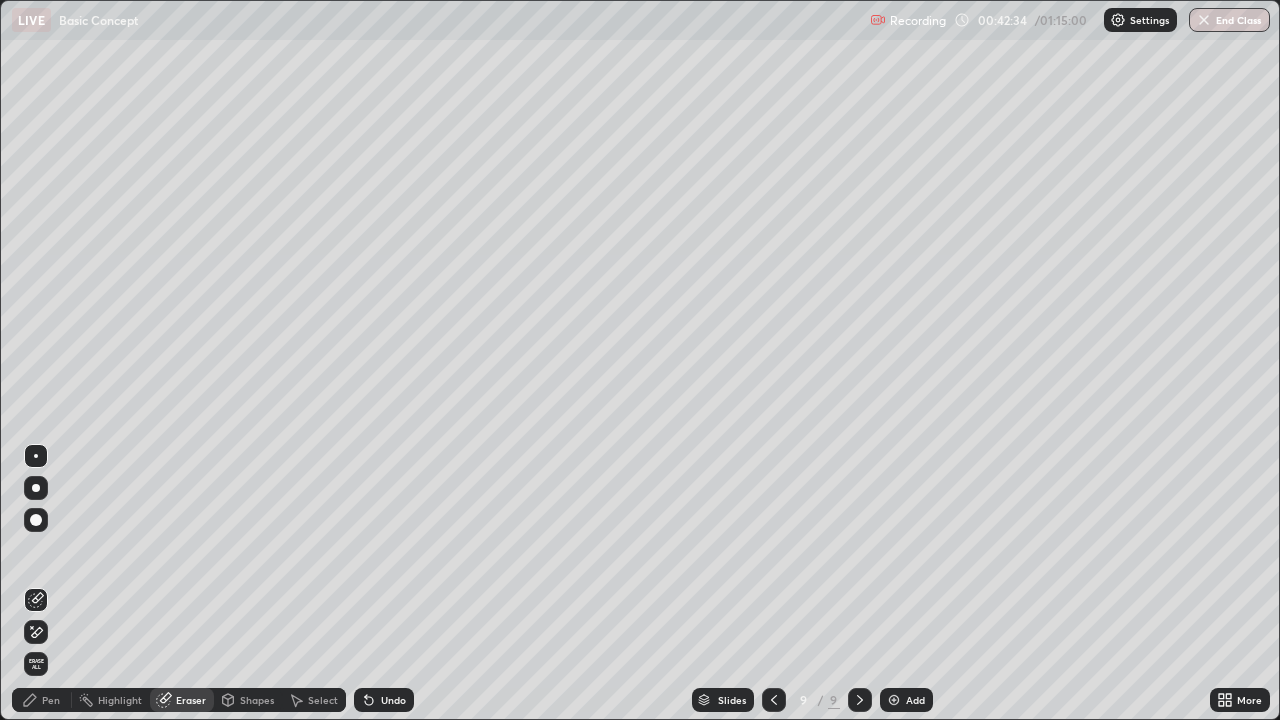 click on "Pen" at bounding box center (42, 700) 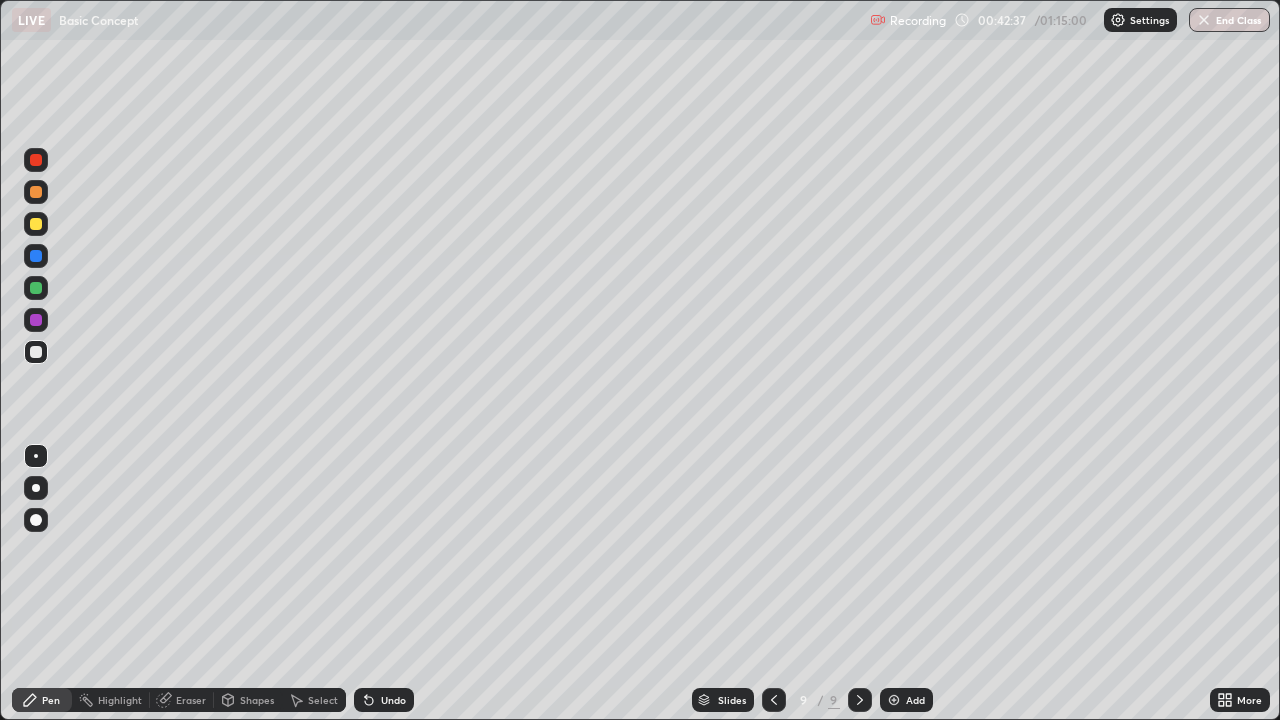 click on "Highlight" at bounding box center [120, 700] 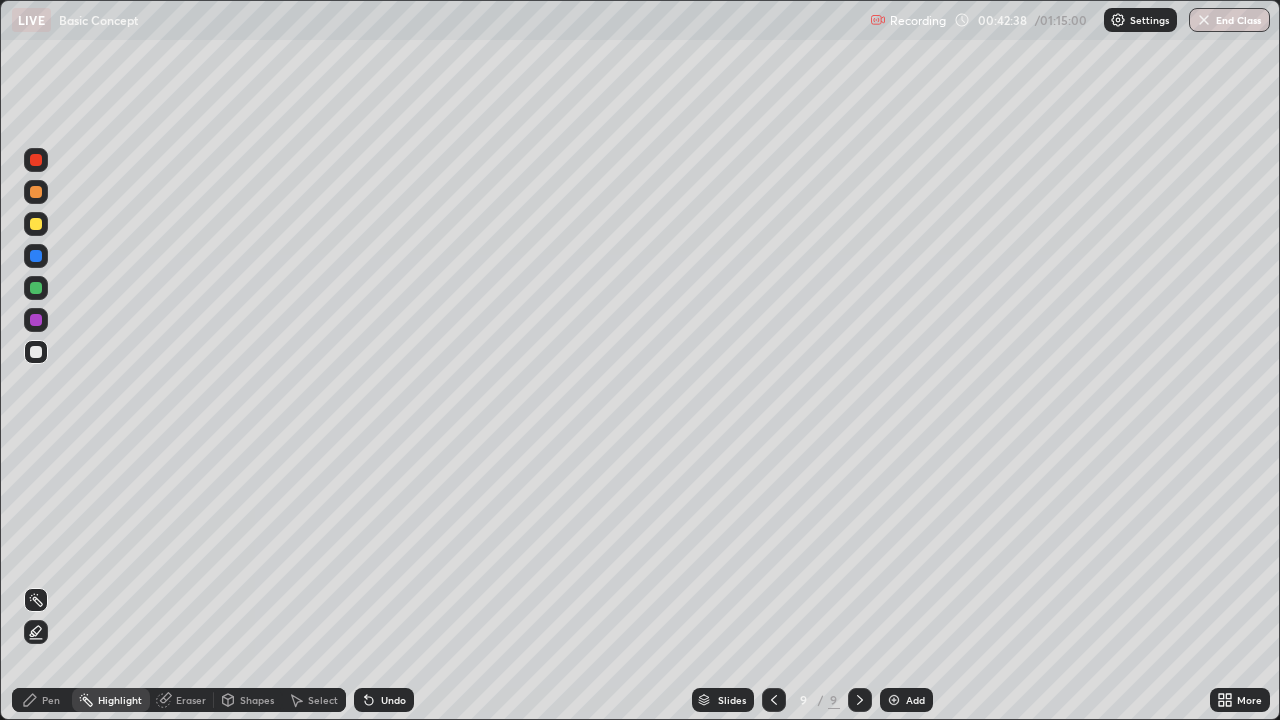 click on "Eraser" at bounding box center [191, 700] 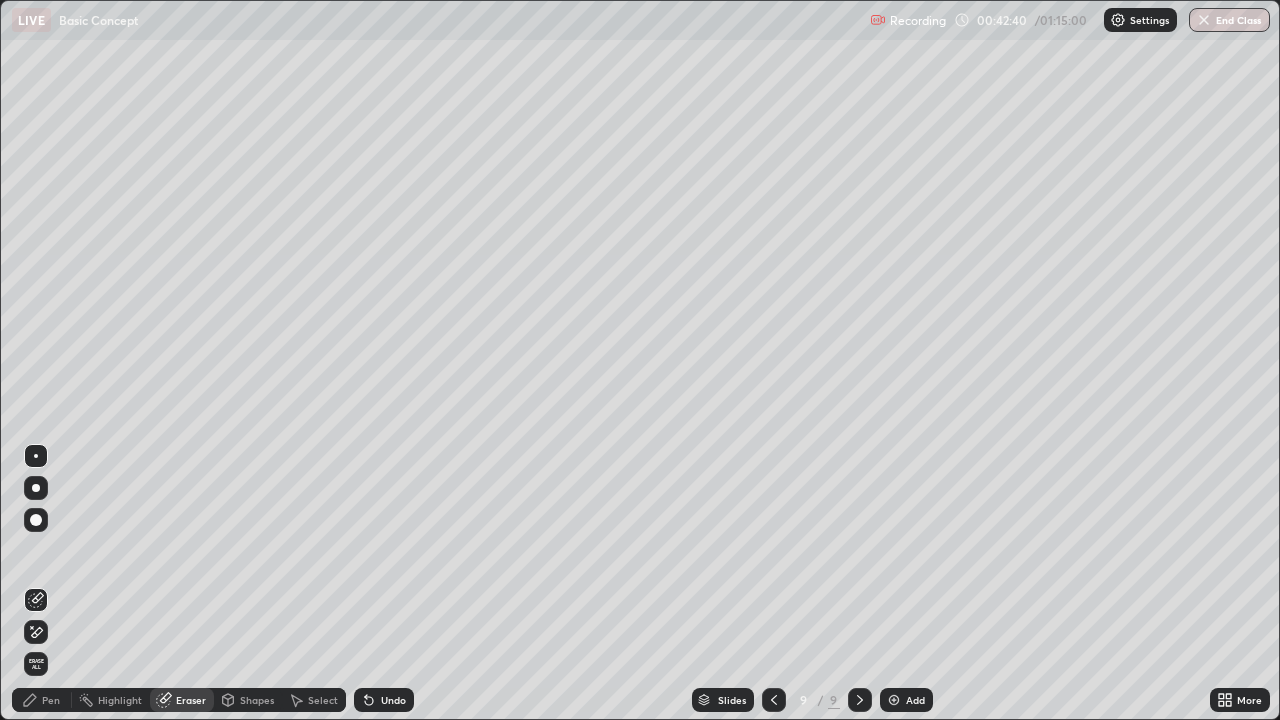 click on "Pen" at bounding box center (42, 700) 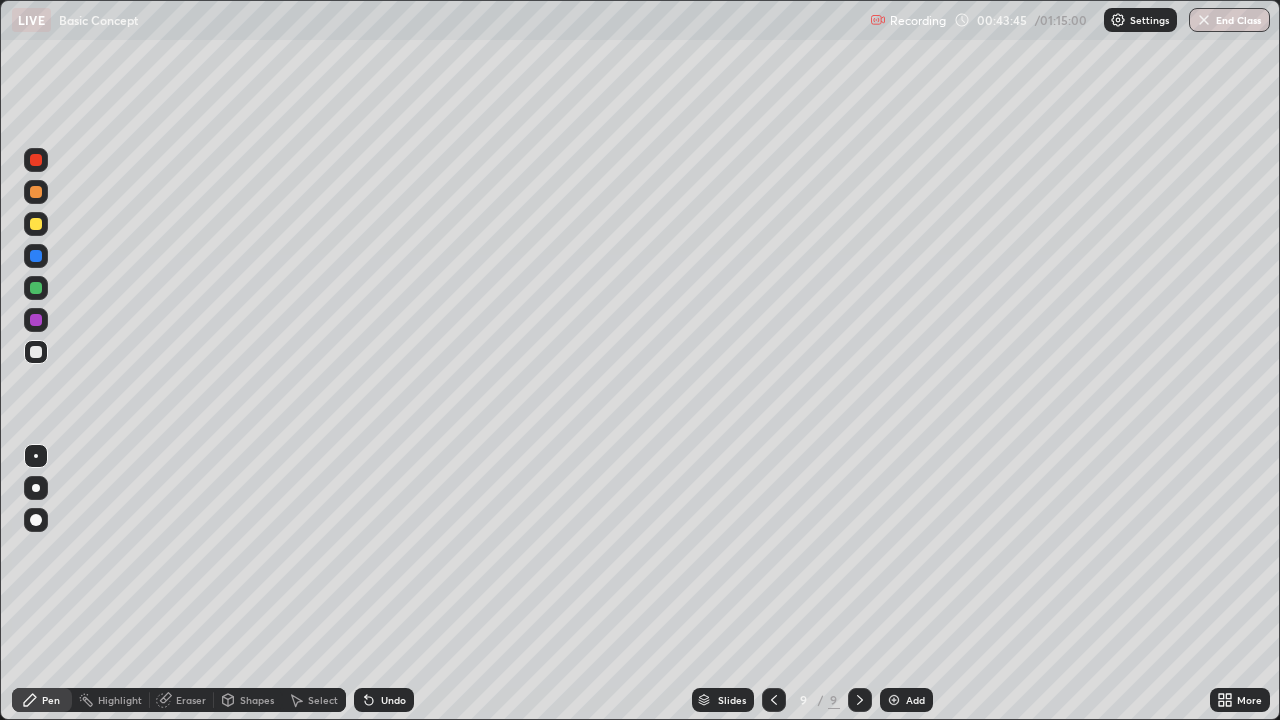 click on "Eraser" at bounding box center (191, 700) 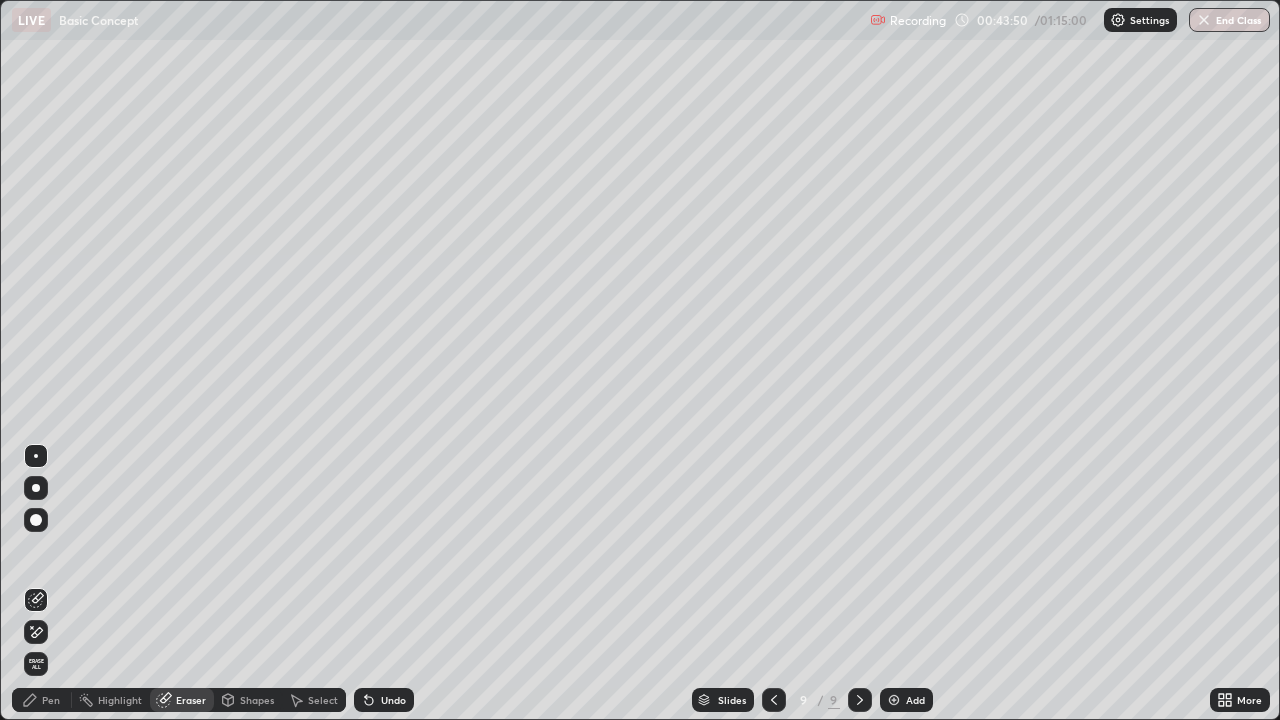click on "Pen" at bounding box center [51, 700] 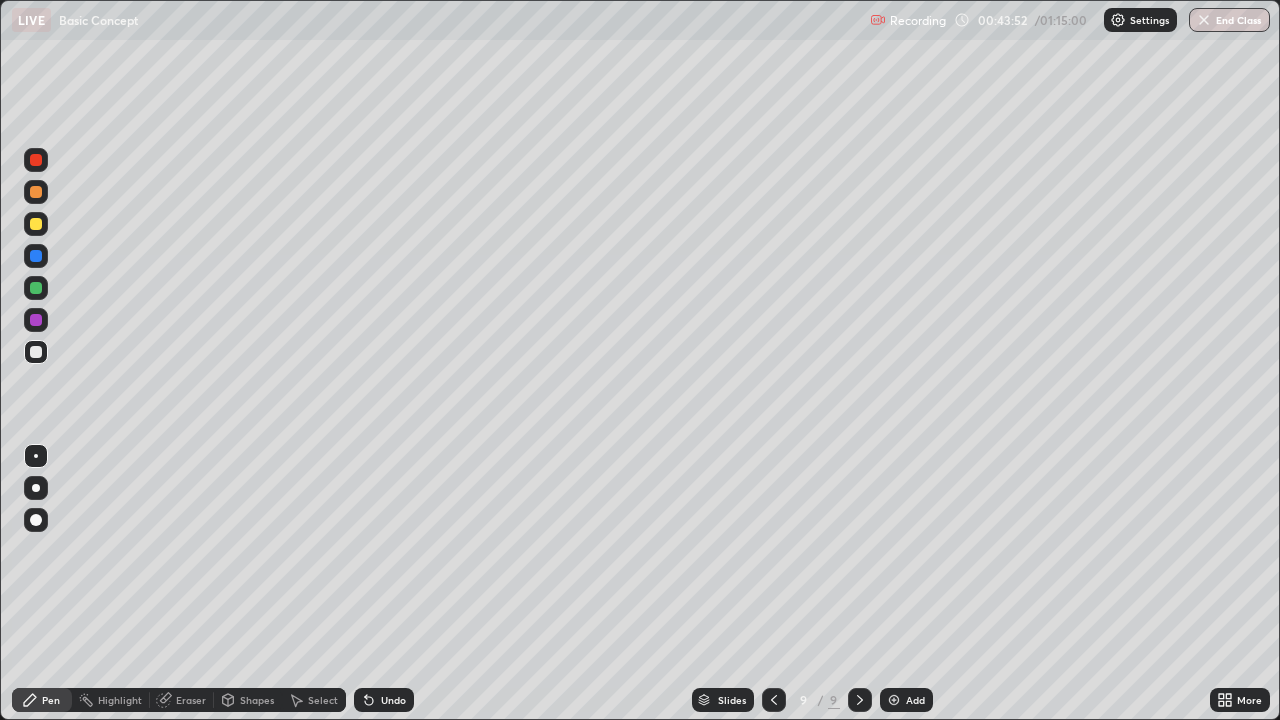 click on "Eraser" at bounding box center [191, 700] 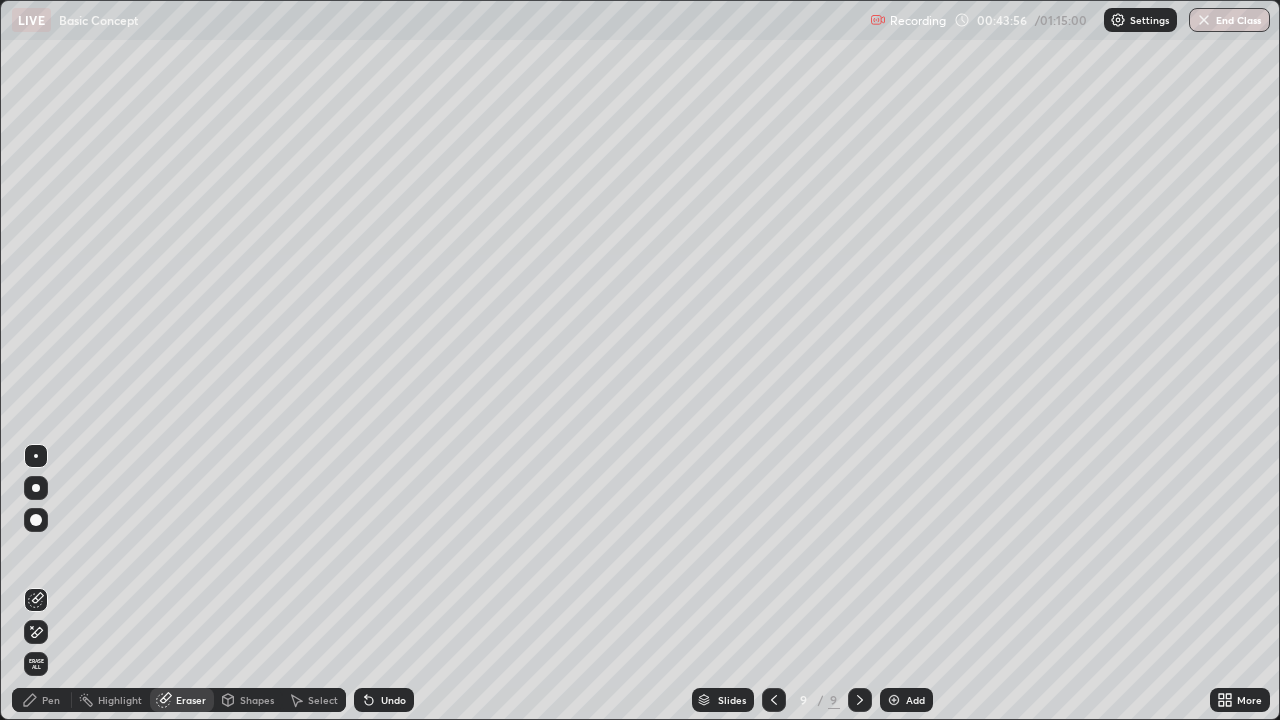 click on "Pen" at bounding box center [51, 700] 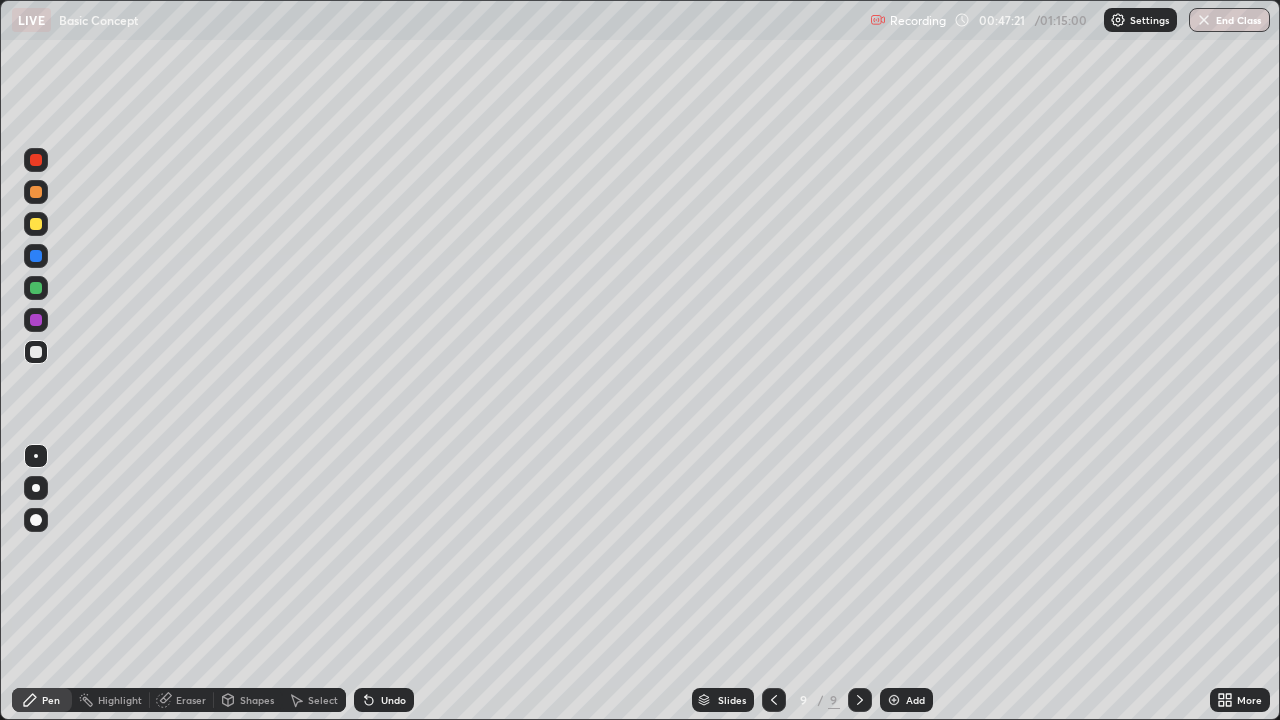 click at bounding box center [894, 700] 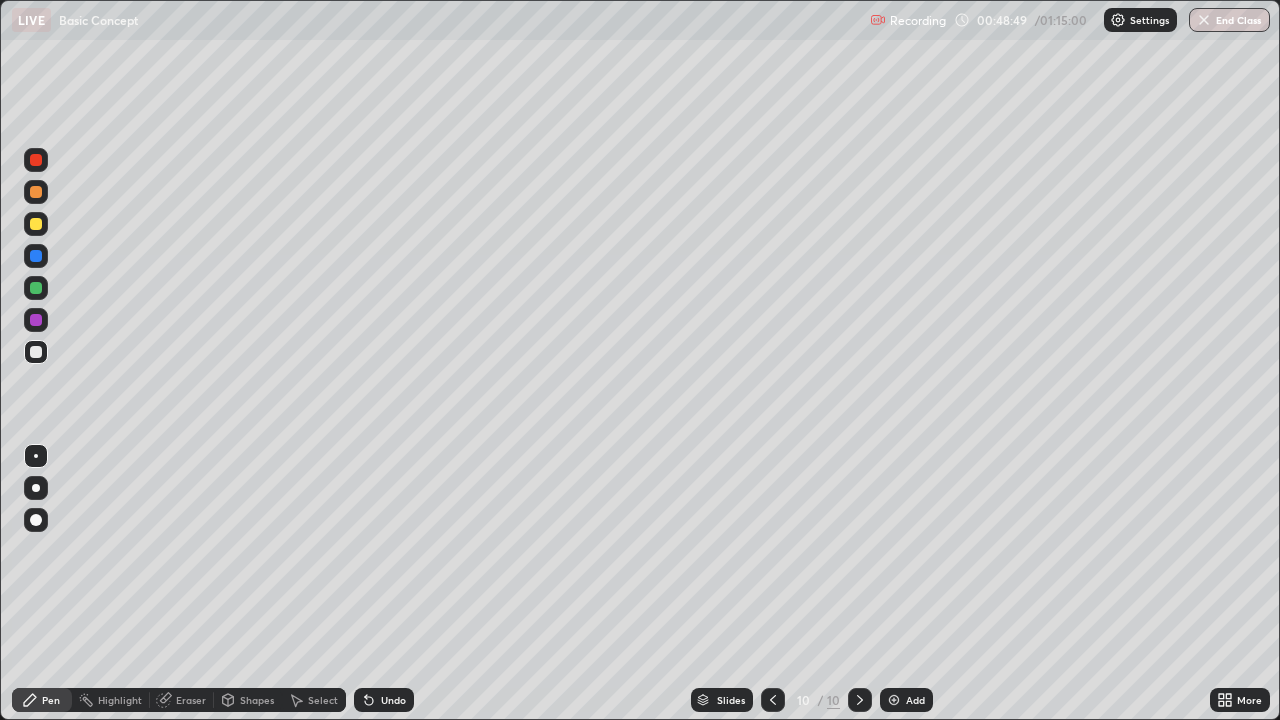 click 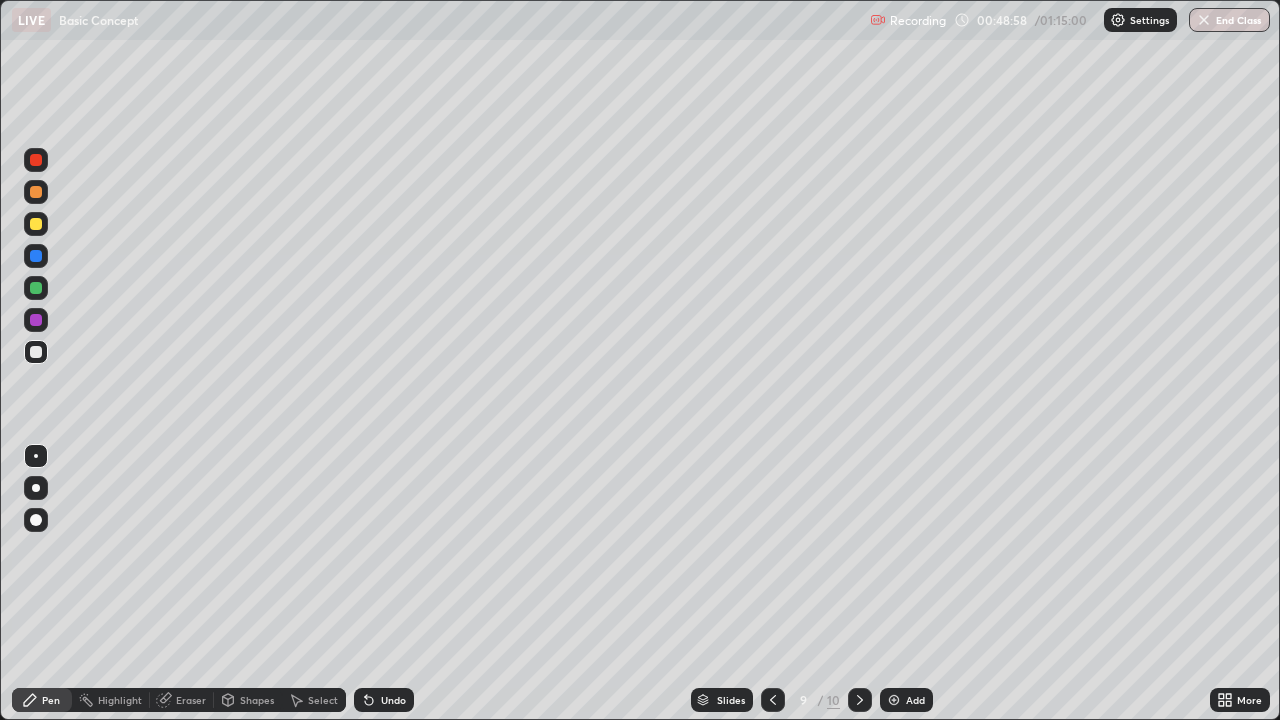 click 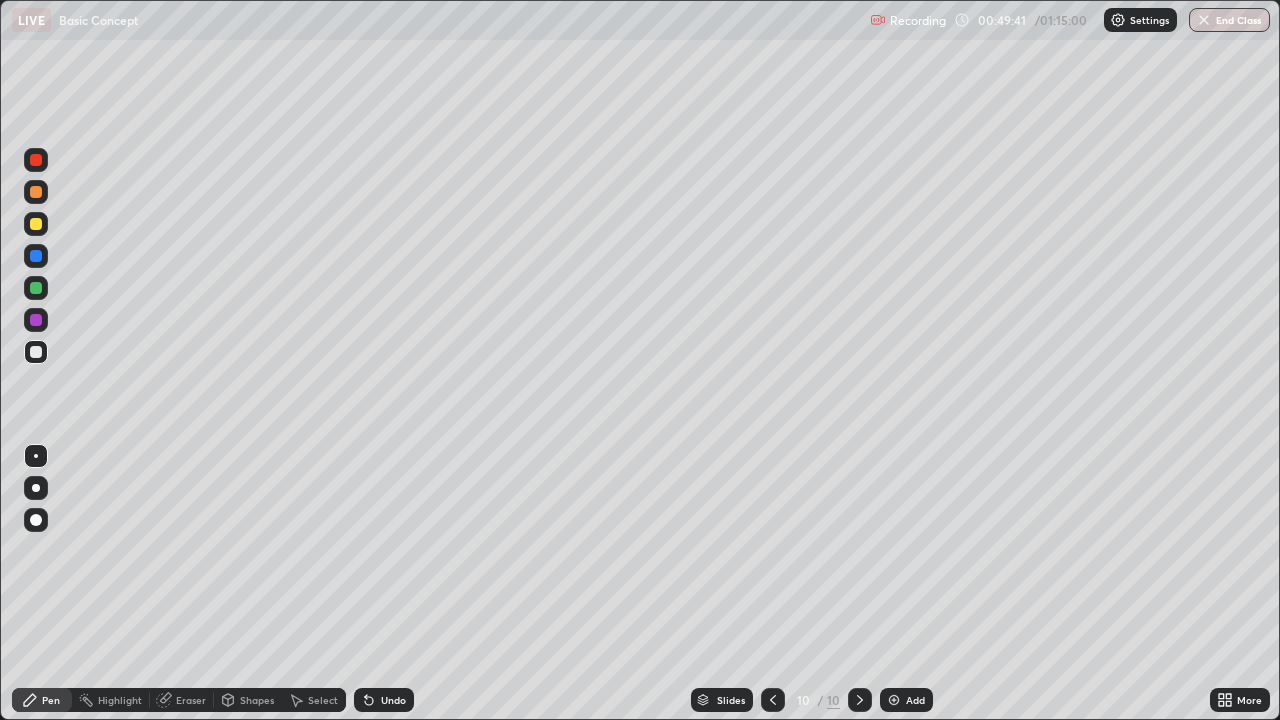 click on "Eraser" at bounding box center [191, 700] 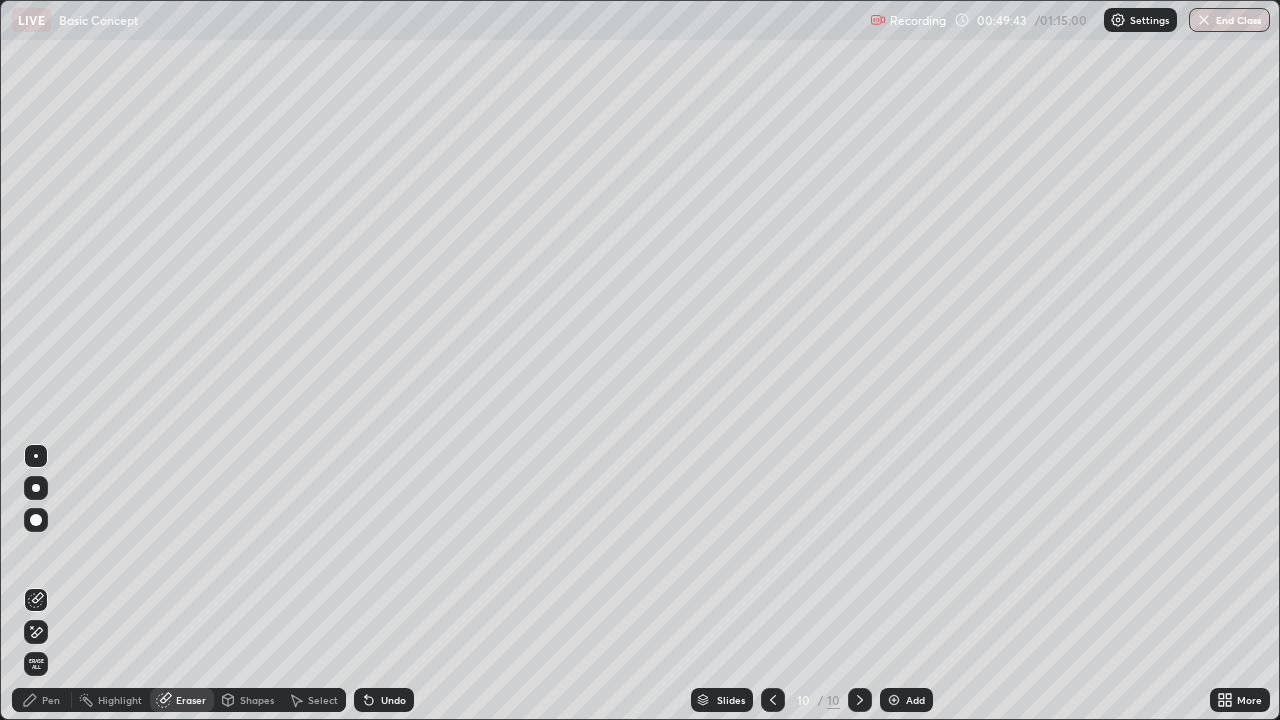 click on "Pen" at bounding box center (42, 700) 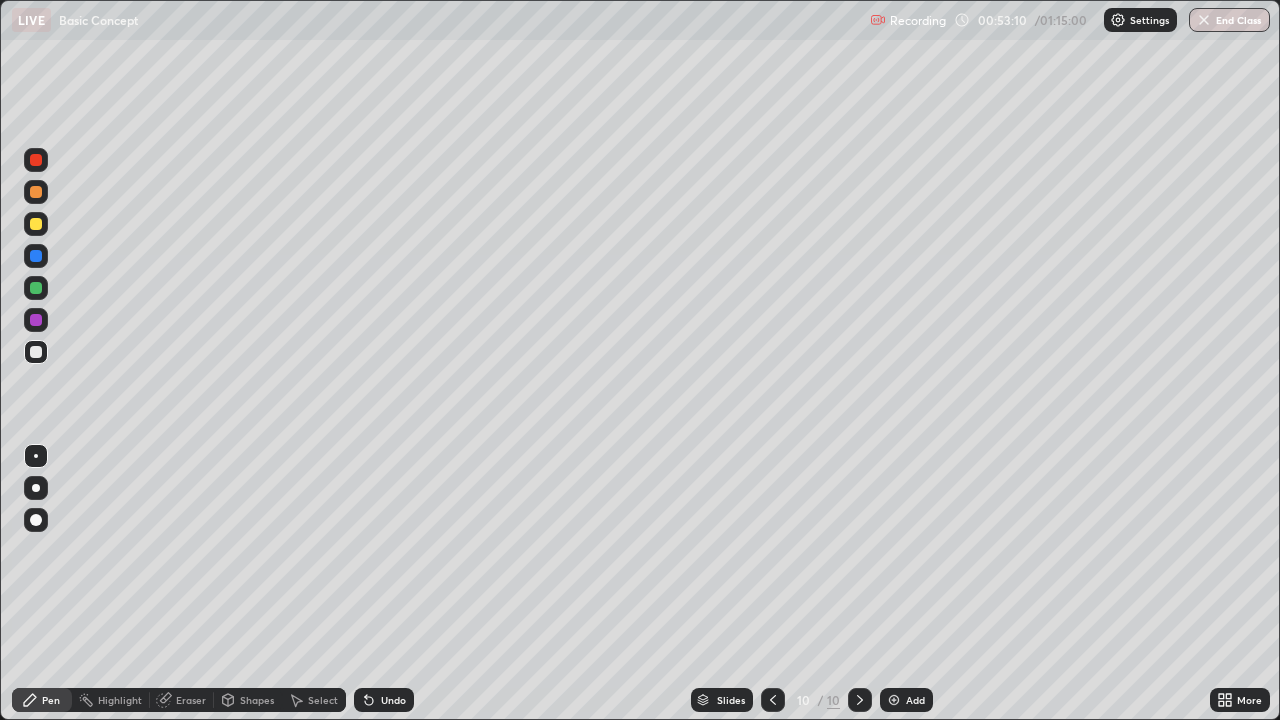 click on "Add" at bounding box center (915, 700) 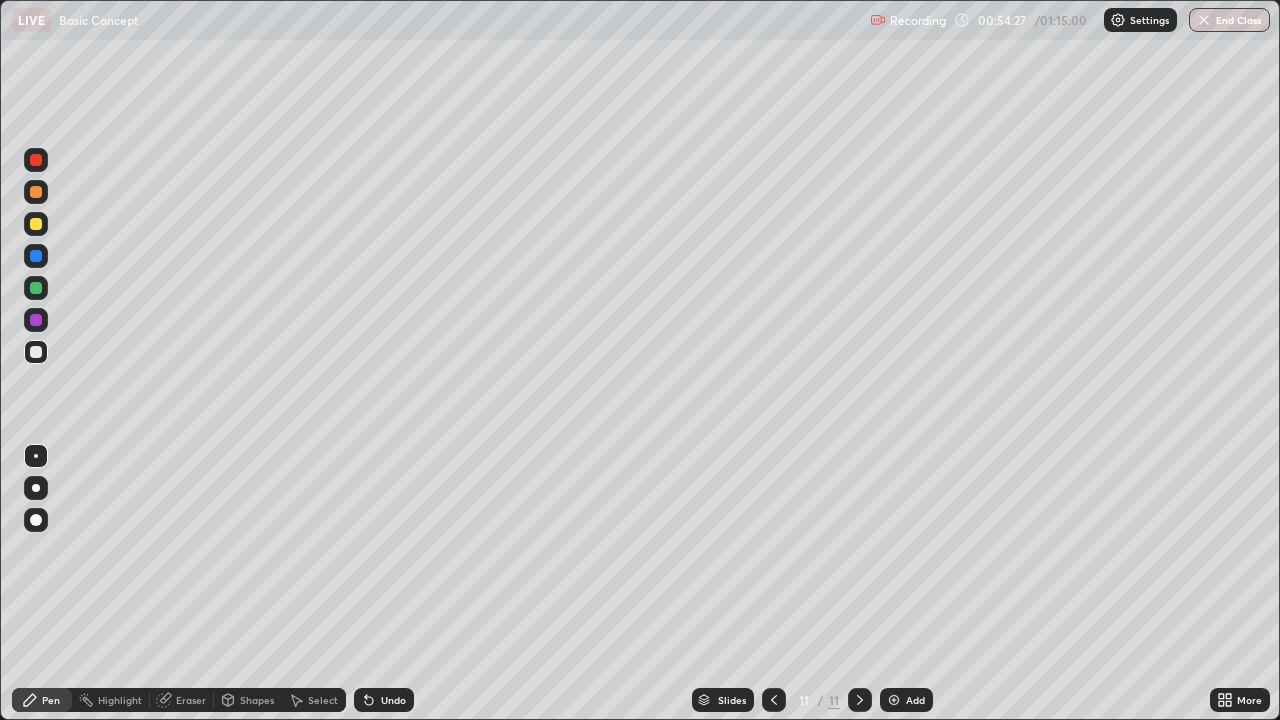 click on "Eraser" at bounding box center (191, 700) 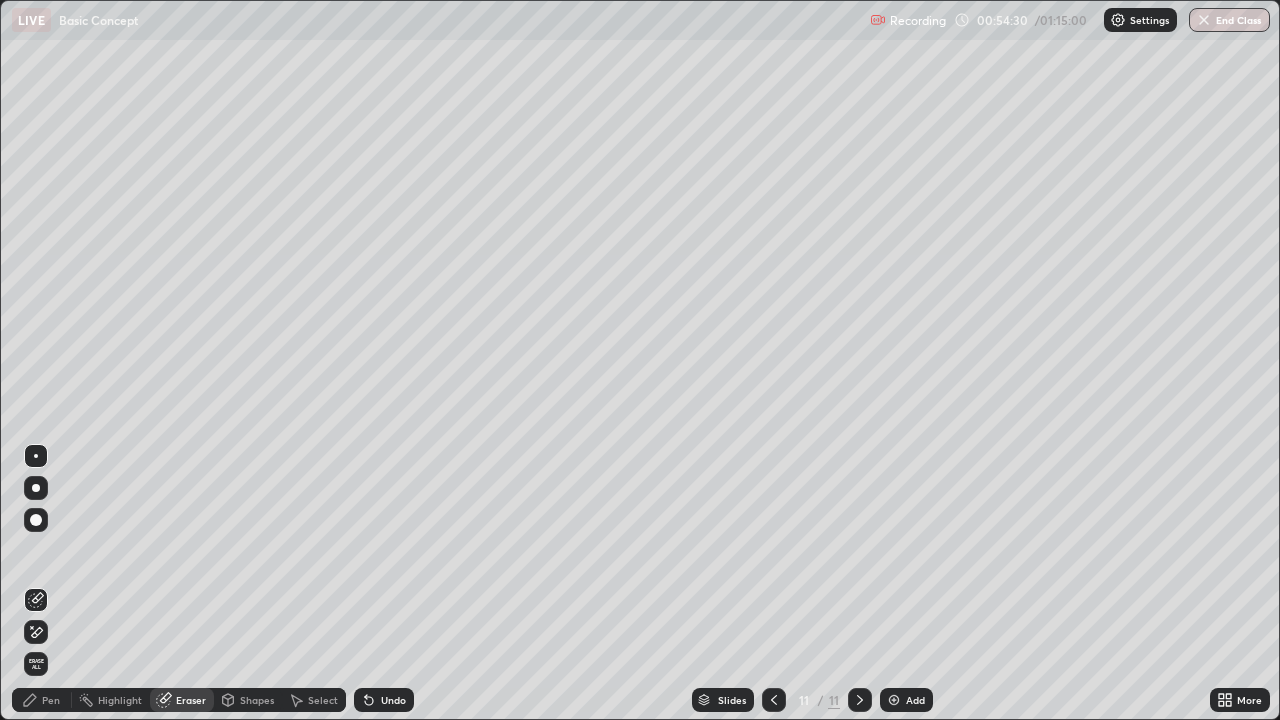 click on "Pen" at bounding box center (42, 700) 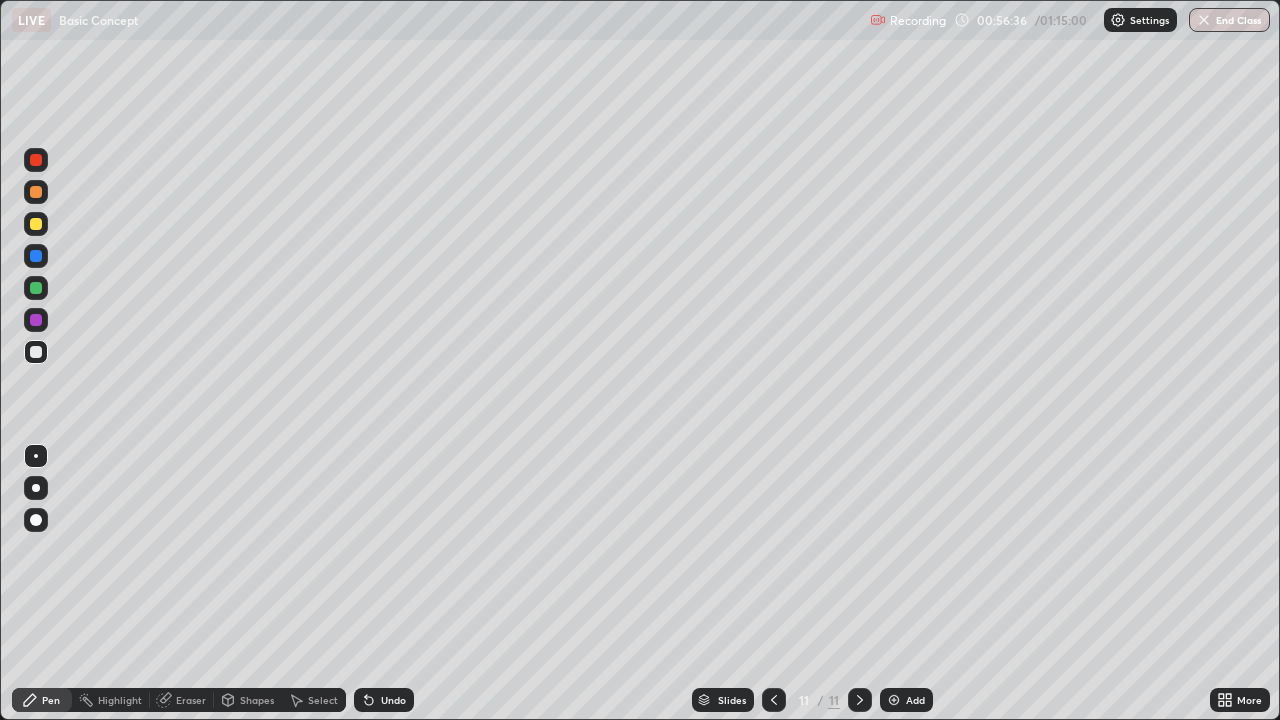 click on "Eraser" at bounding box center [191, 700] 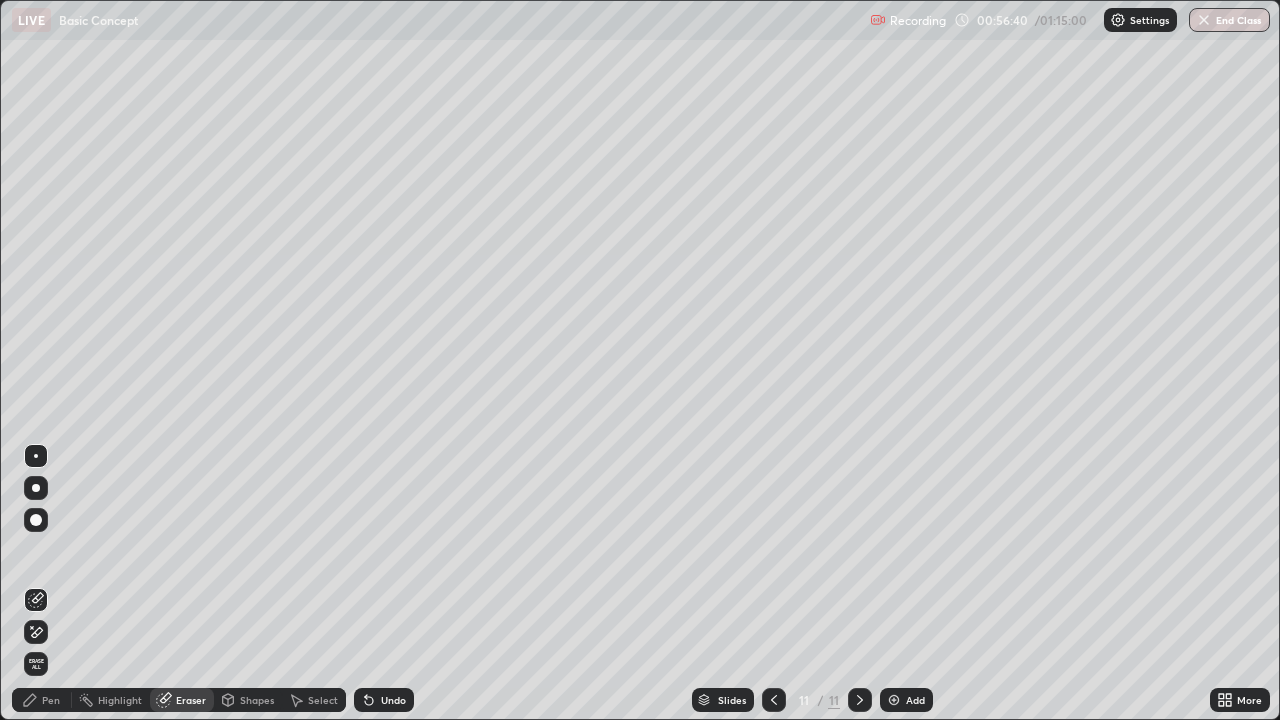 click on "Pen" at bounding box center (42, 700) 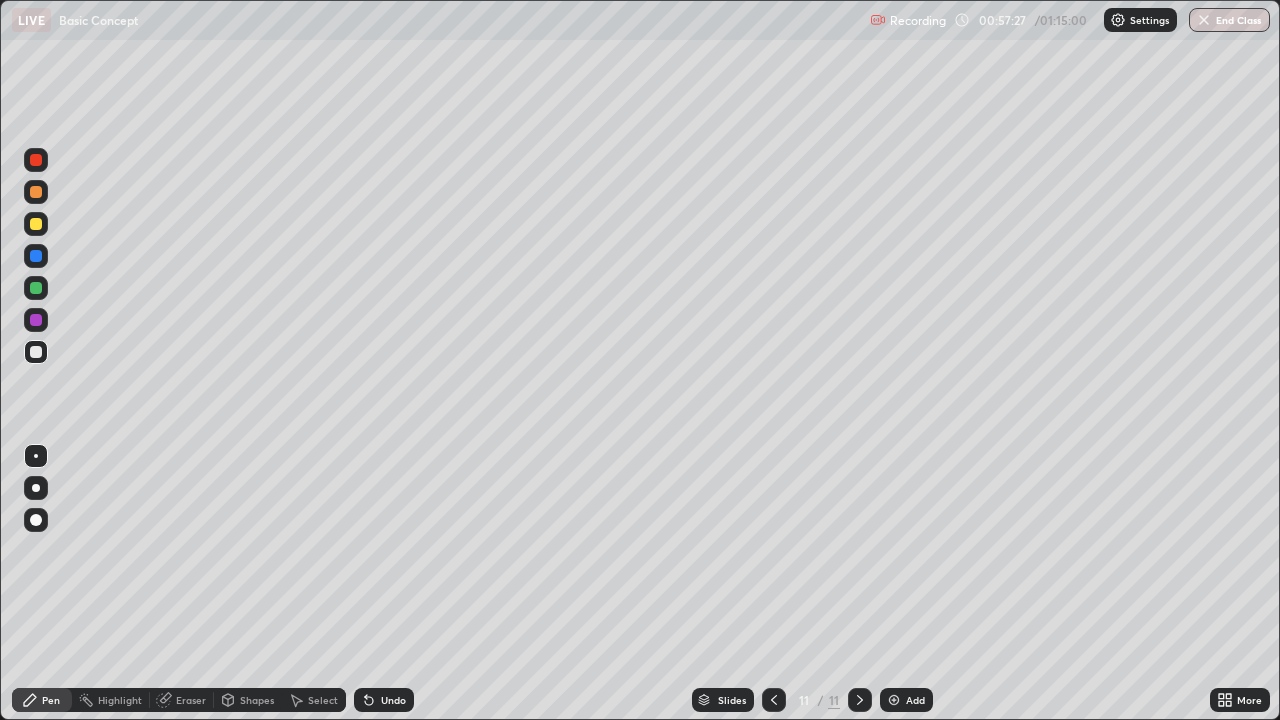 click on "Eraser" at bounding box center (191, 700) 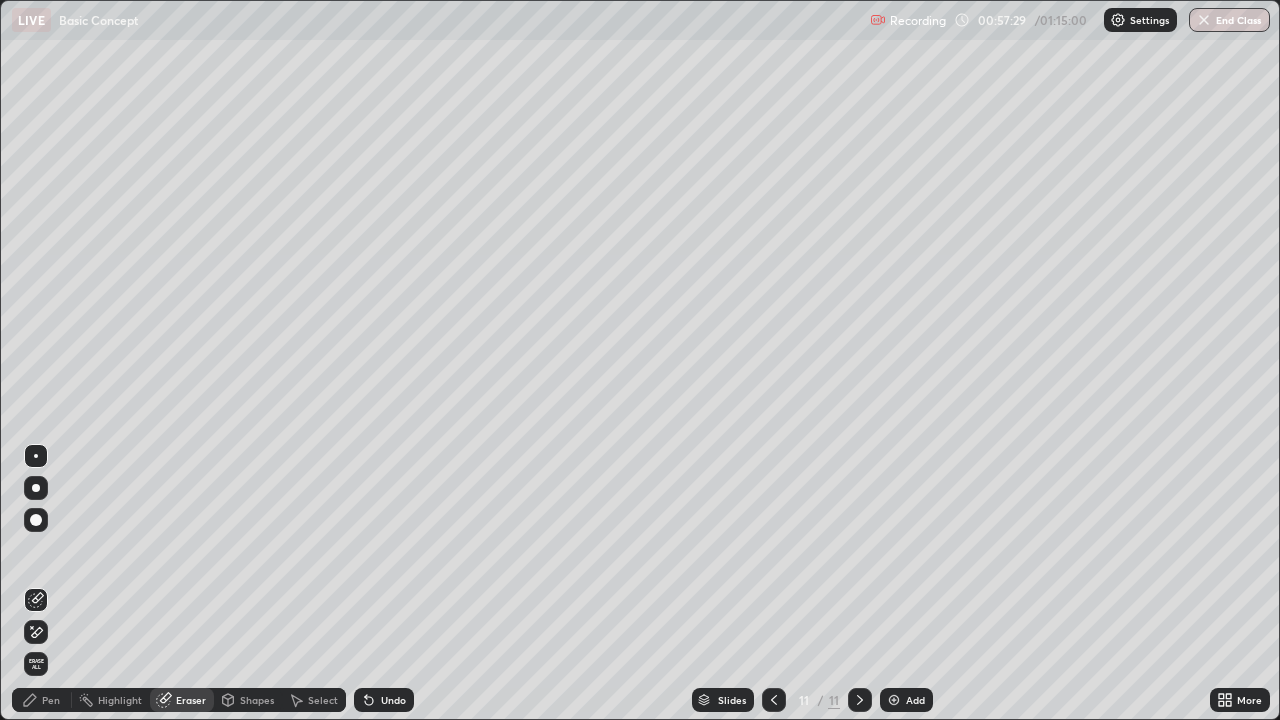 click on "Pen" at bounding box center (42, 700) 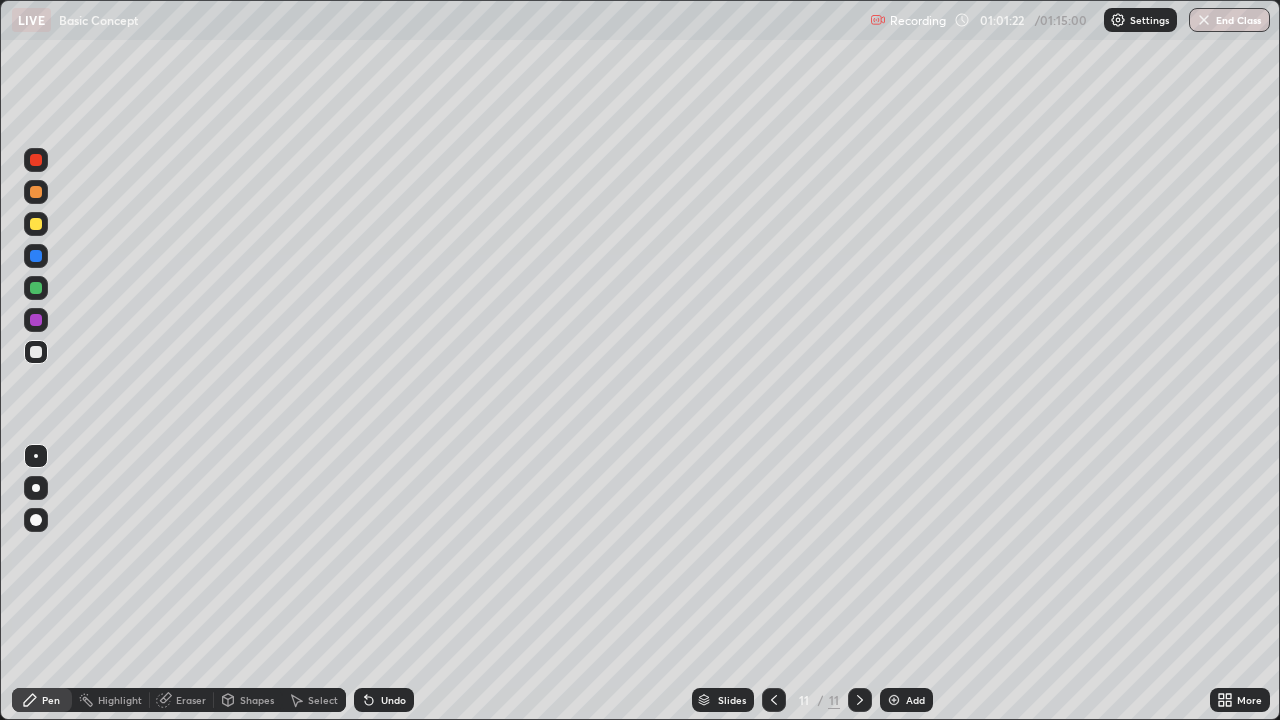 click on "Eraser" at bounding box center [191, 700] 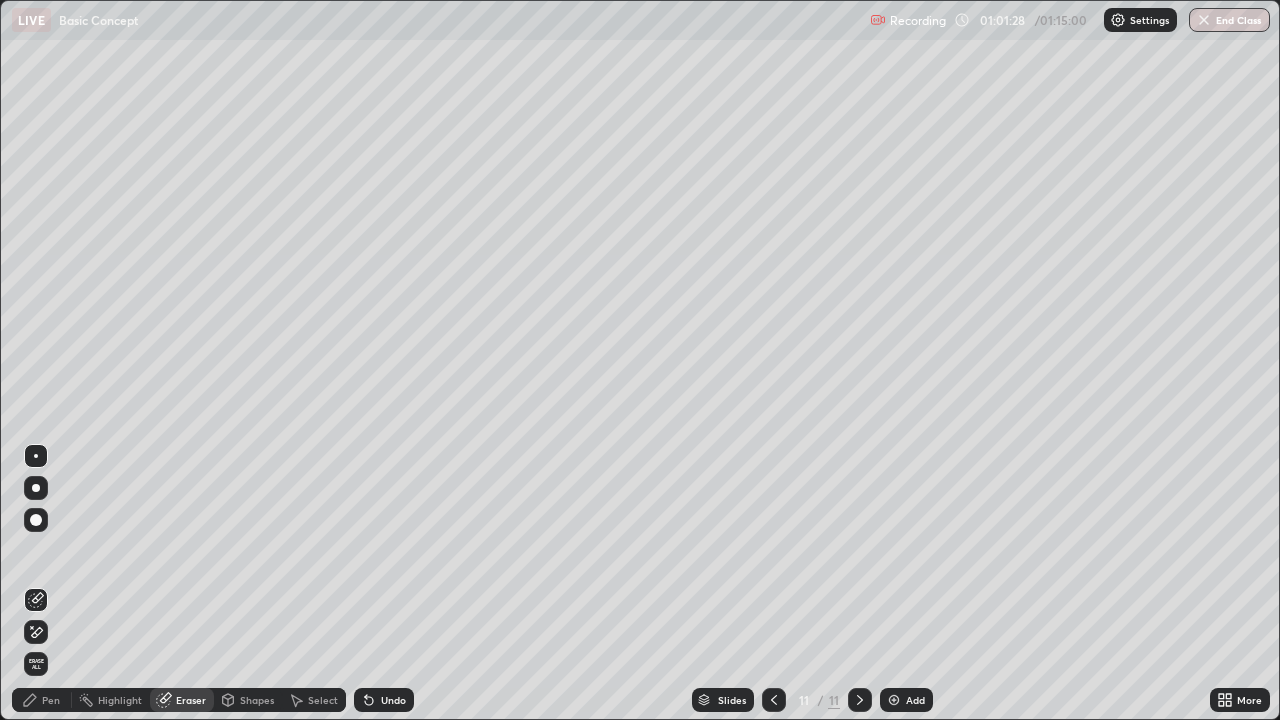 click on "Pen" at bounding box center (51, 700) 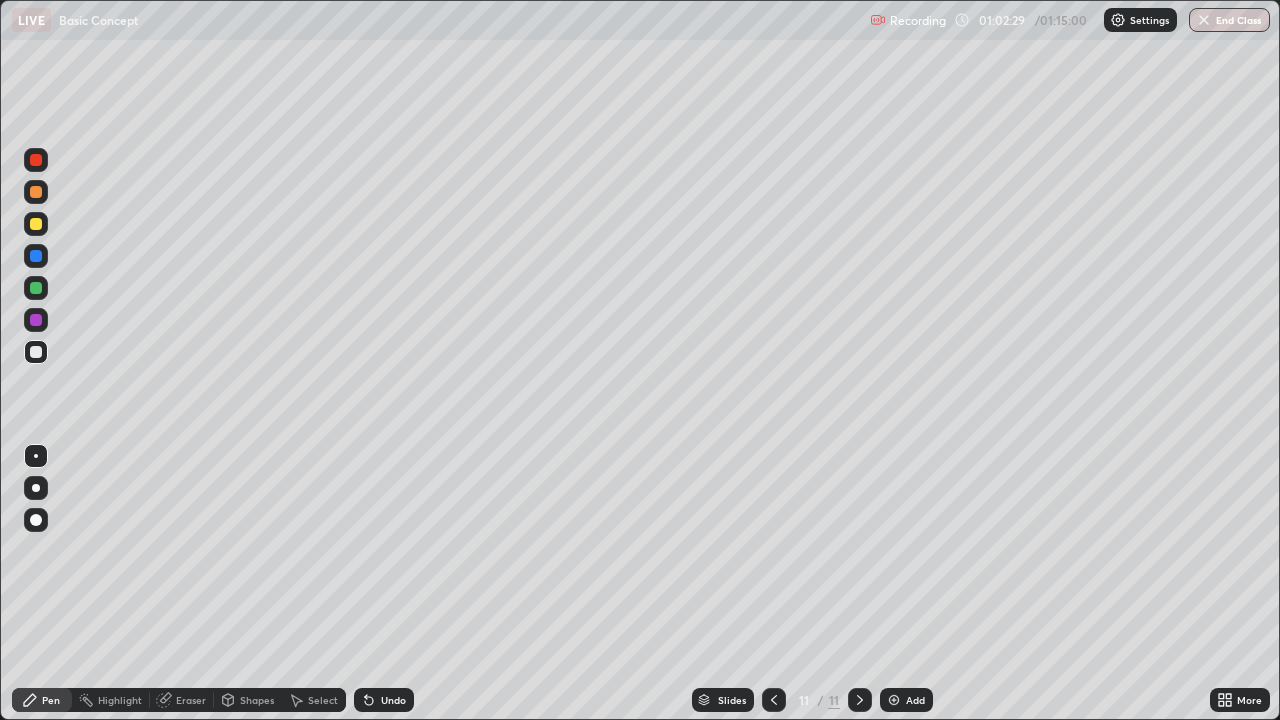 click at bounding box center [894, 700] 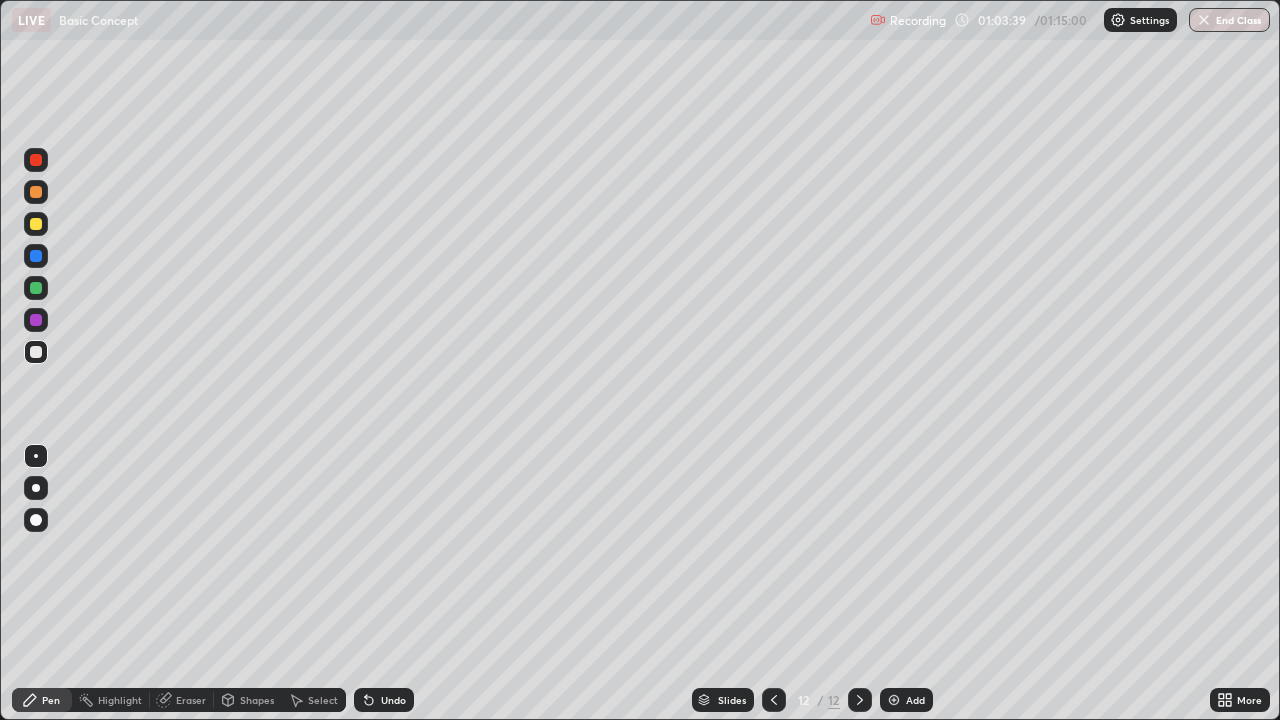 click 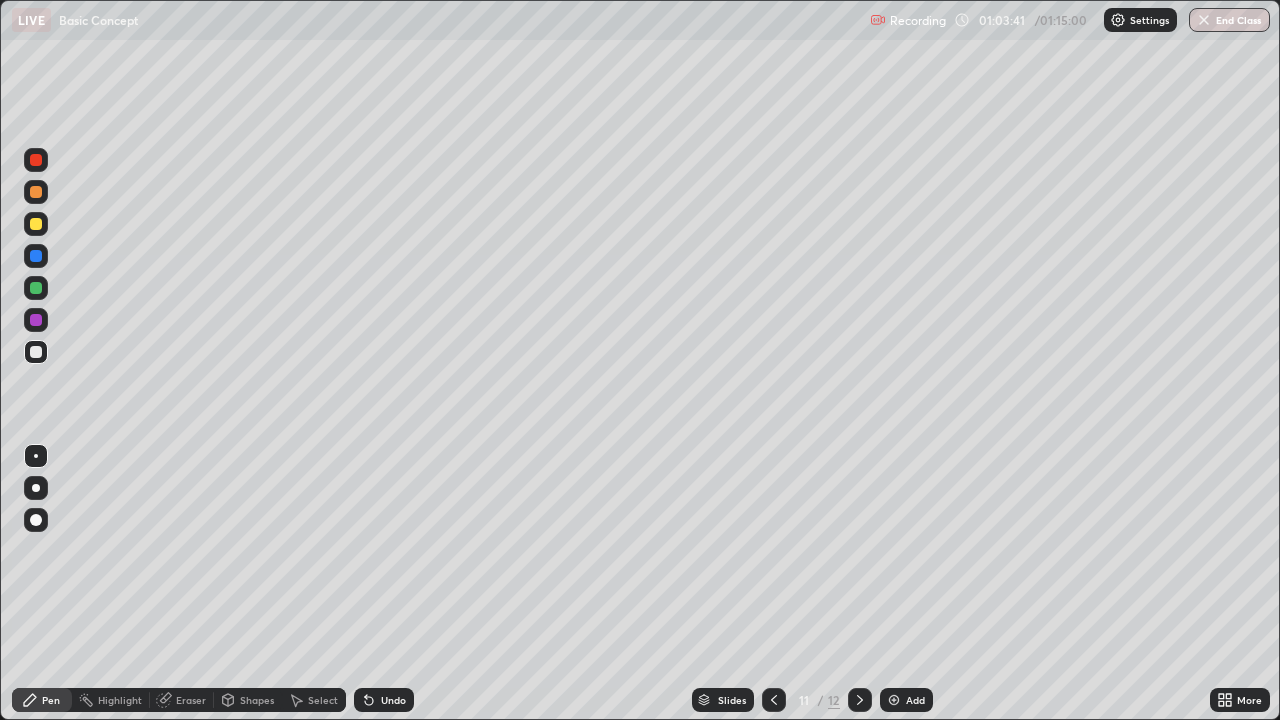 click 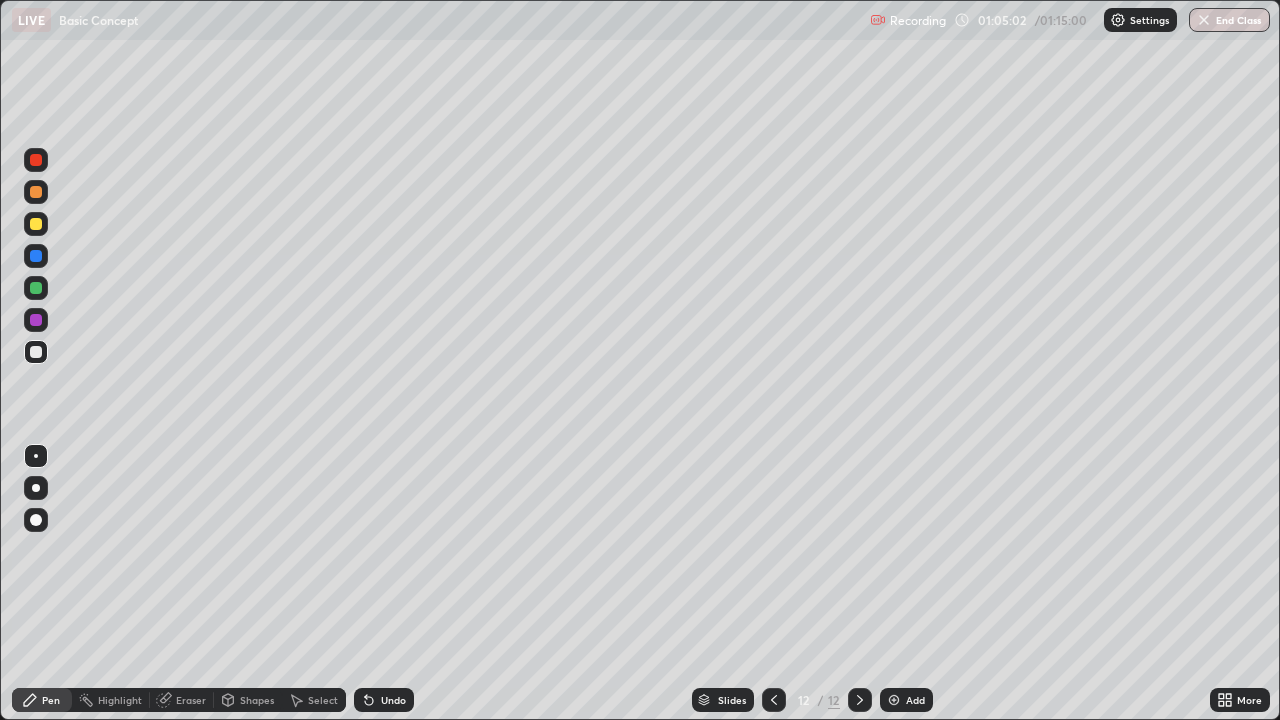 click 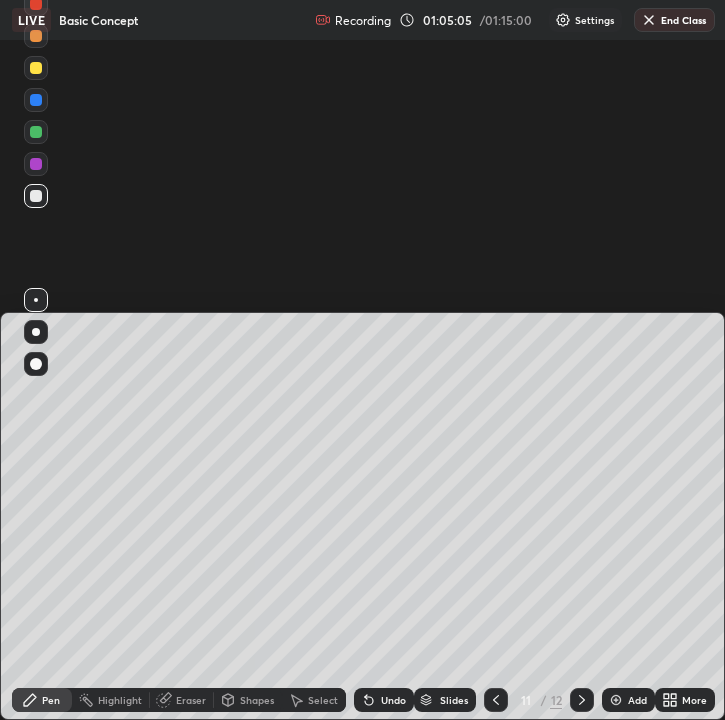 scroll, scrollTop: 720, scrollLeft: 725, axis: both 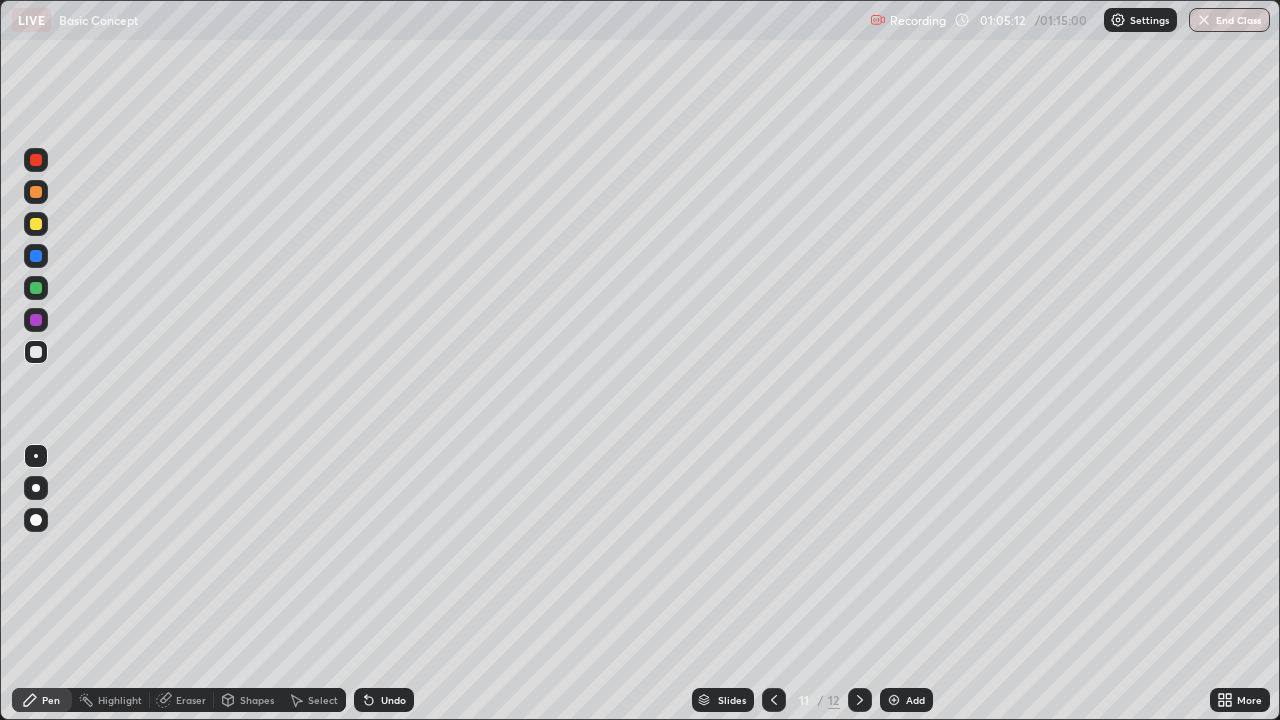 click 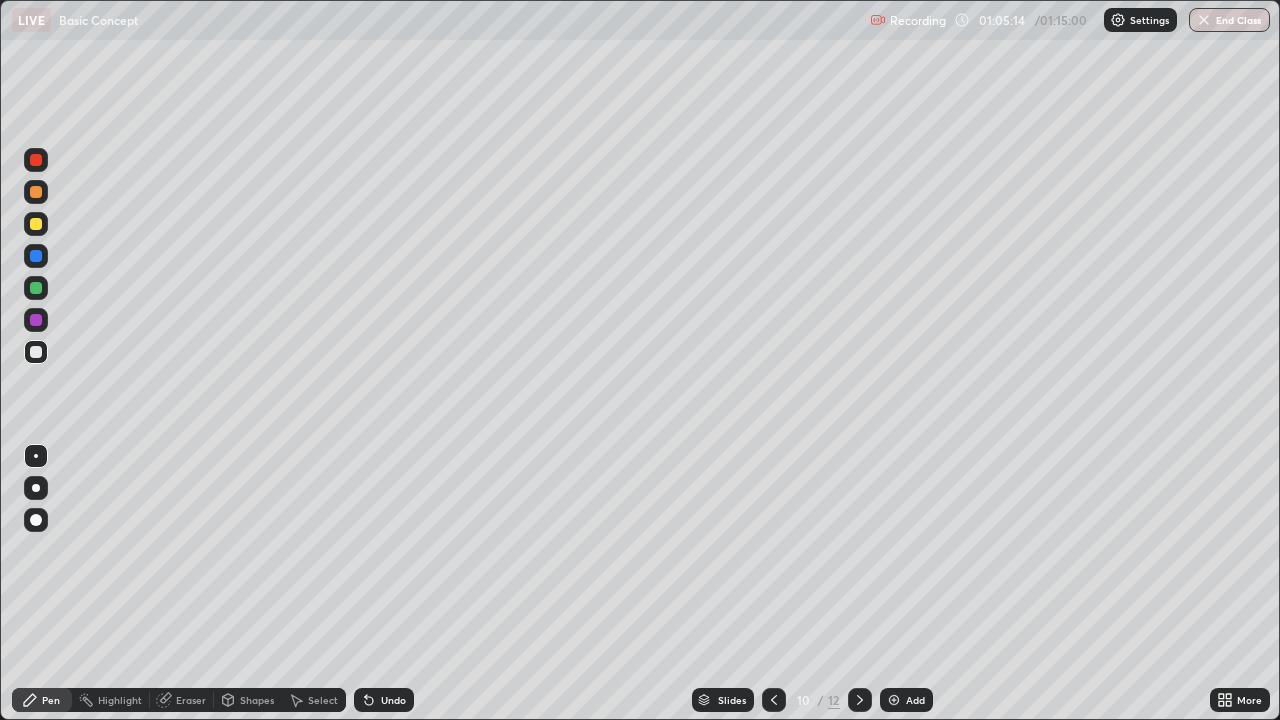 click 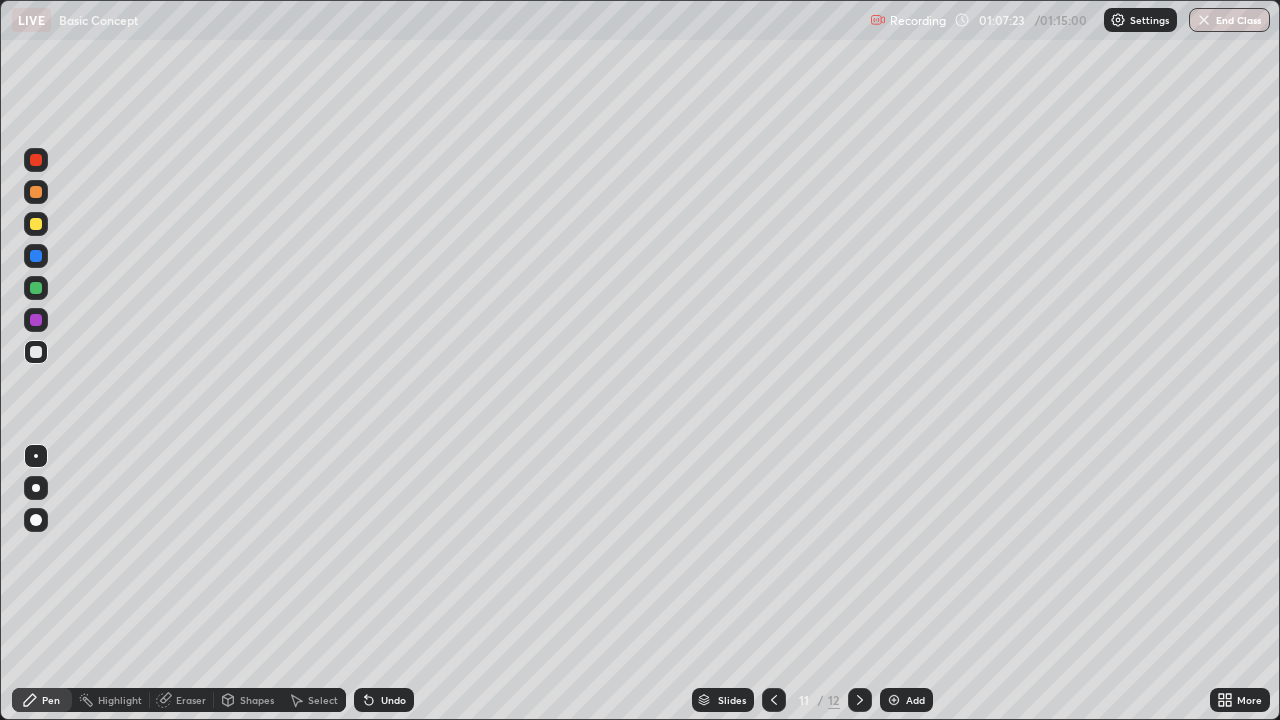 click 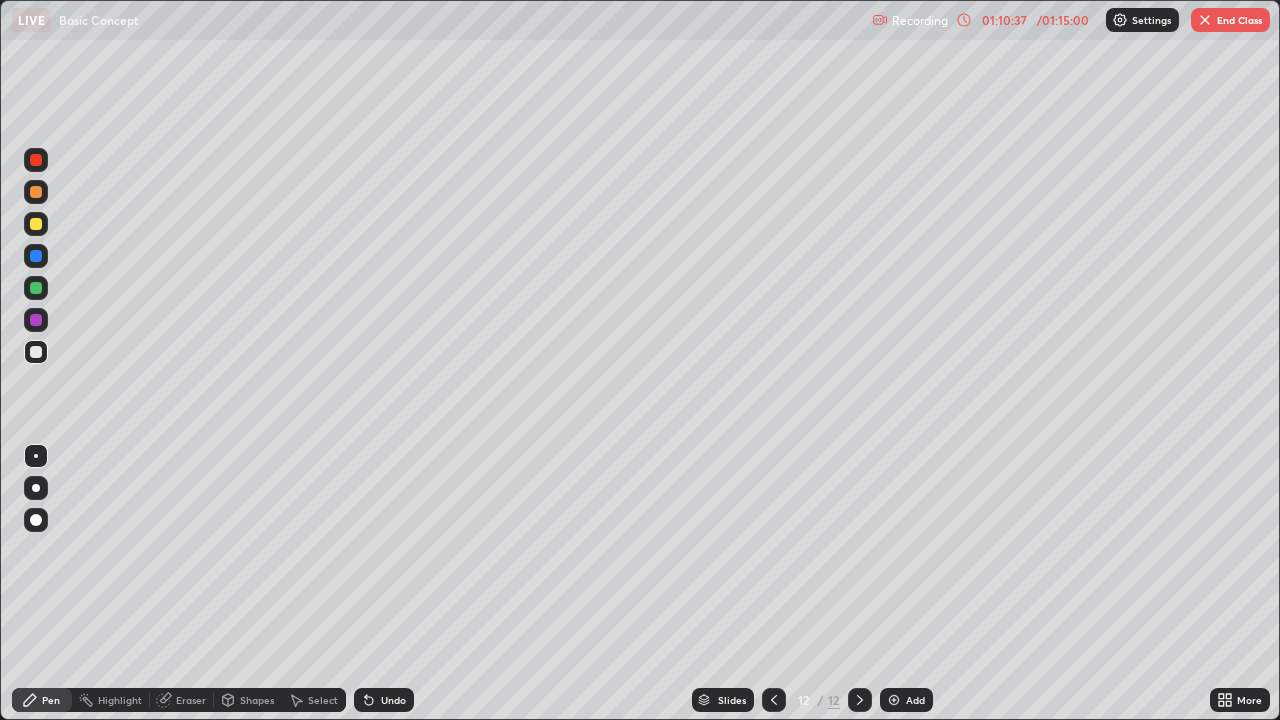 click 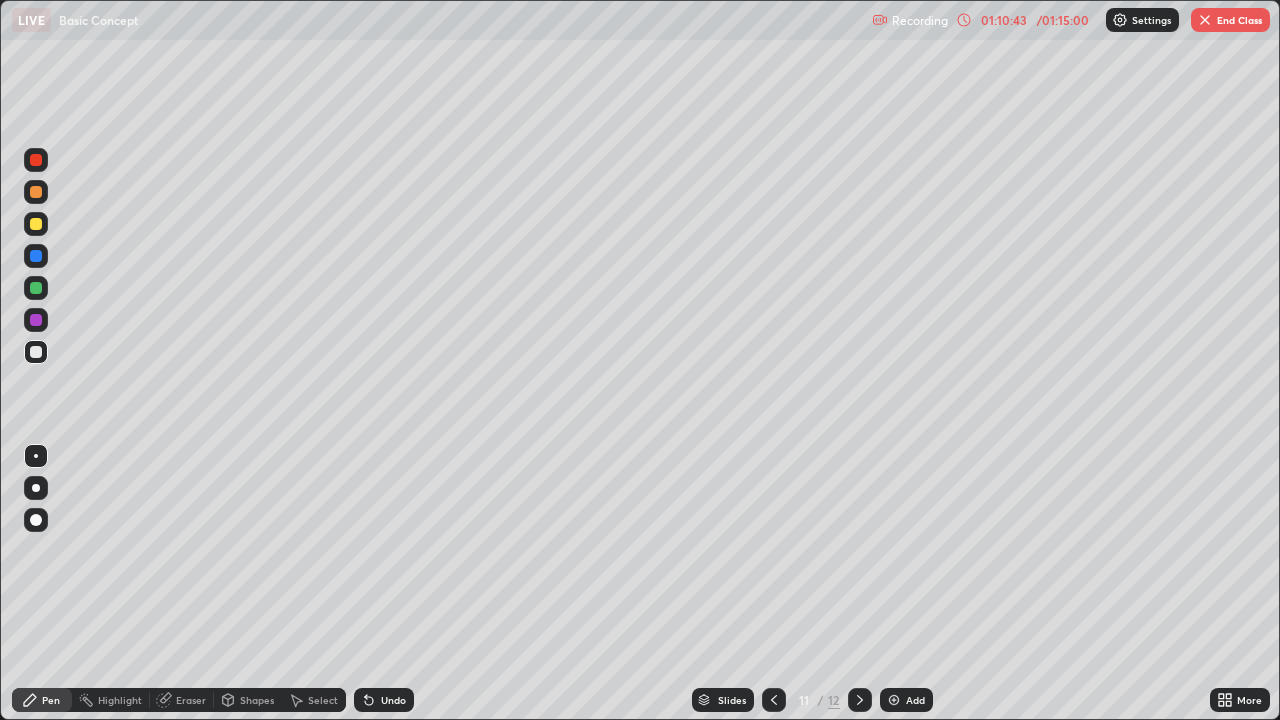click 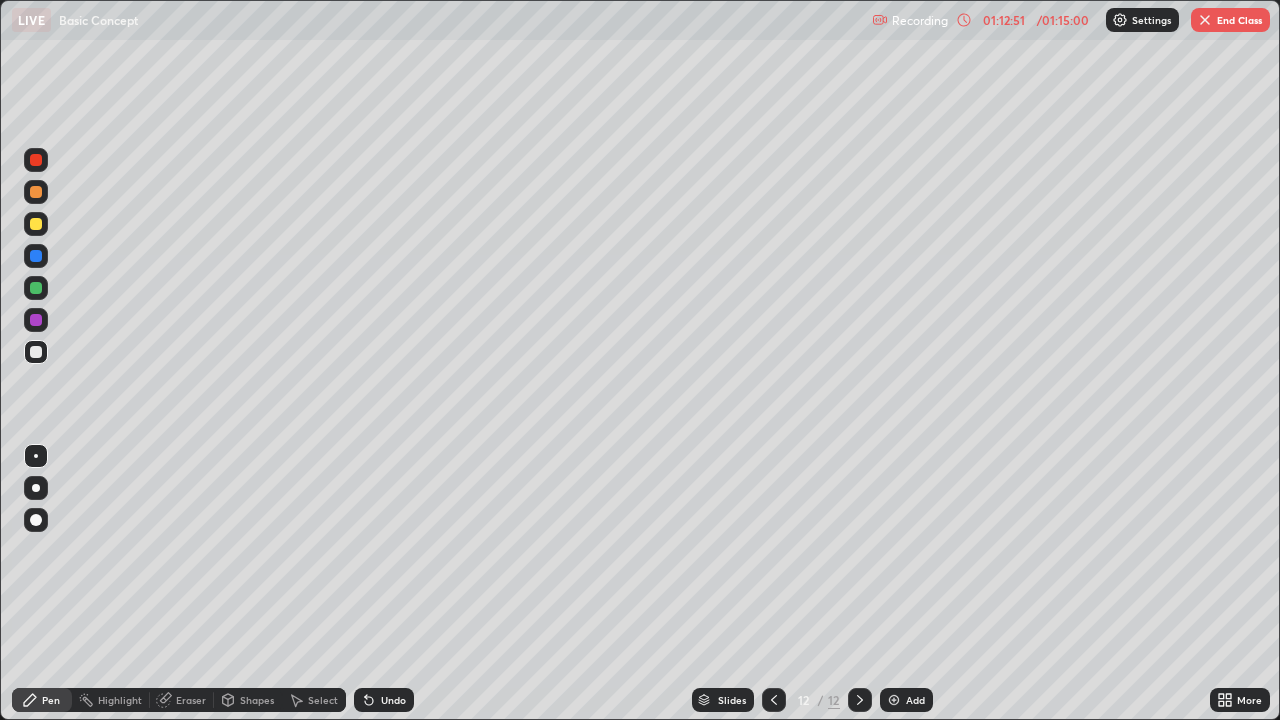 click at bounding box center [774, 700] 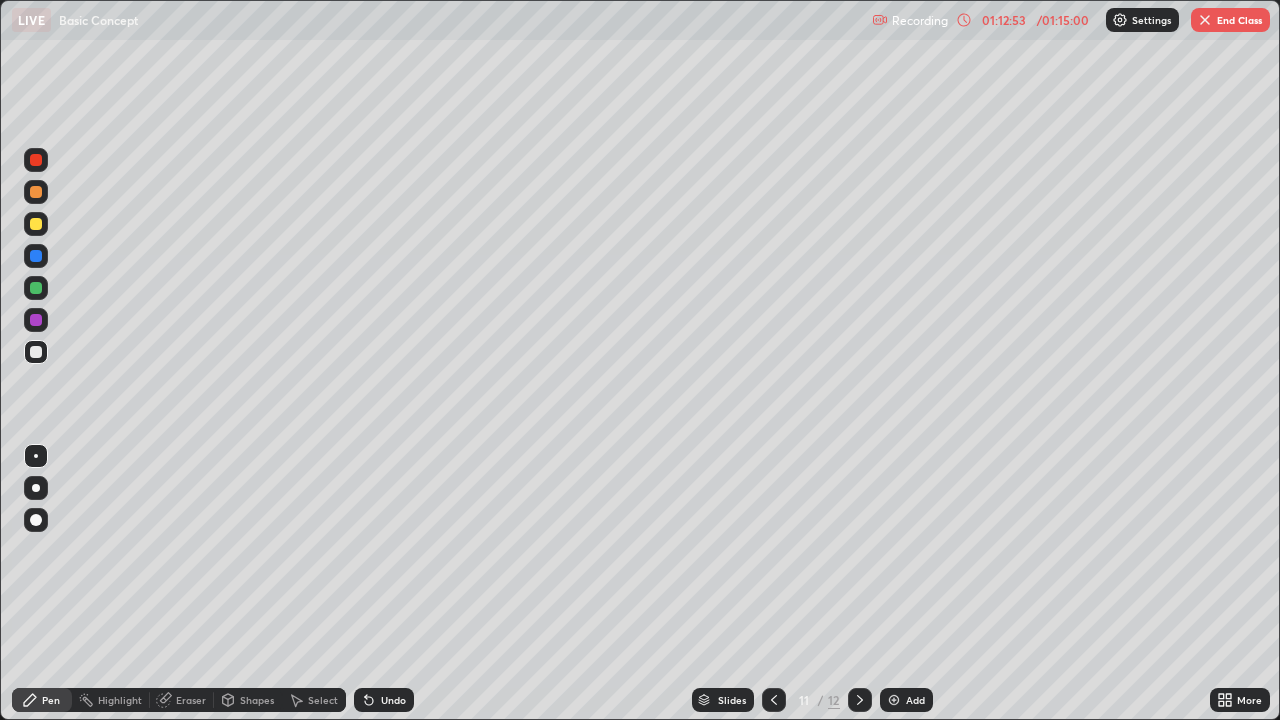 click 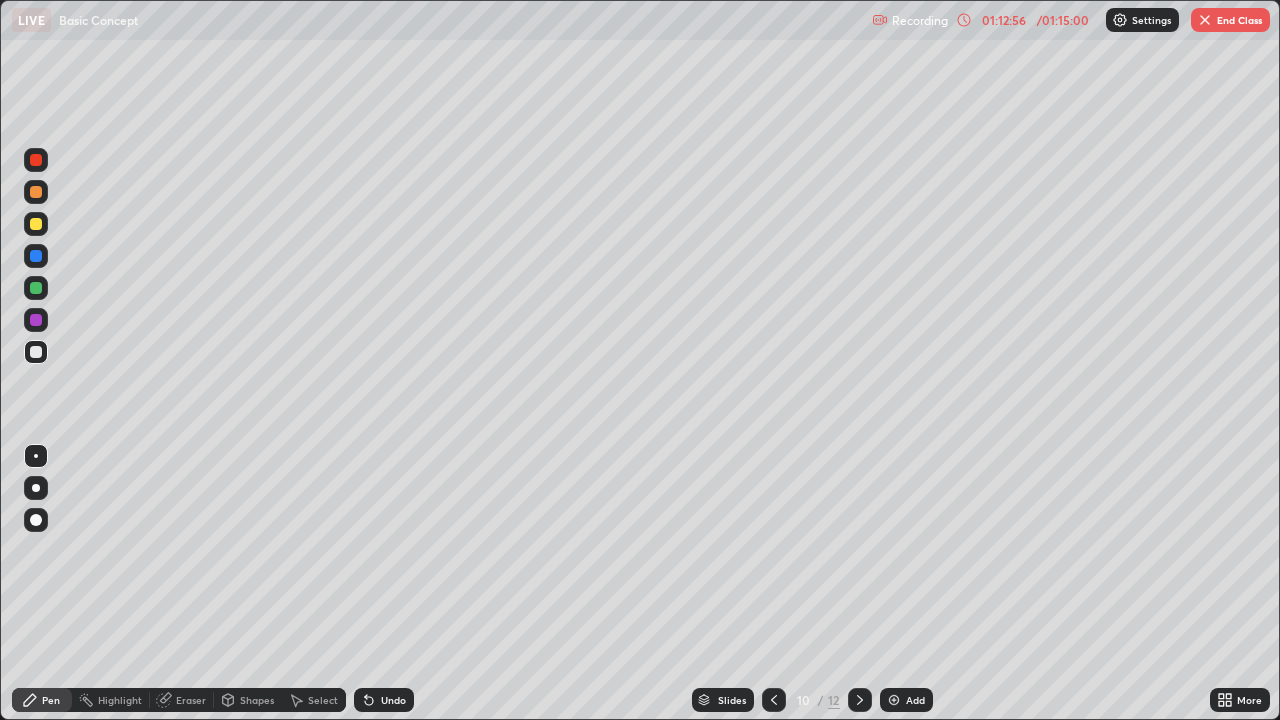 click at bounding box center (774, 700) 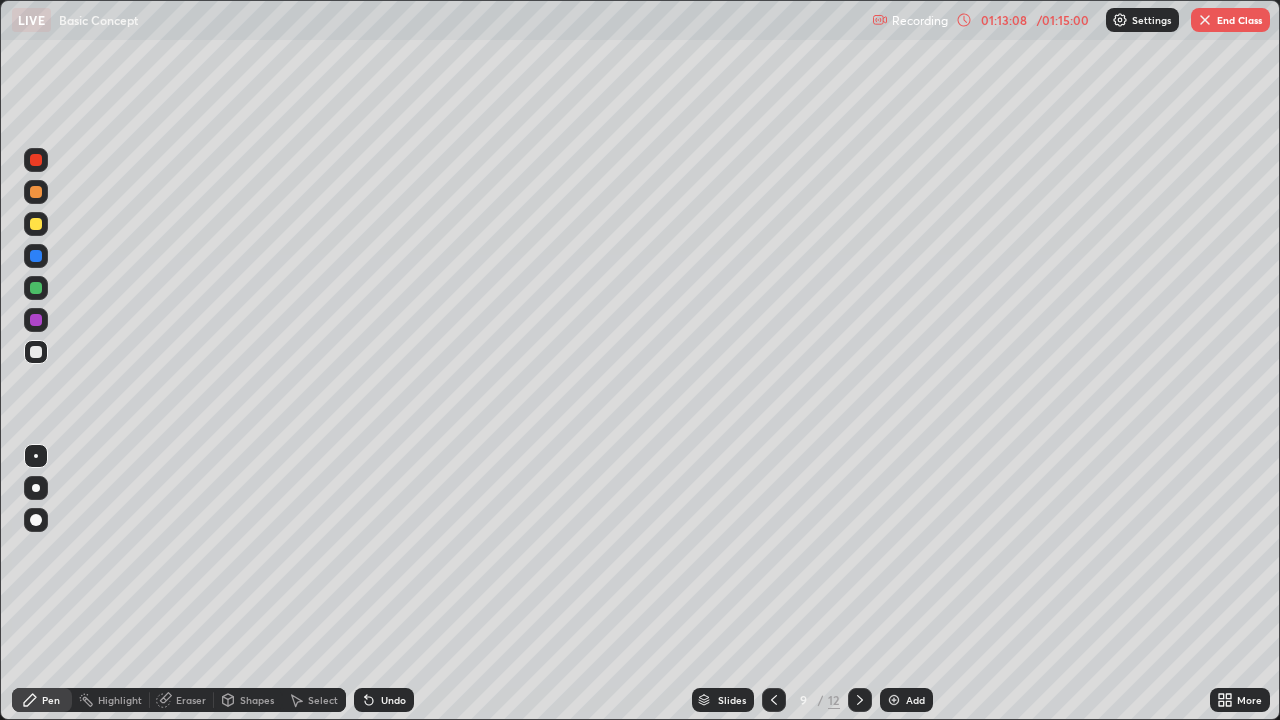 click 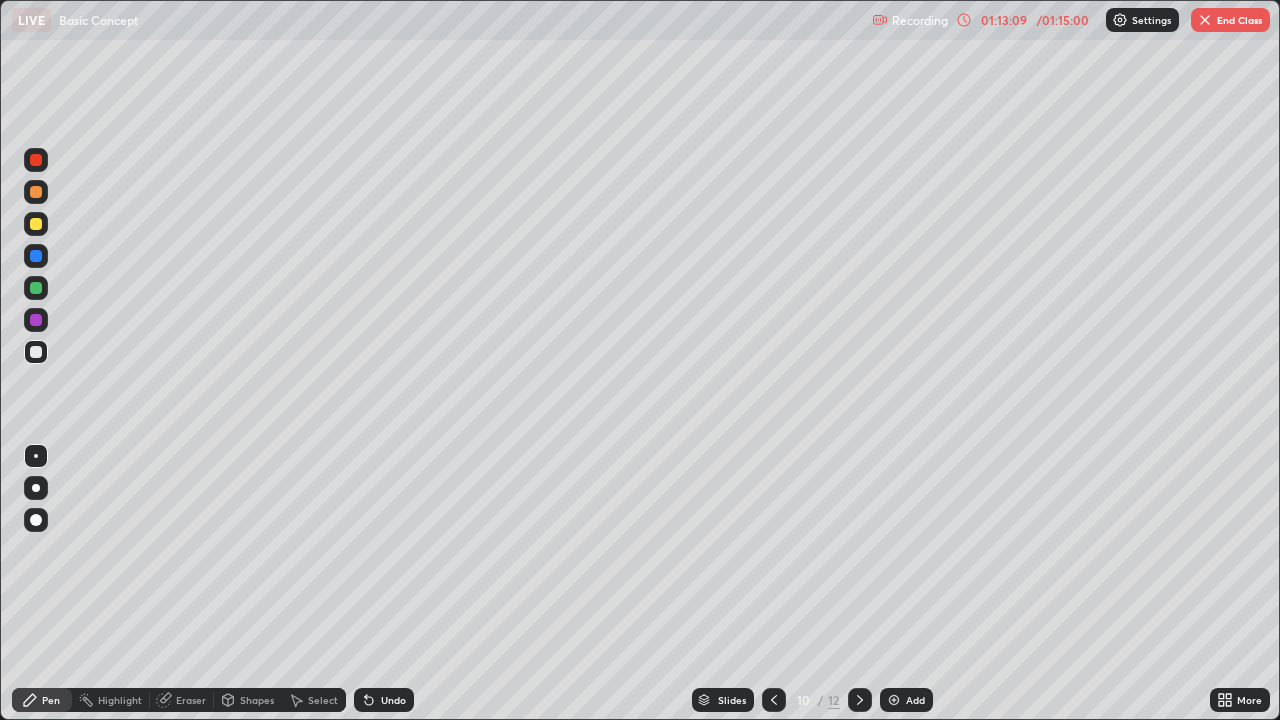 click 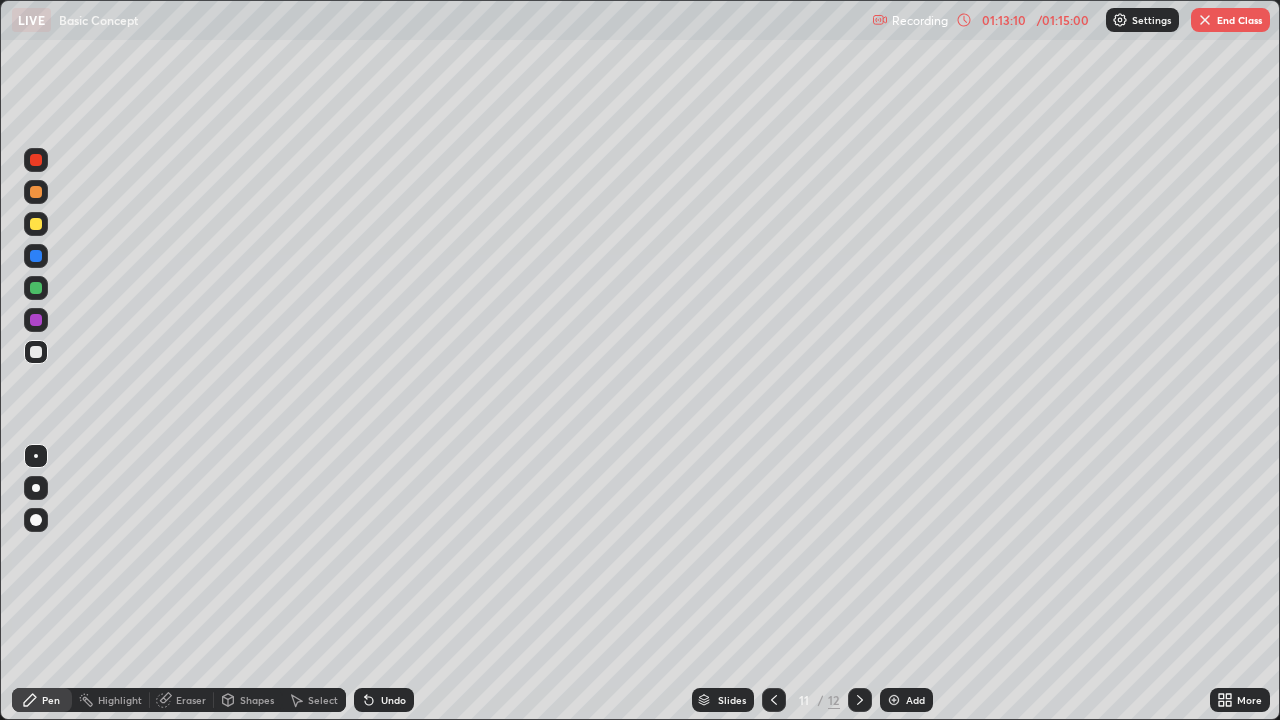 click 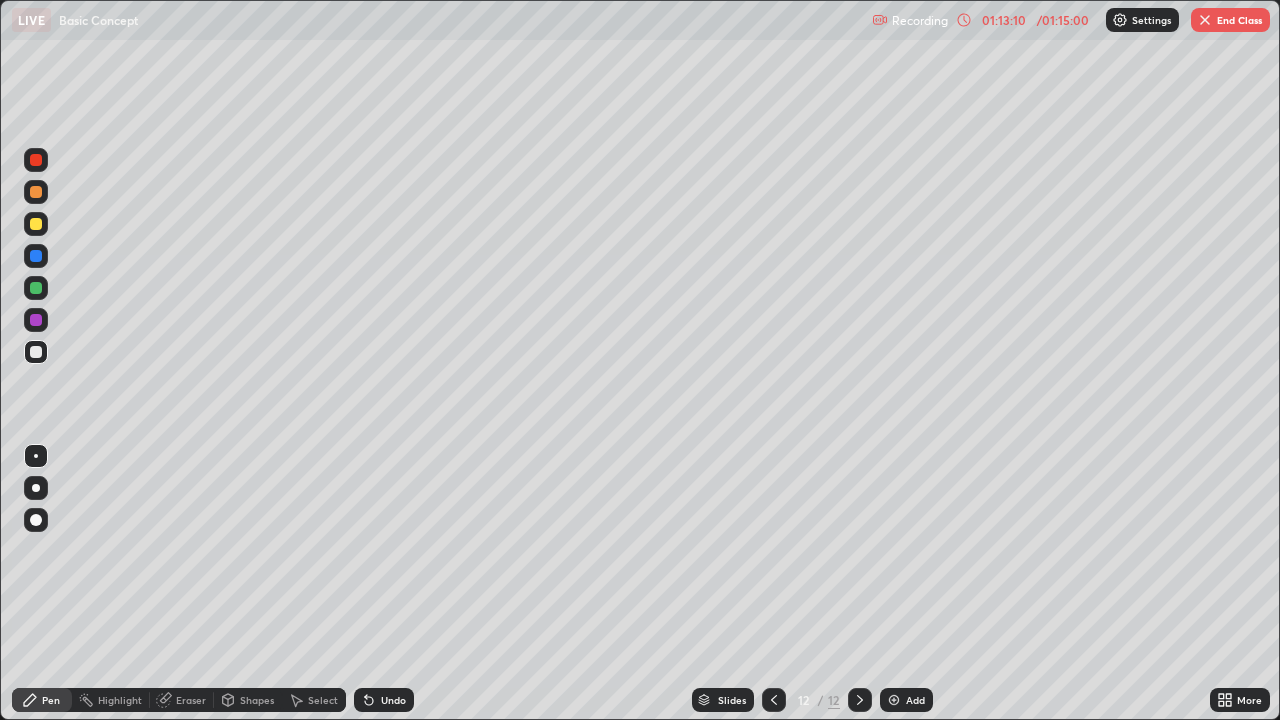 click 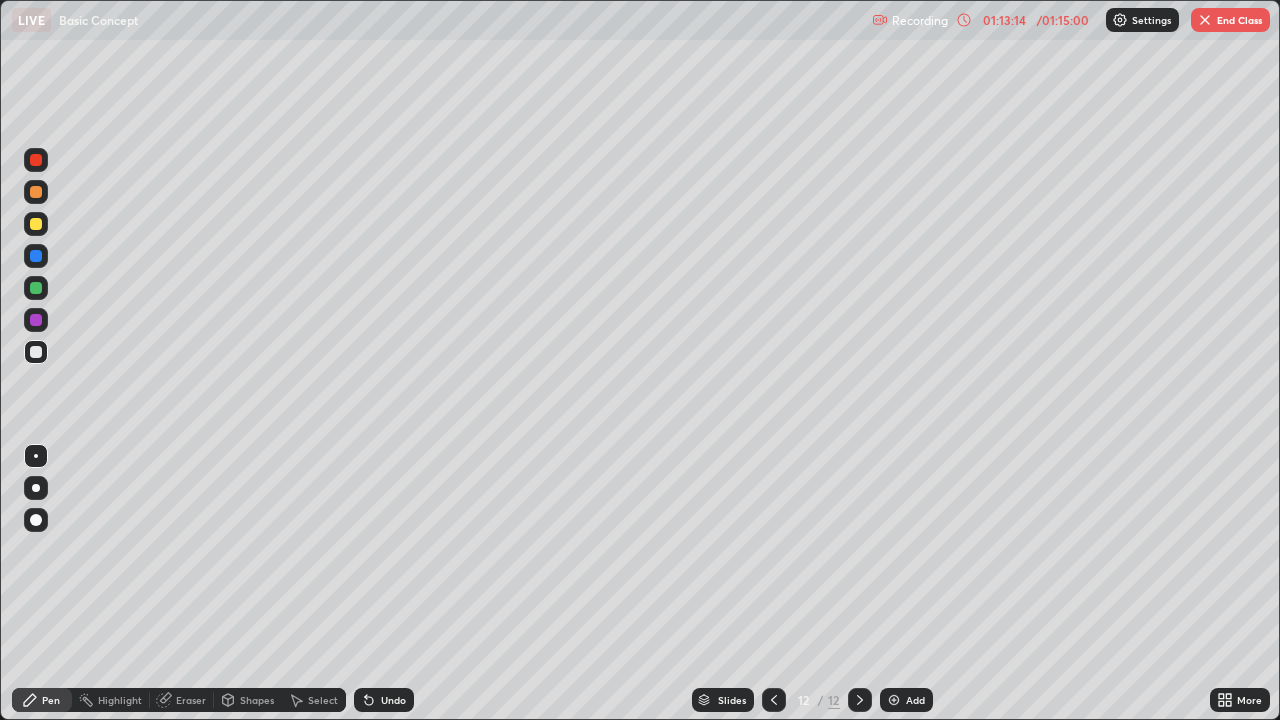 click on "End Class" at bounding box center [1230, 20] 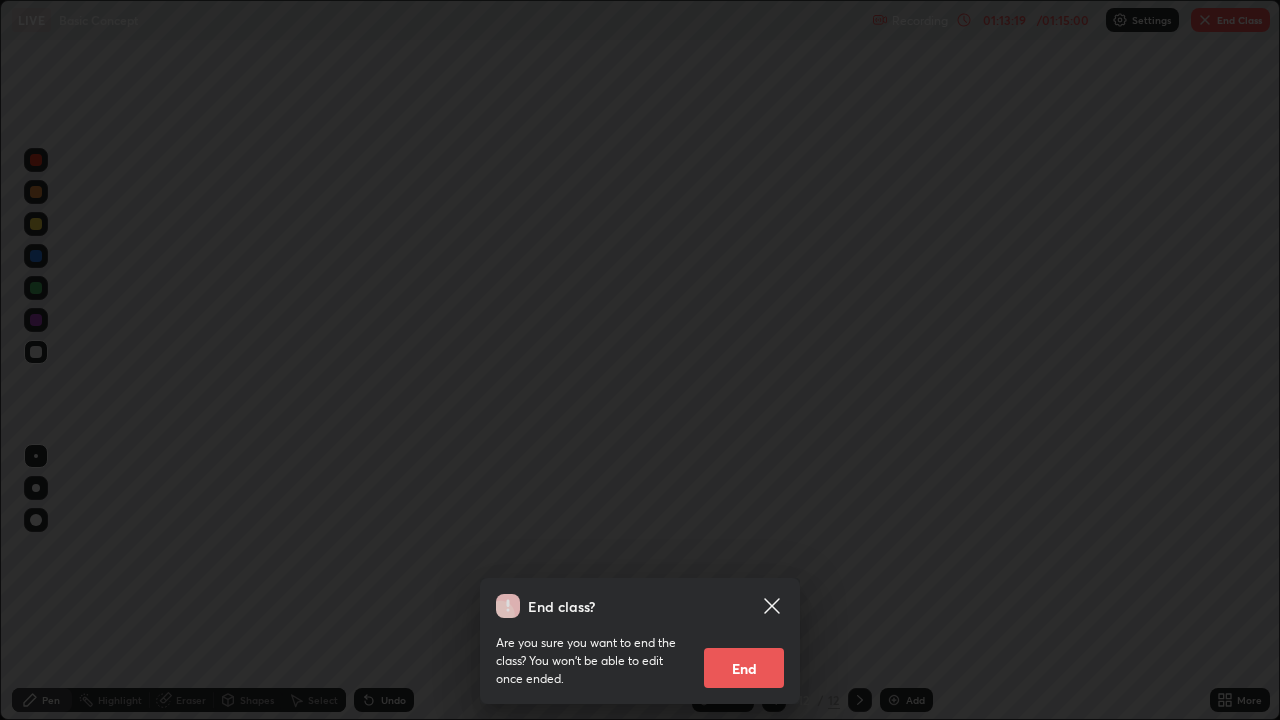 click 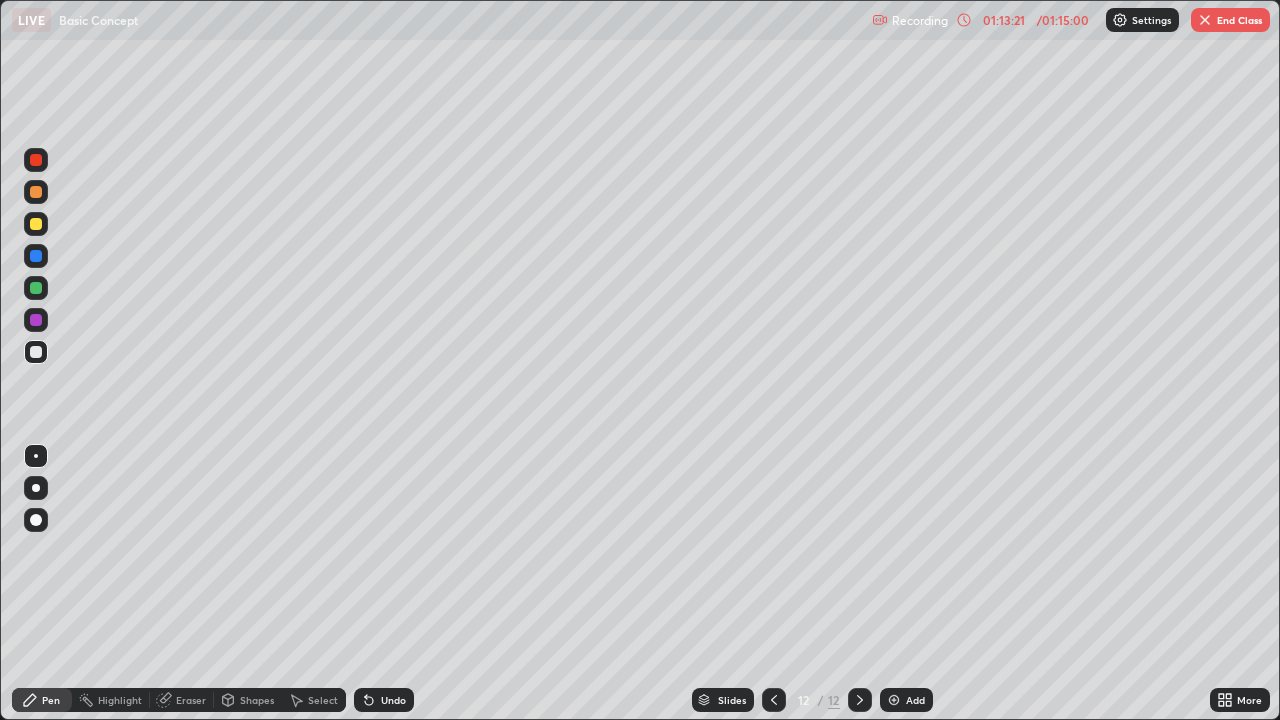 click on "End Class" at bounding box center (1230, 20) 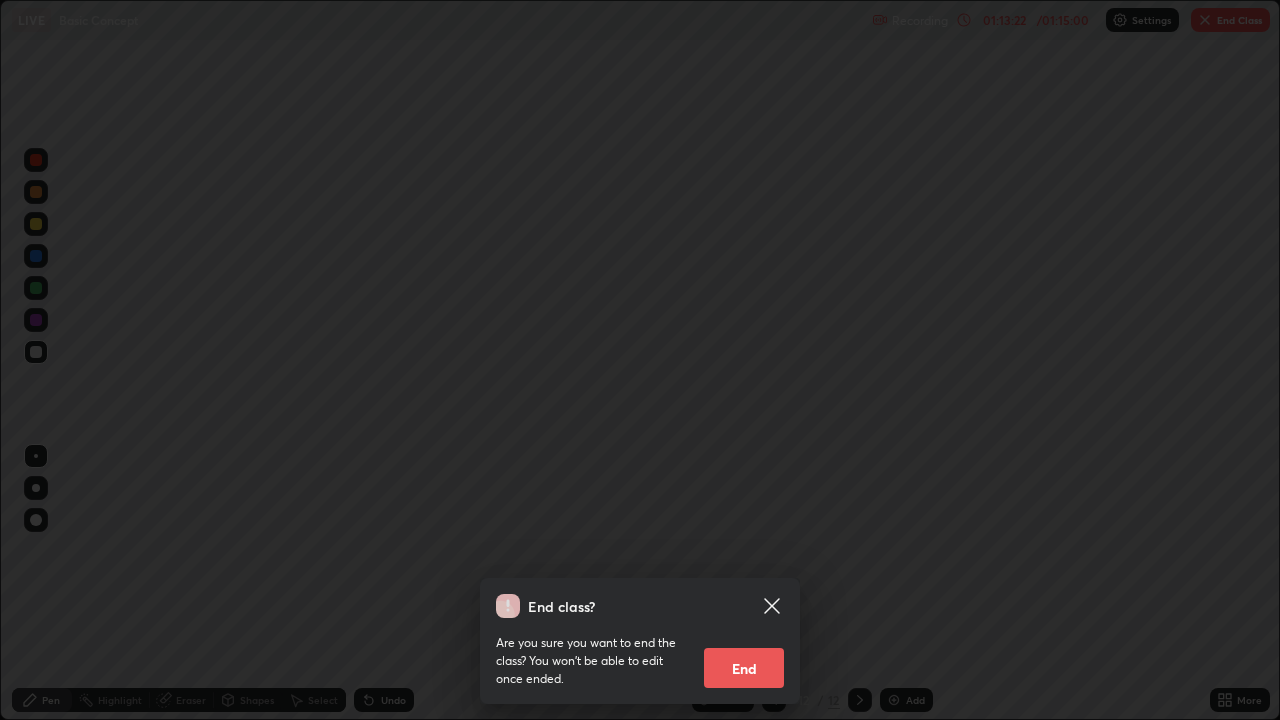 click 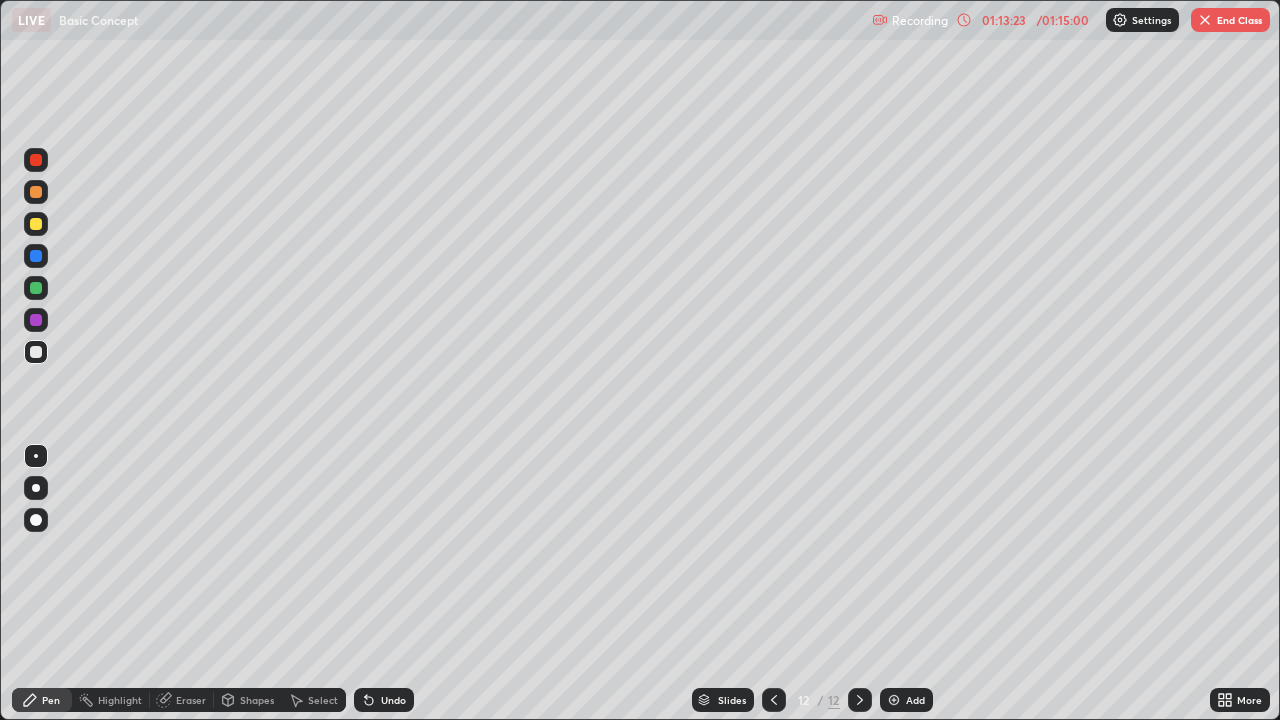 click 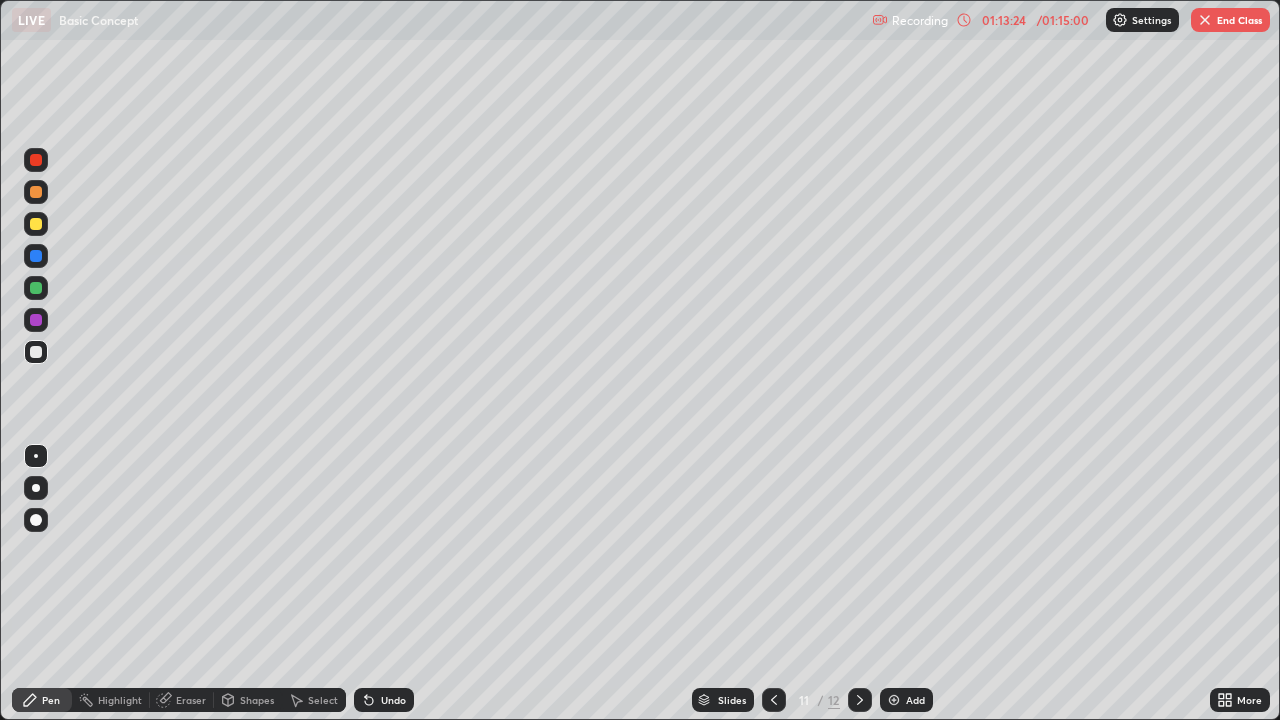click 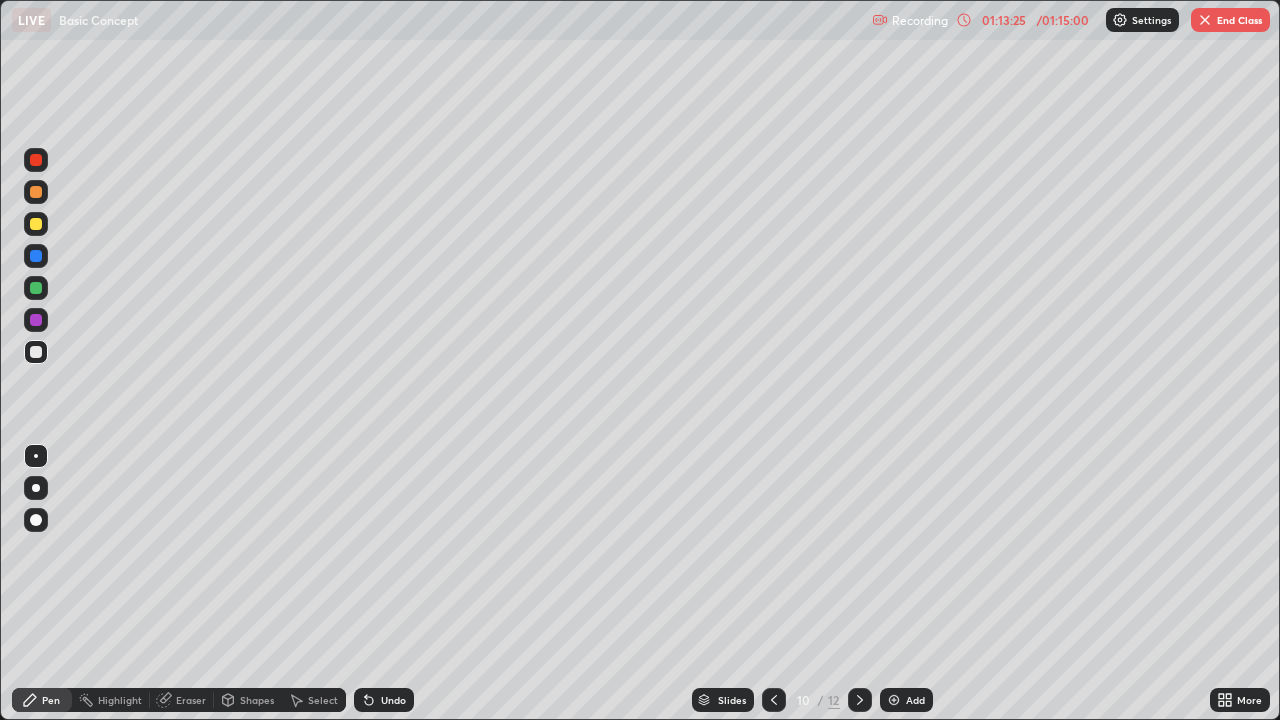click 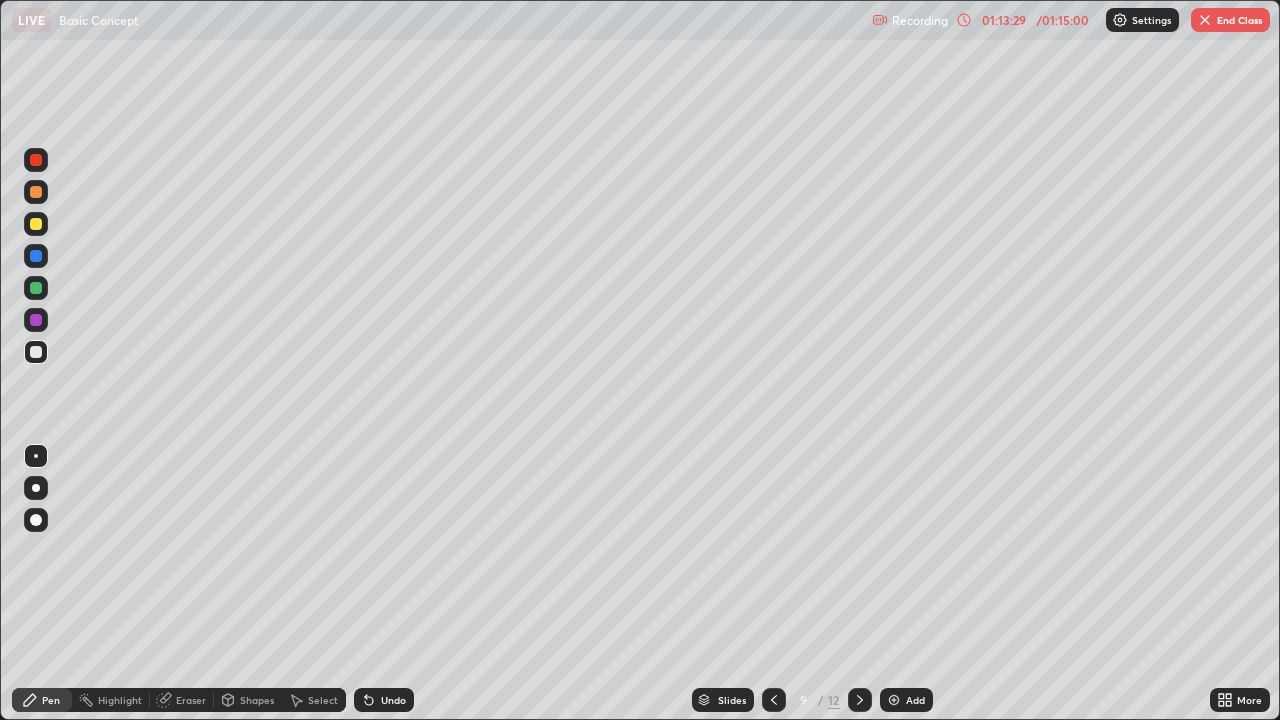 click 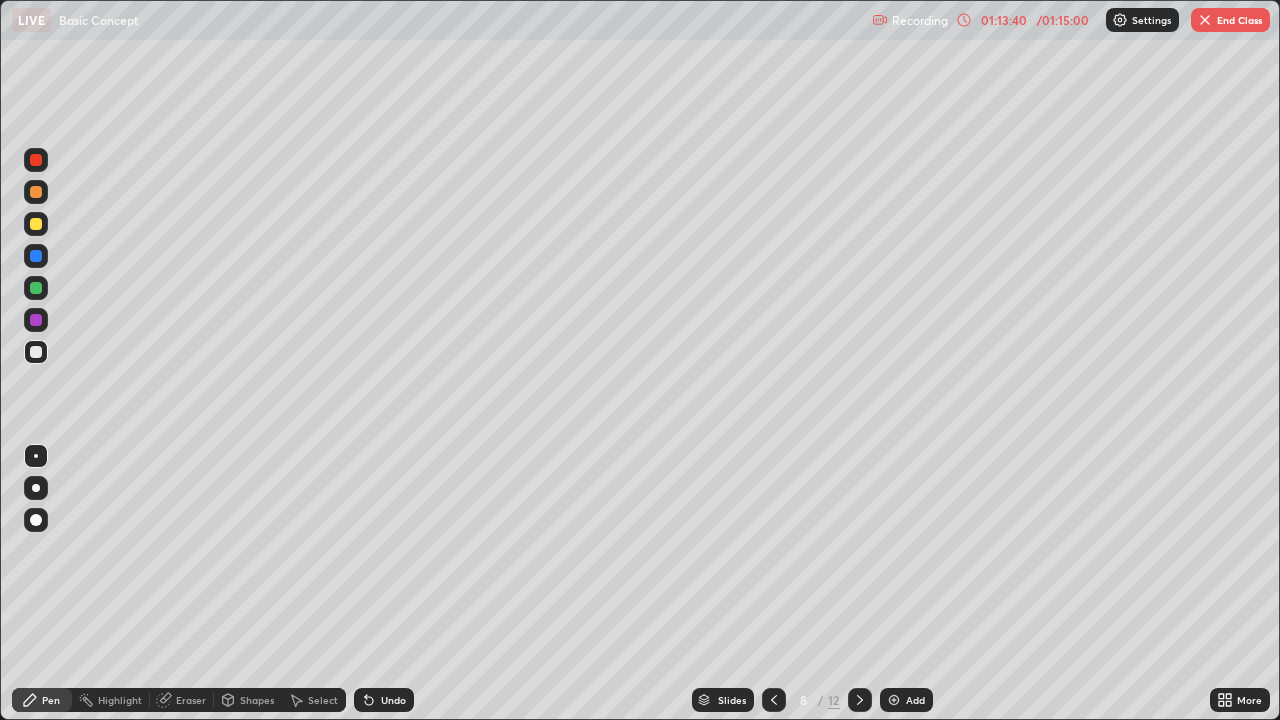 click 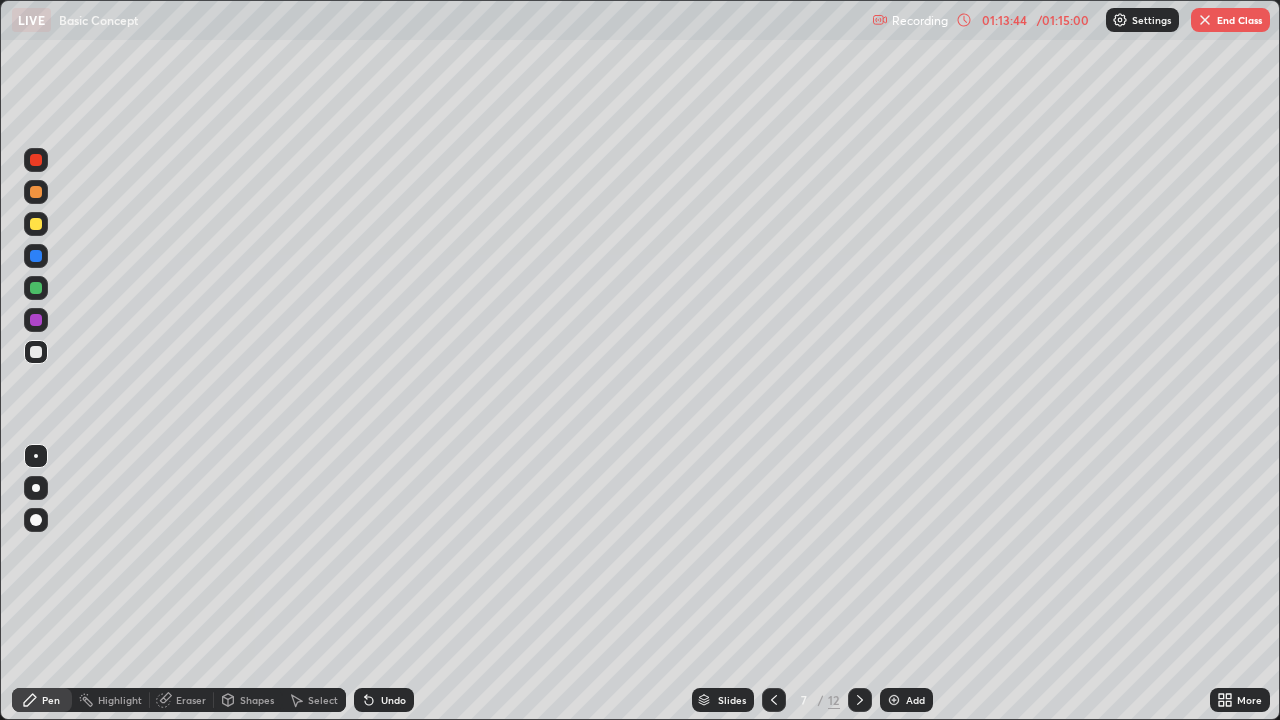click 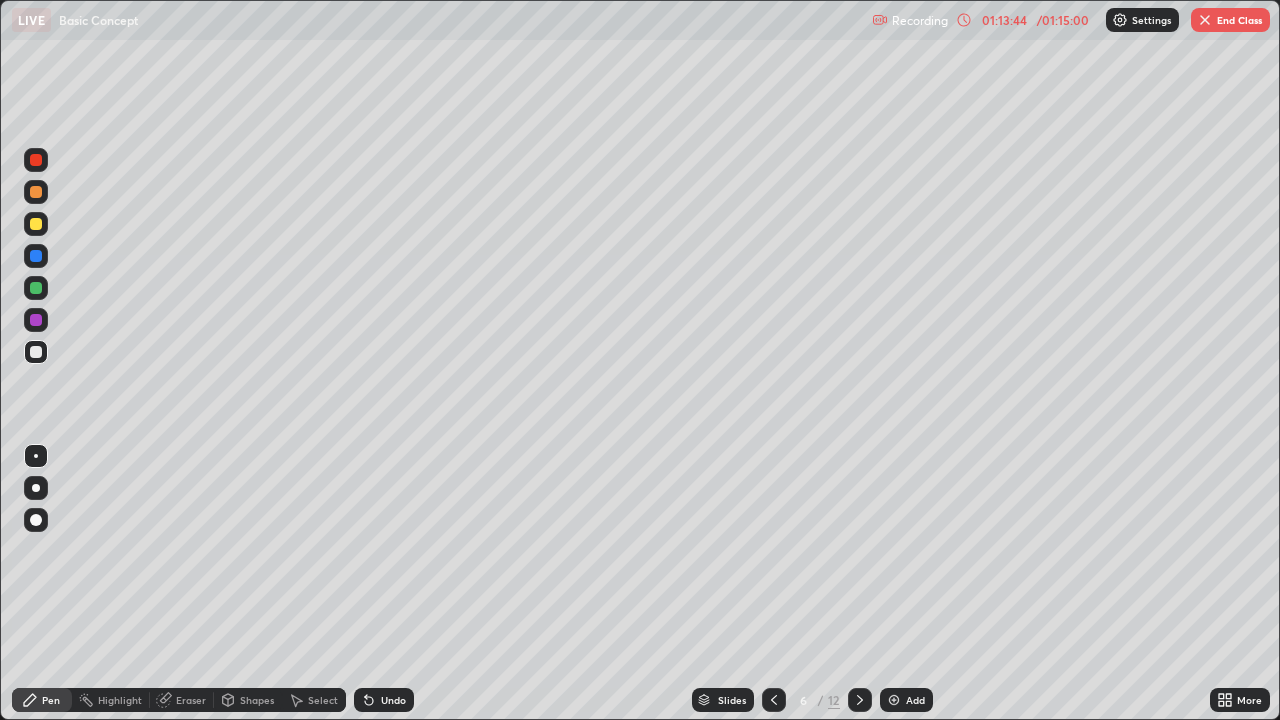click 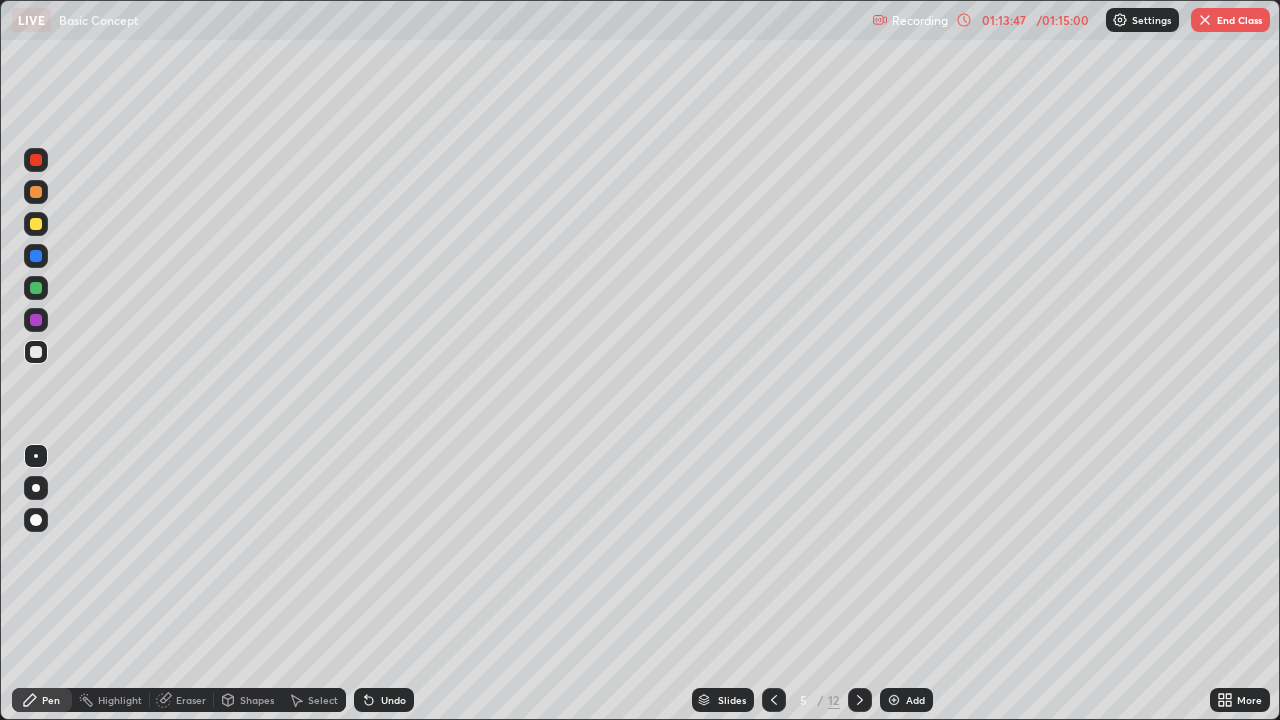 click 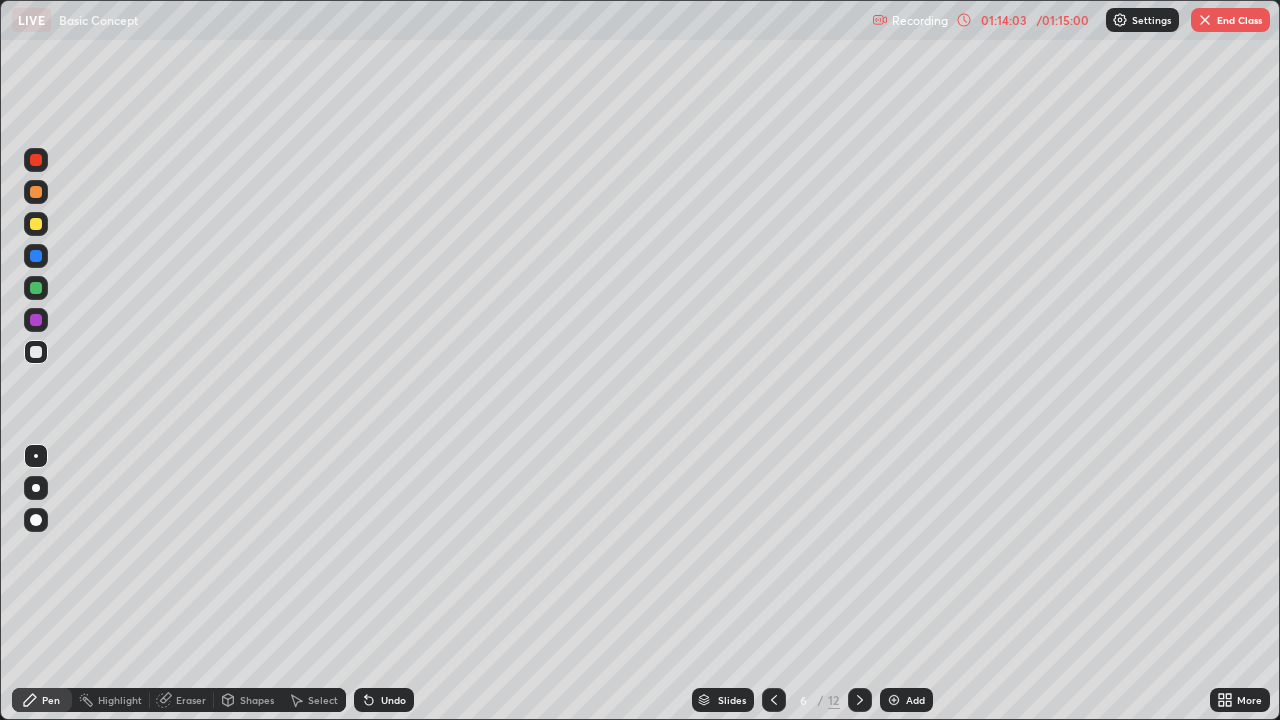 click on "End Class" at bounding box center (1230, 20) 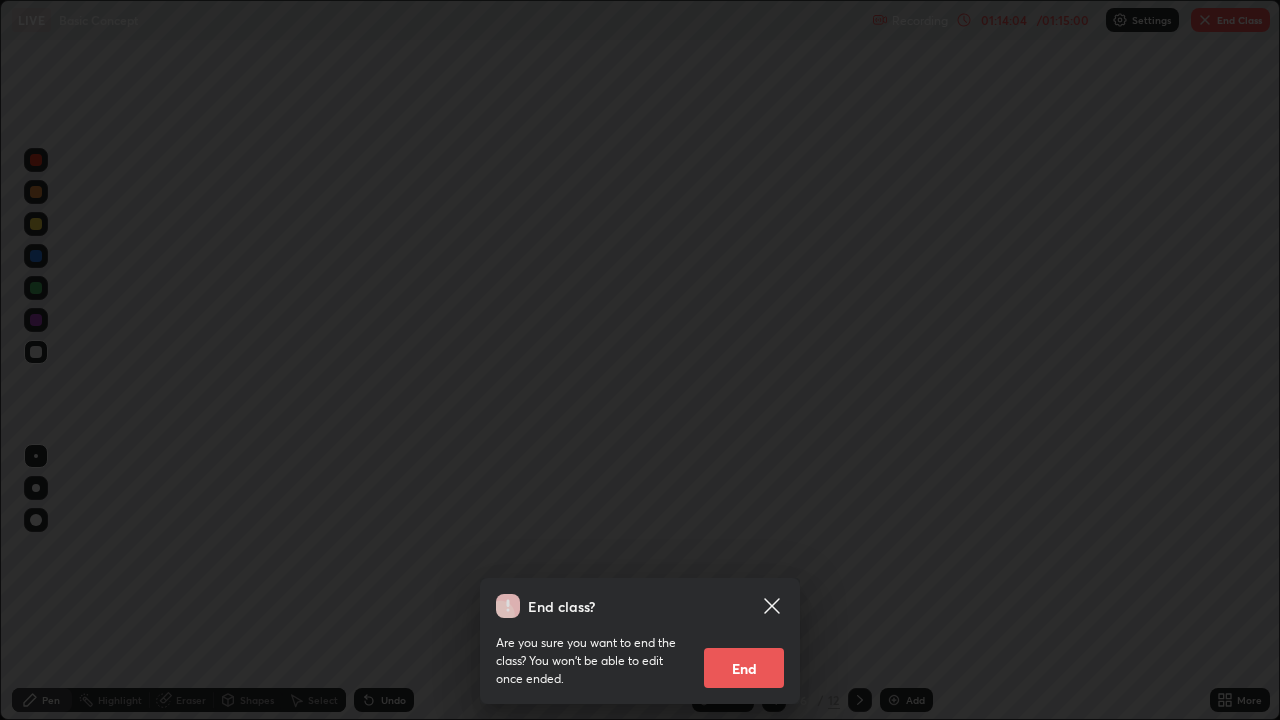 click on "End" at bounding box center (744, 668) 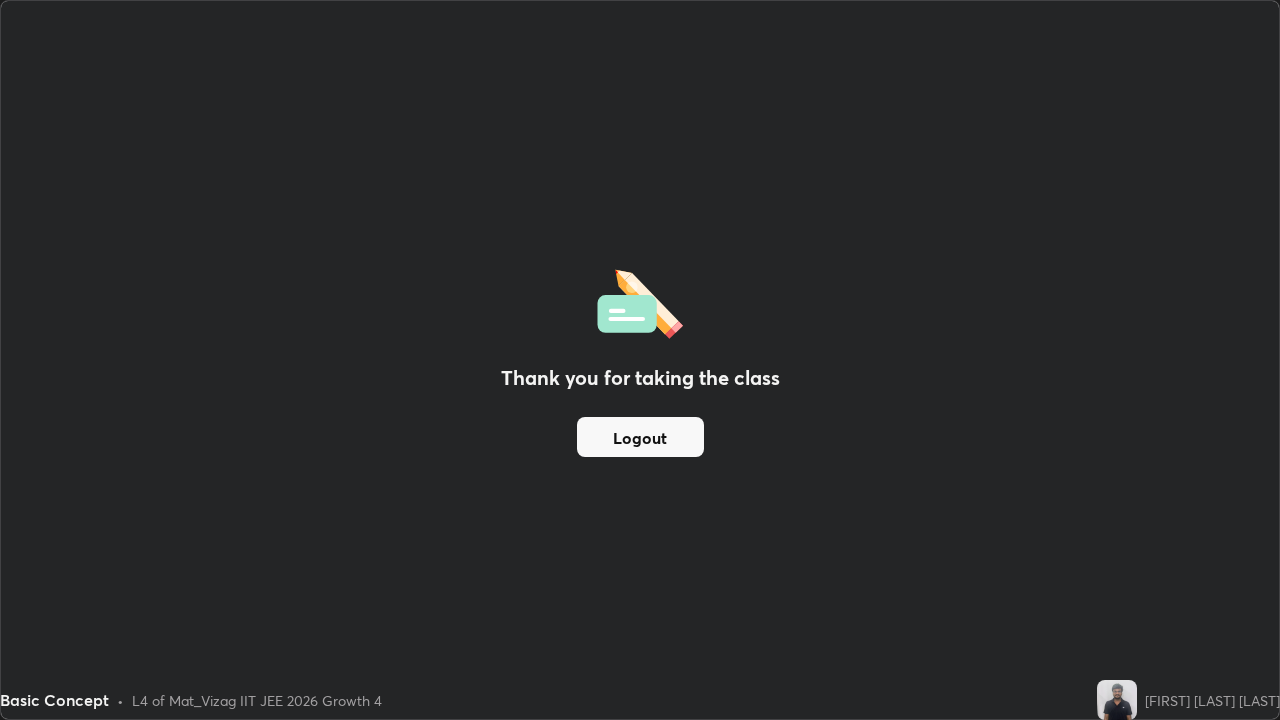 click on "Logout" at bounding box center [640, 437] 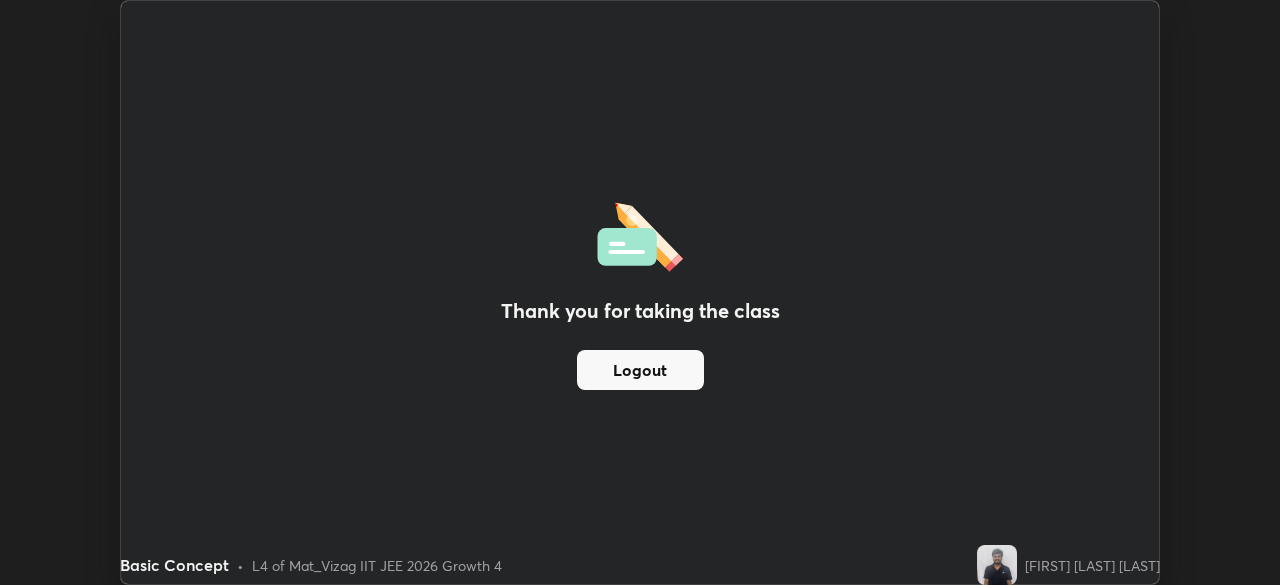 scroll, scrollTop: 585, scrollLeft: 1280, axis: both 